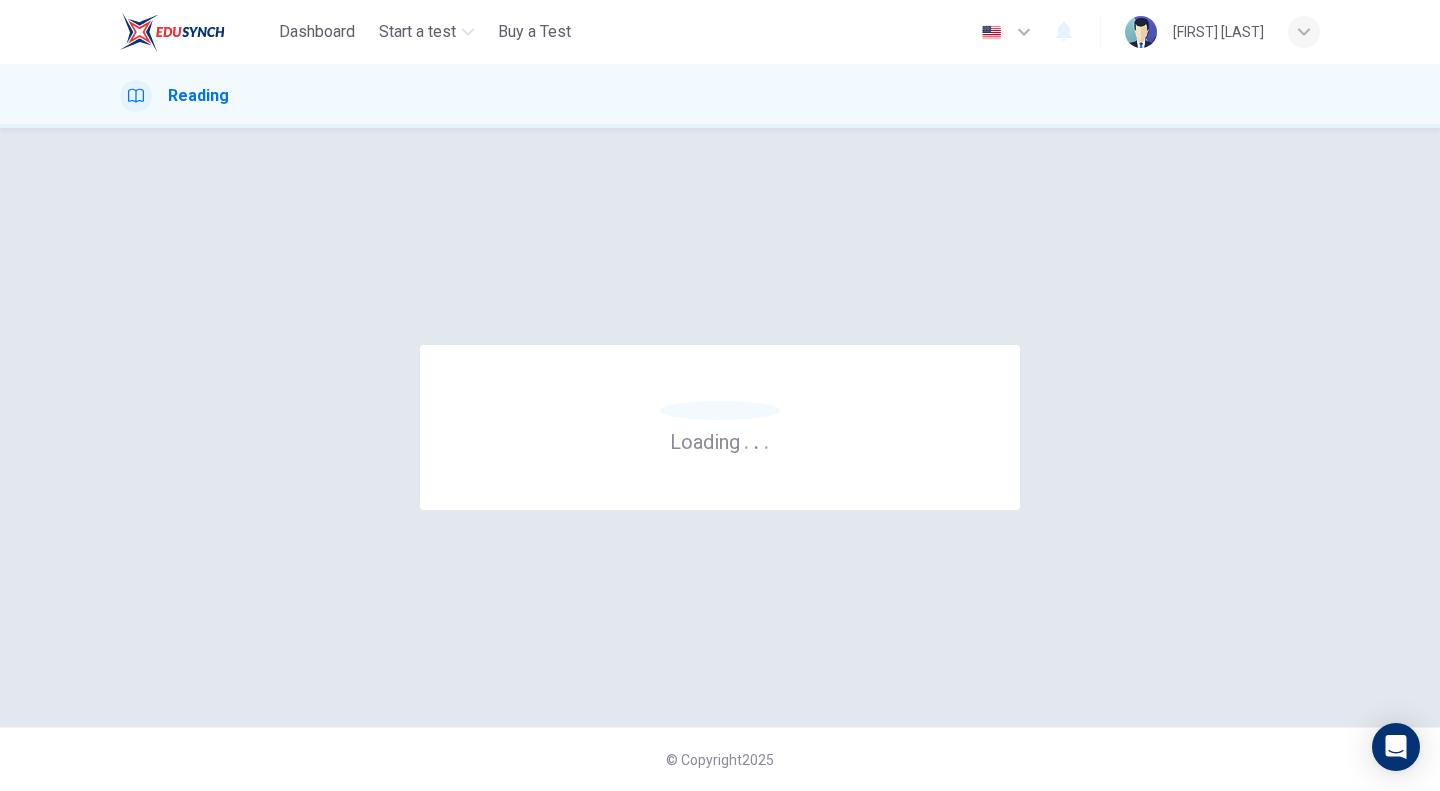 scroll, scrollTop: 0, scrollLeft: 0, axis: both 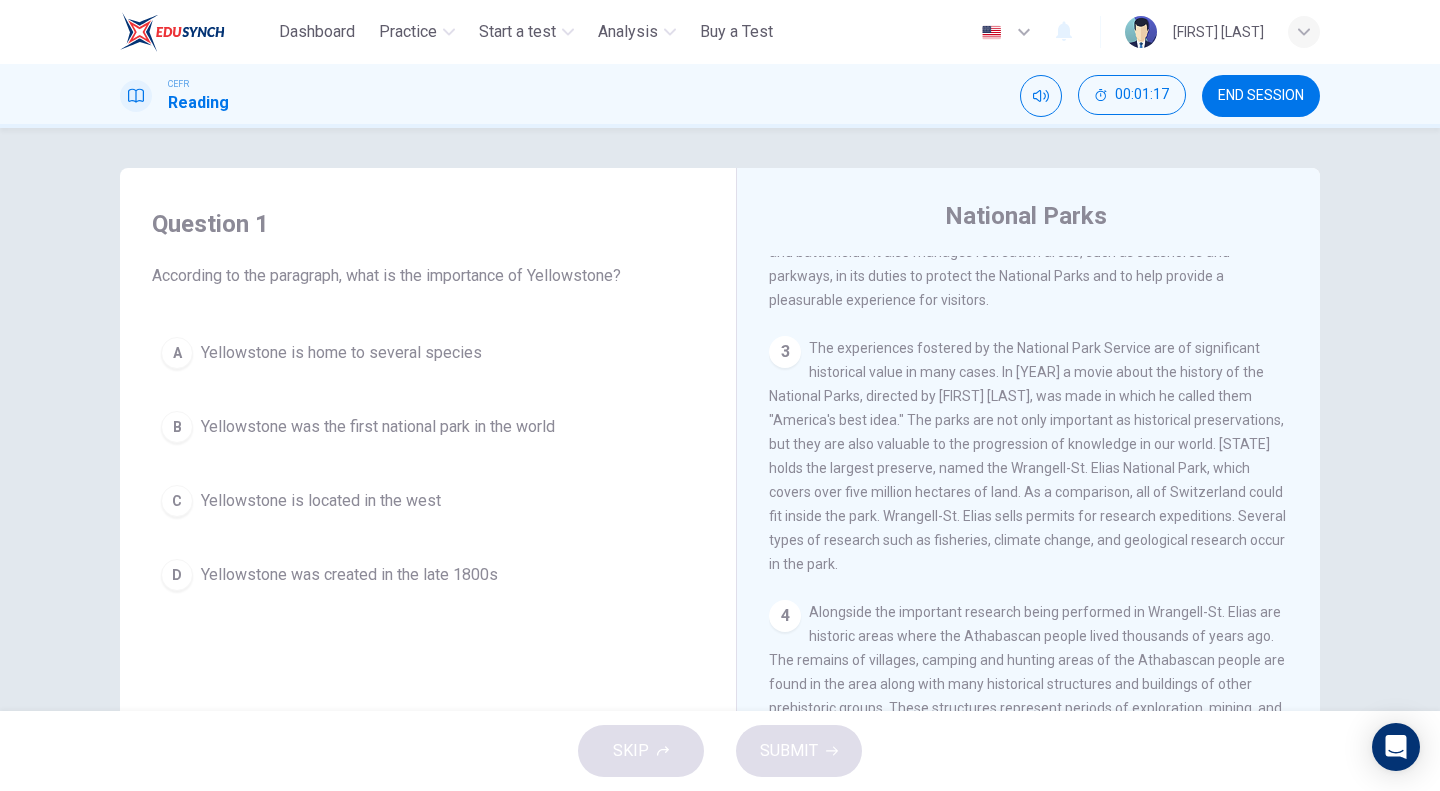 click on "In [YEAR] the United States established Yellowstone as, not only the first national park in America, but the first national park in the world. Yellowstone is located in the western state of [STATE] and is home to several species including grizzly bears and wolves. Since the establishment of Yellowstone, around 100 nations have followed the example establishing over 100,000 national parks and protected areas for the generation of today and the future to enjoy. 2 The National Park Service in the United States, created in [YEAR], manages 401 units made up of national parks, historical sites, monuments, buildings, and battlefields. It also manages recreation areas, such as seashores and parkways, in its duties to protect the National Parks and to help provide a pleasurable experience for visitors. 3 4 5 6 7" at bounding box center (1042, 559) 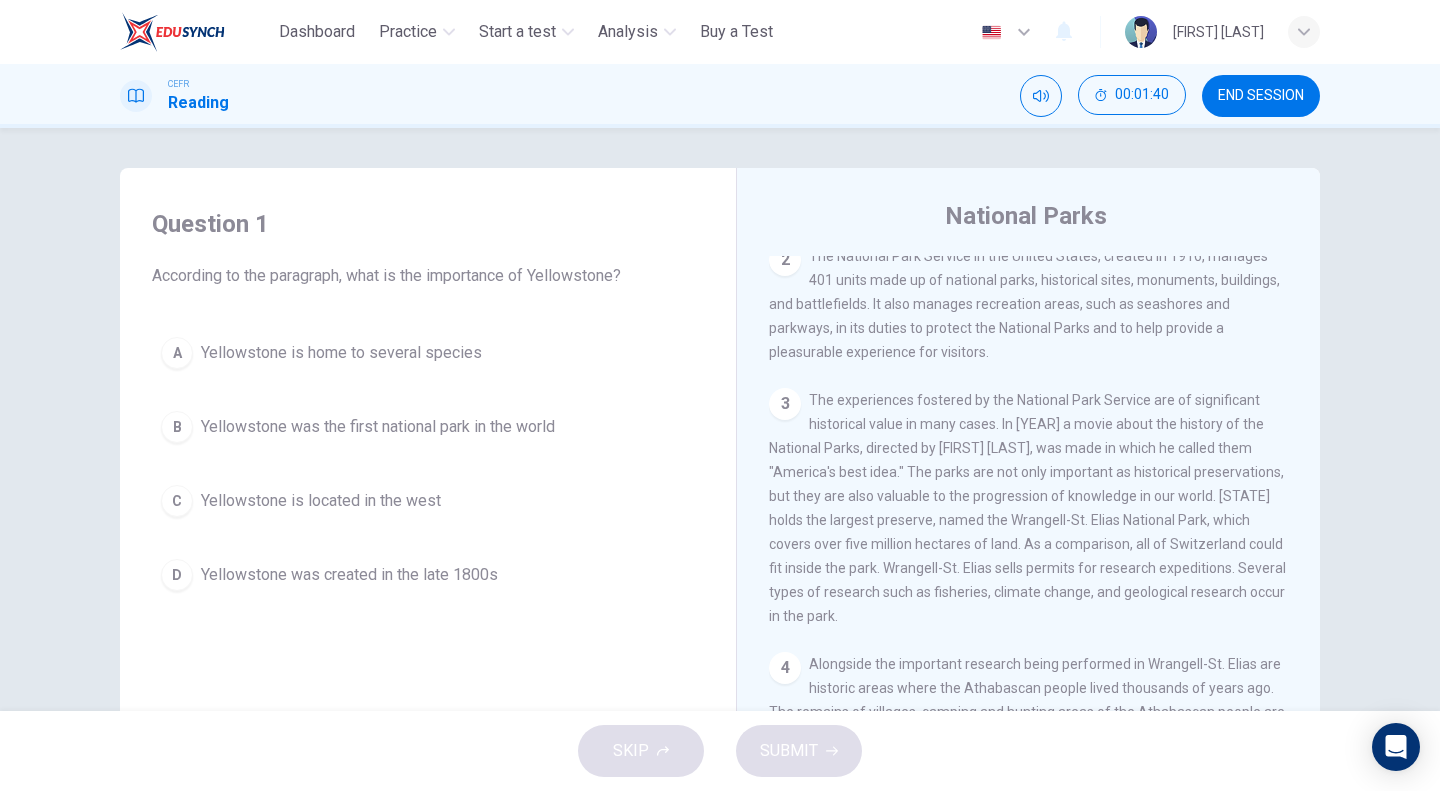 scroll, scrollTop: 0, scrollLeft: 0, axis: both 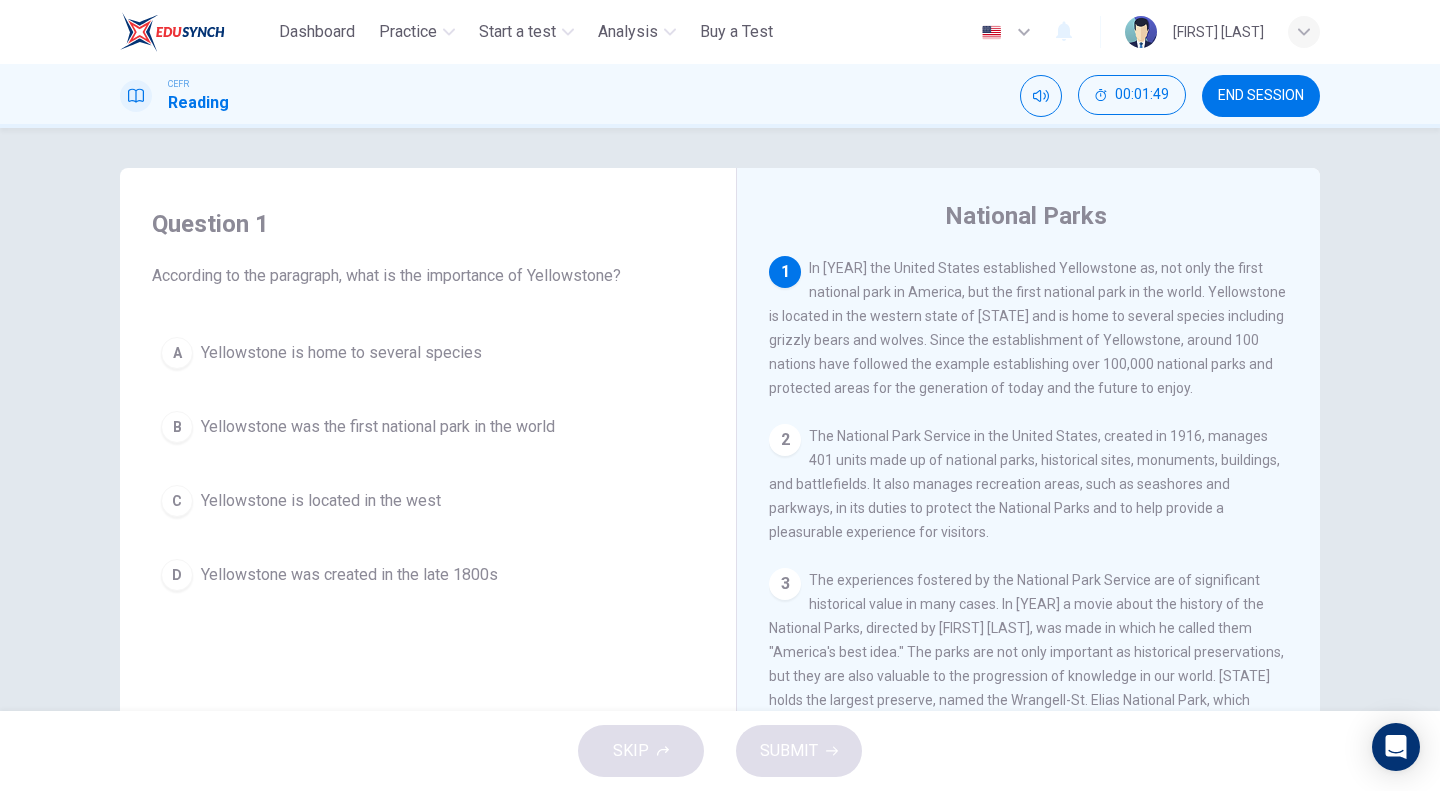 click on "2" at bounding box center [785, 440] 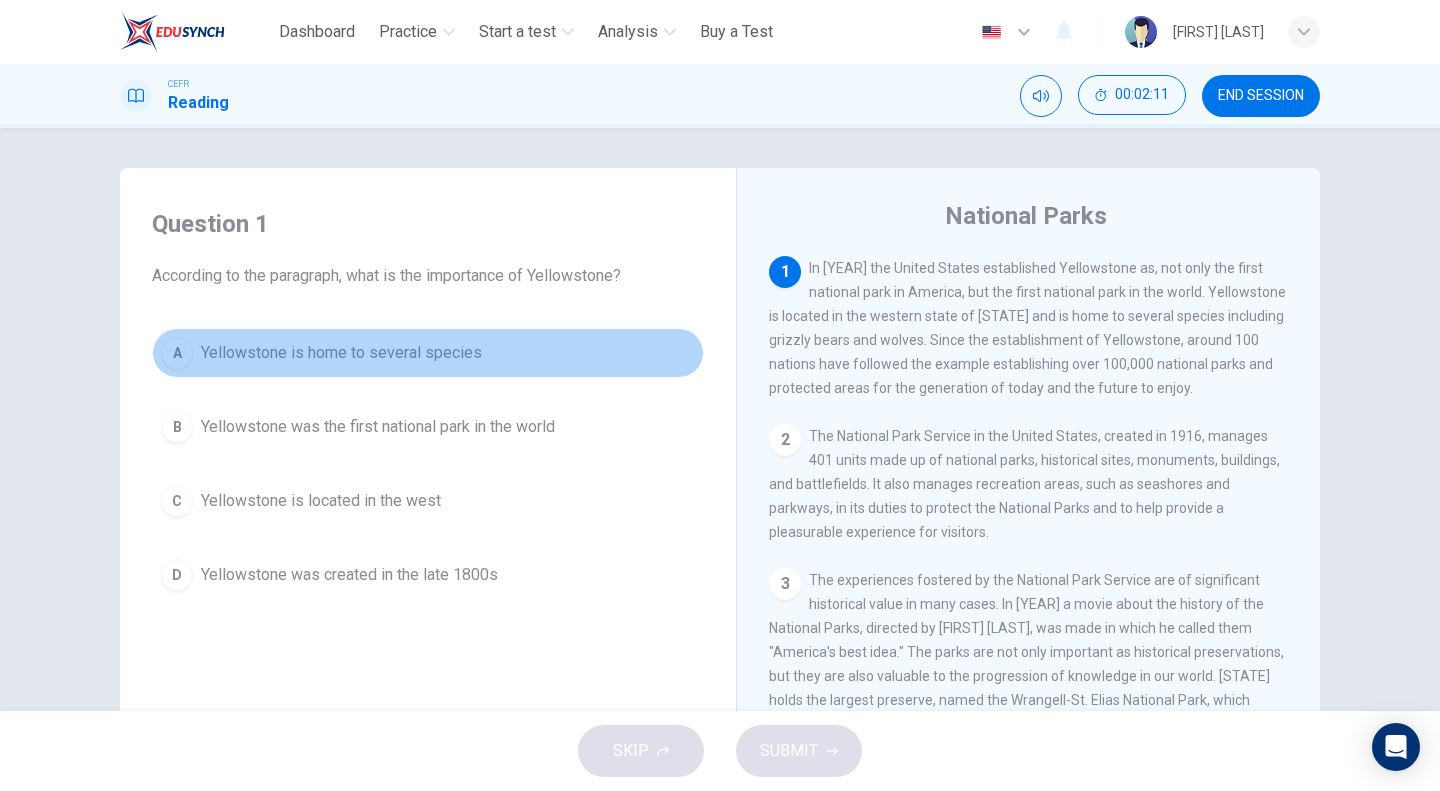 click on "Yellowstone is home to several species" at bounding box center [341, 353] 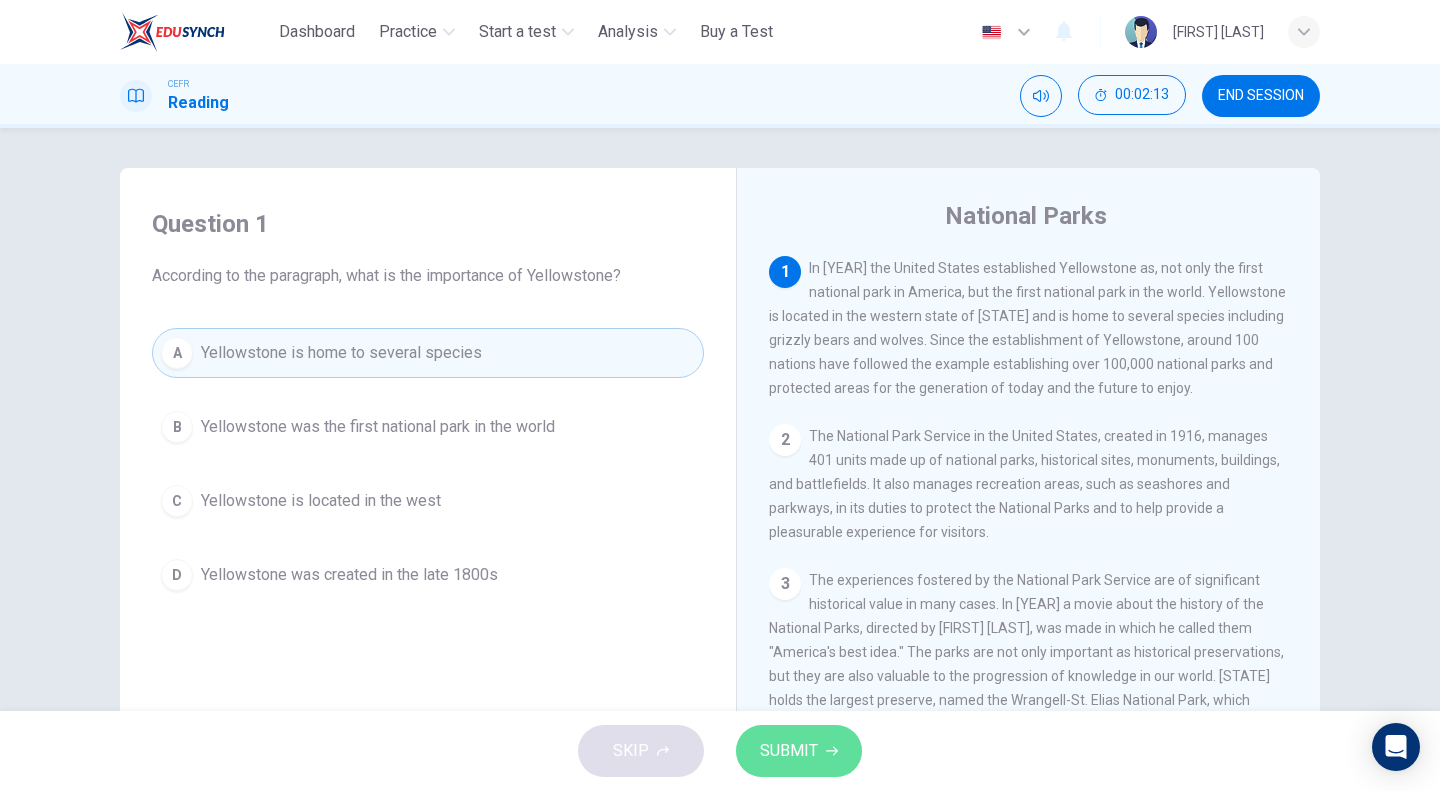 click on "SUBMIT" at bounding box center [799, 751] 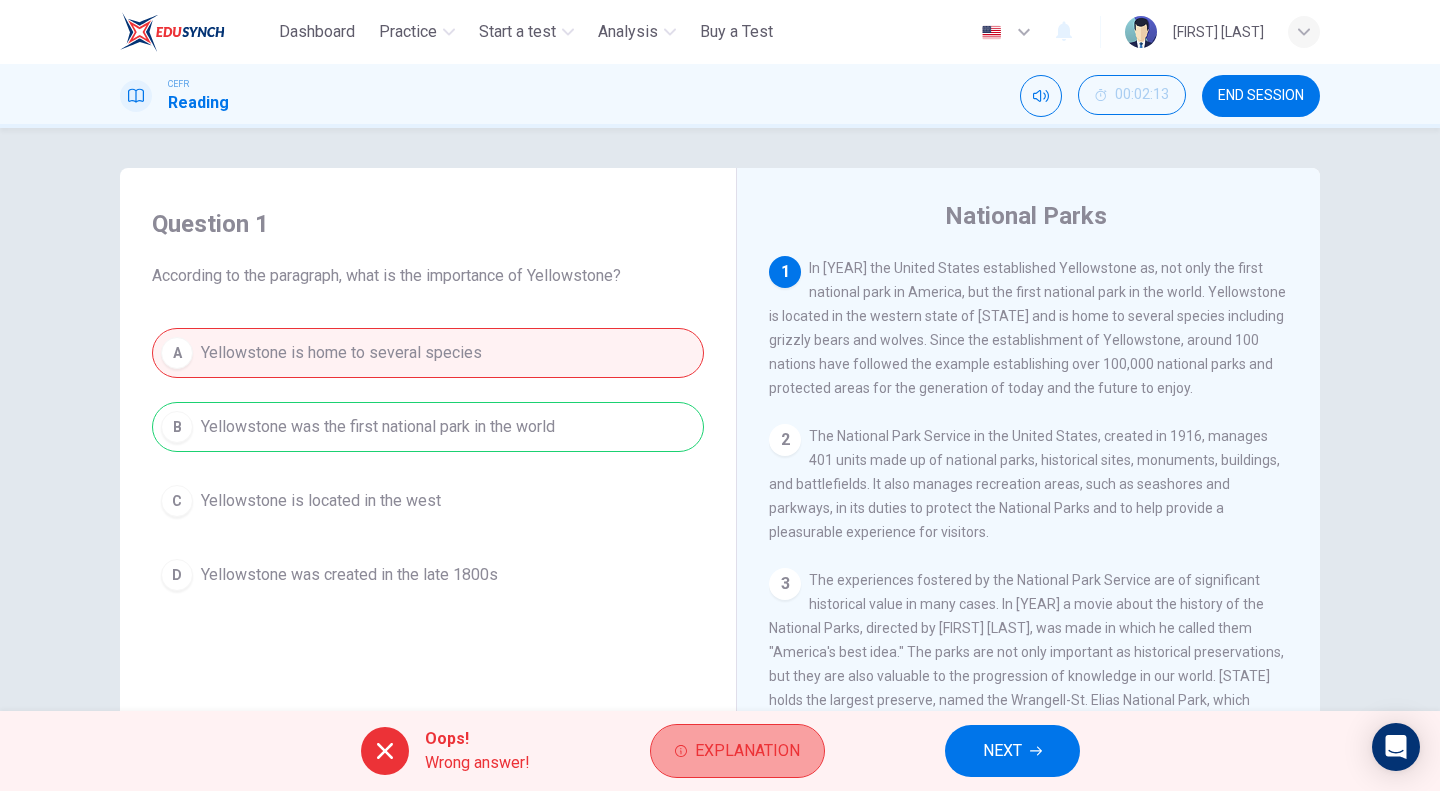 click on "Explanation" at bounding box center [747, 751] 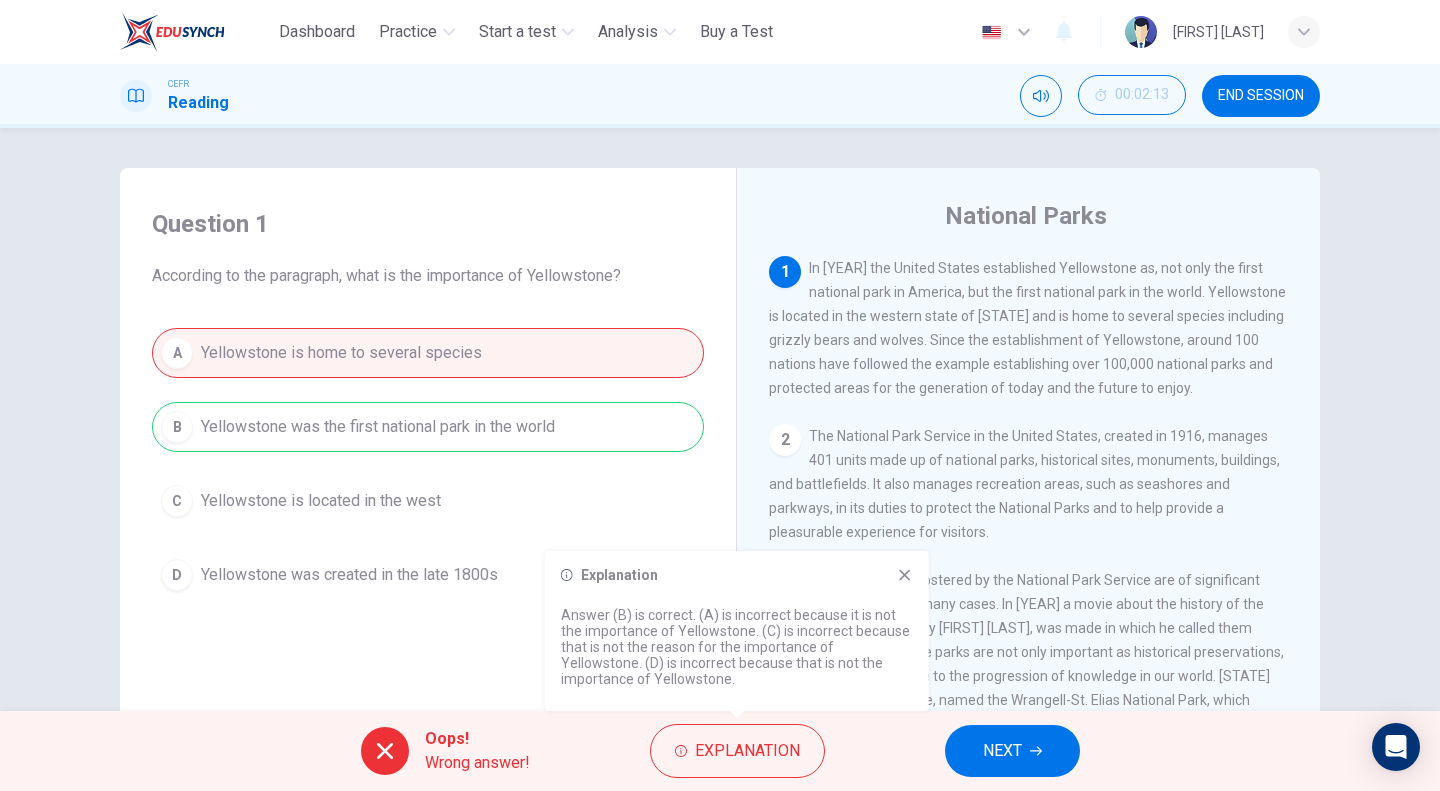 click on "The National Park Service in the United States, created in 1916, manages 401 units made up of national parks, historical sites, monuments, buildings, and battlefields. It also manages recreation areas, such as seashores and parkways, in its duties to protect the National Parks and to help provide a pleasurable experience for visitors." at bounding box center [1024, 484] 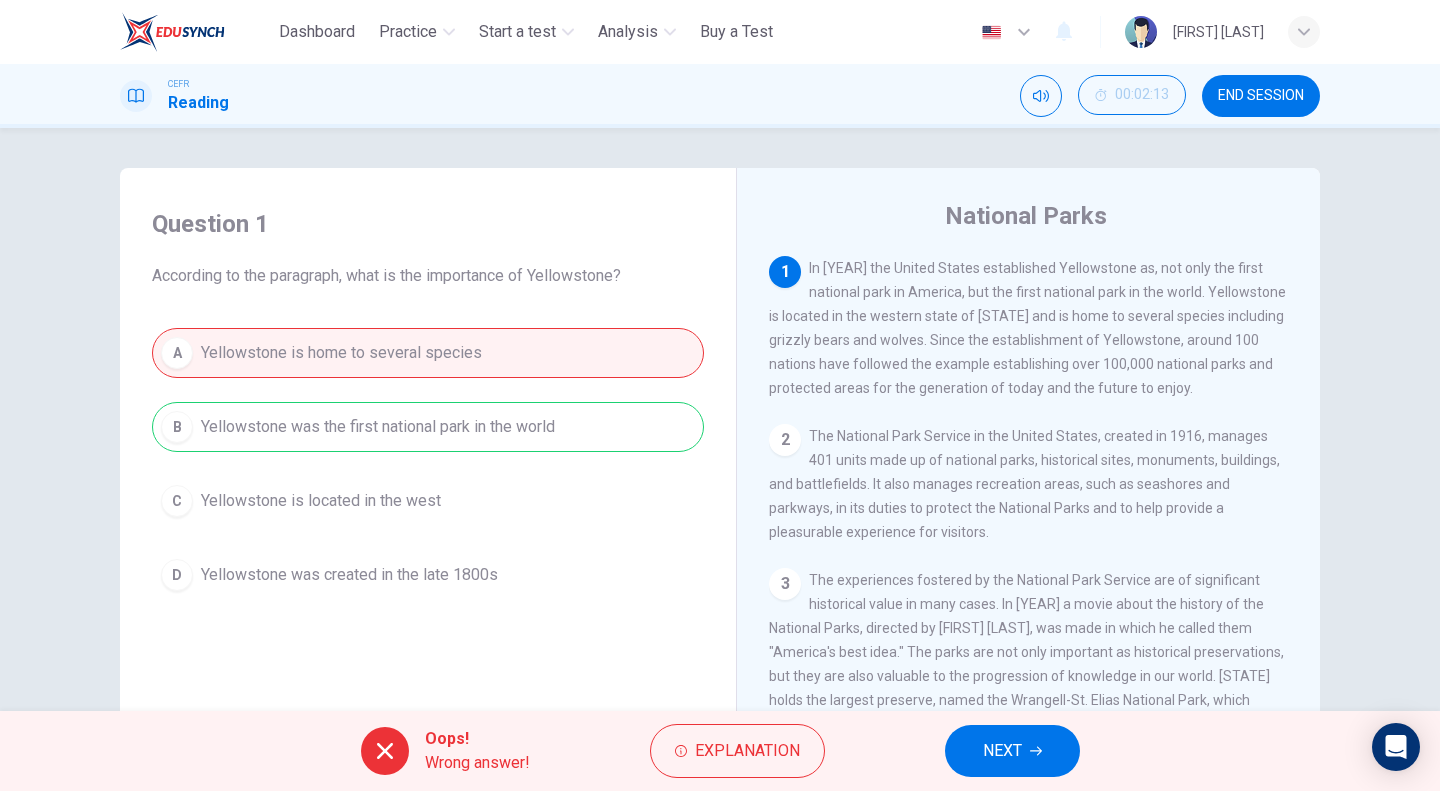 click on "NEXT" at bounding box center [1002, 751] 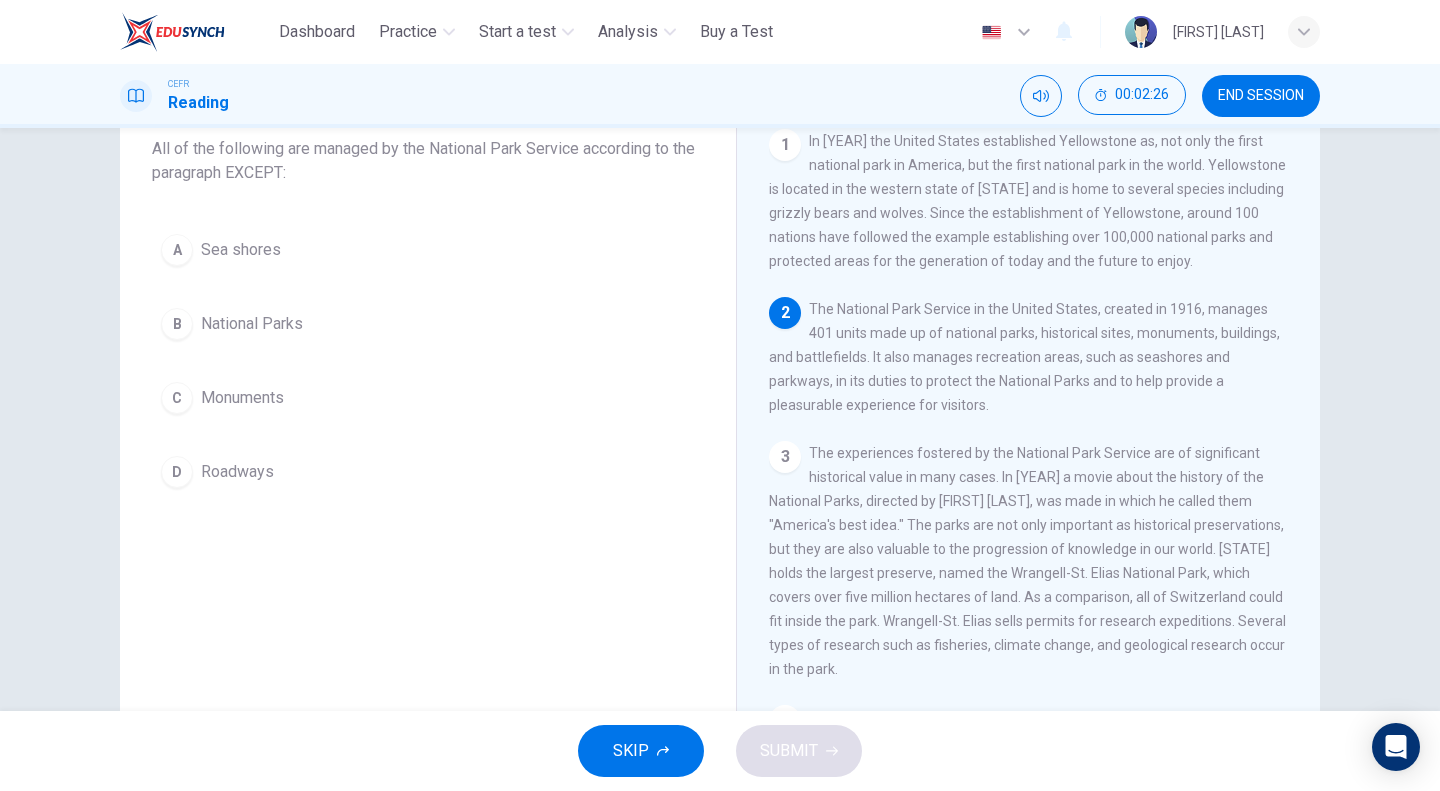 scroll, scrollTop: 127, scrollLeft: 0, axis: vertical 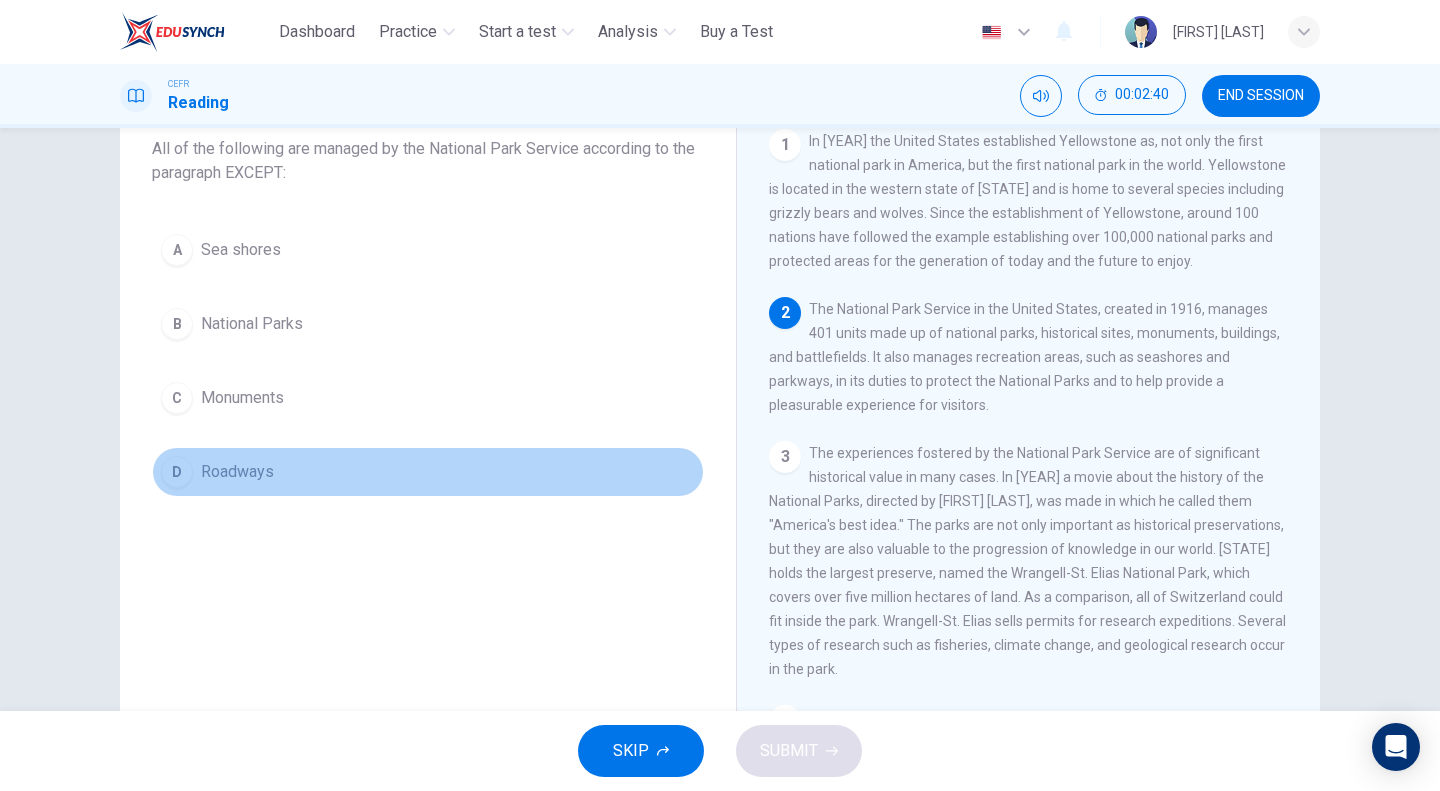 click on "Roadways" at bounding box center [237, 472] 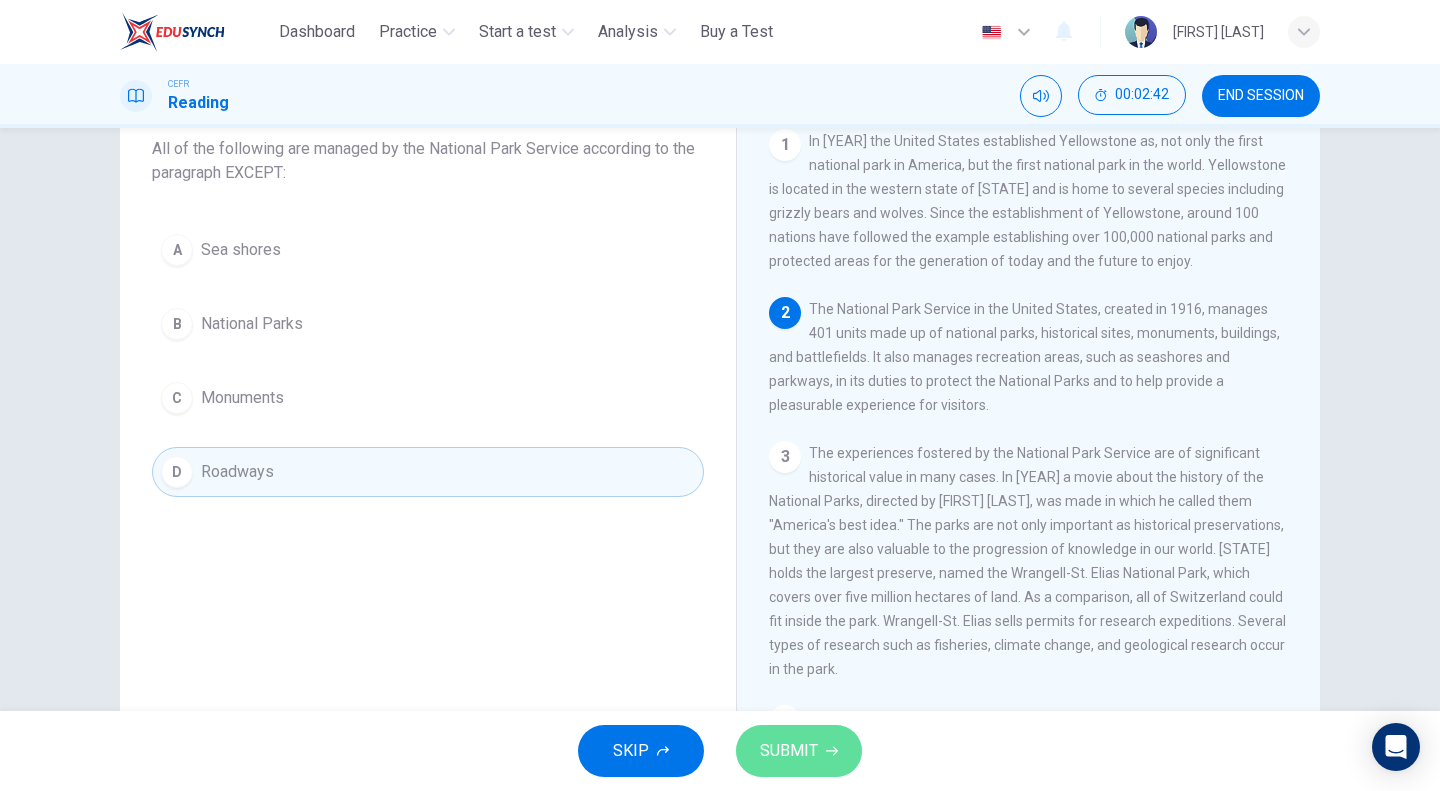 click on "SUBMIT" at bounding box center [789, 751] 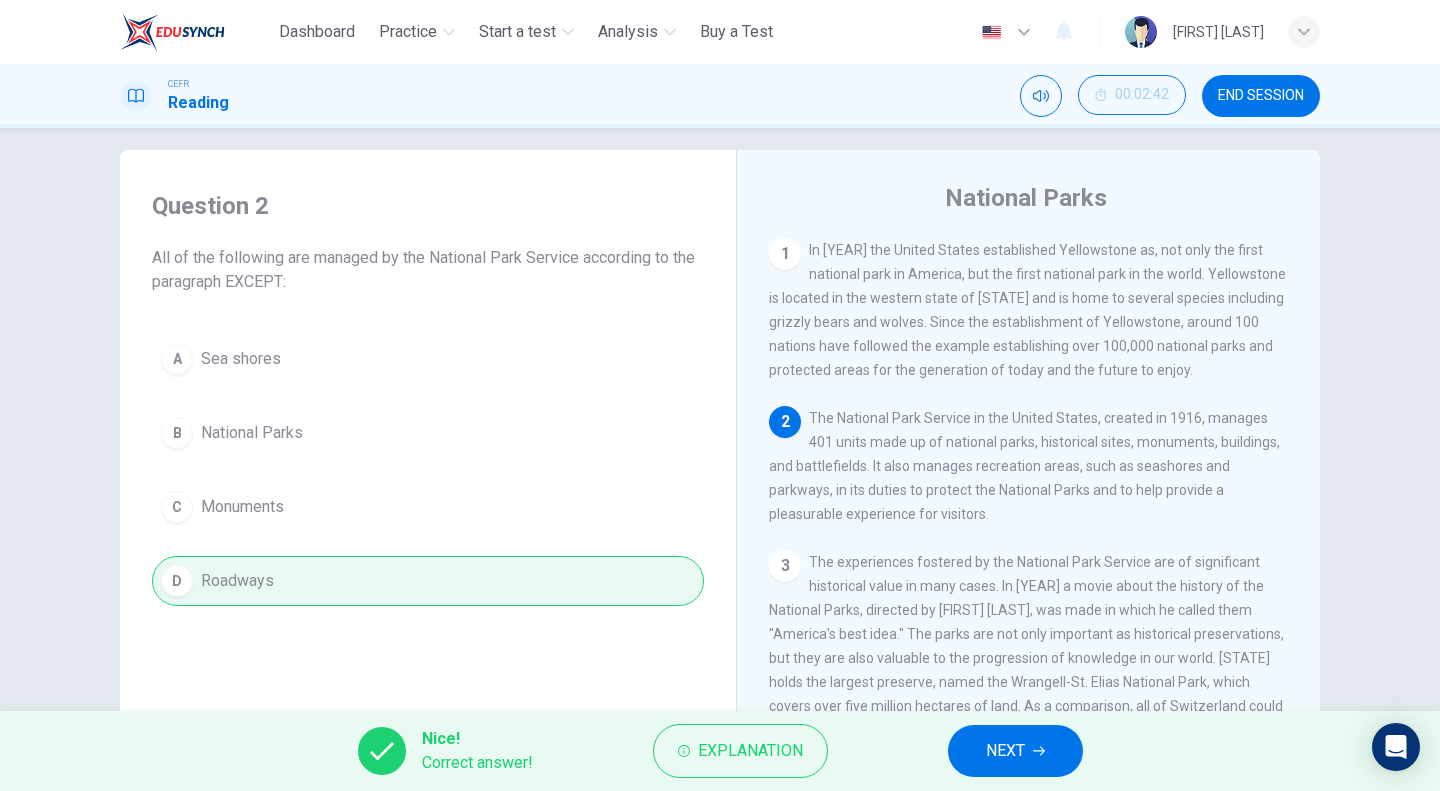 scroll, scrollTop: 15, scrollLeft: 0, axis: vertical 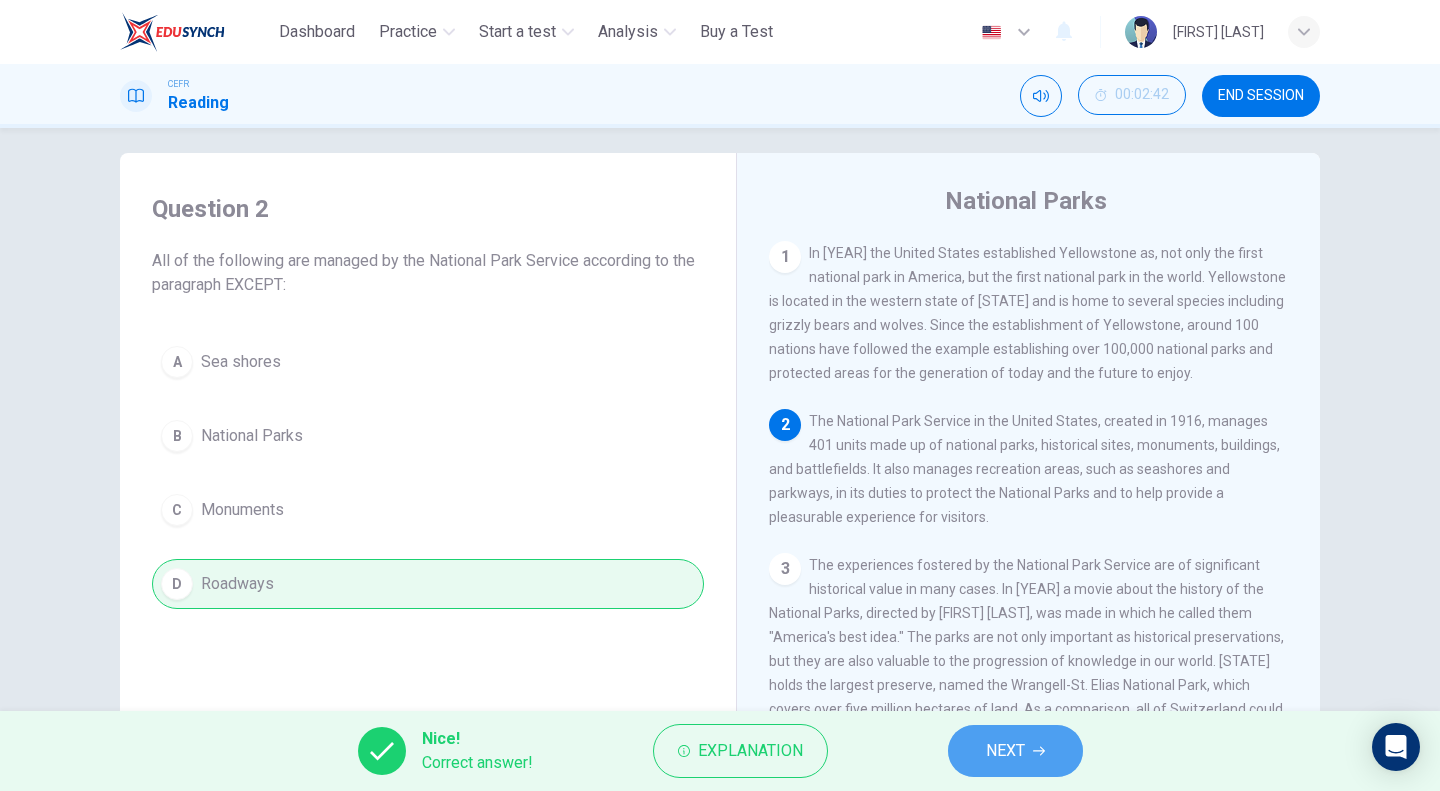 click on "NEXT" at bounding box center [1005, 751] 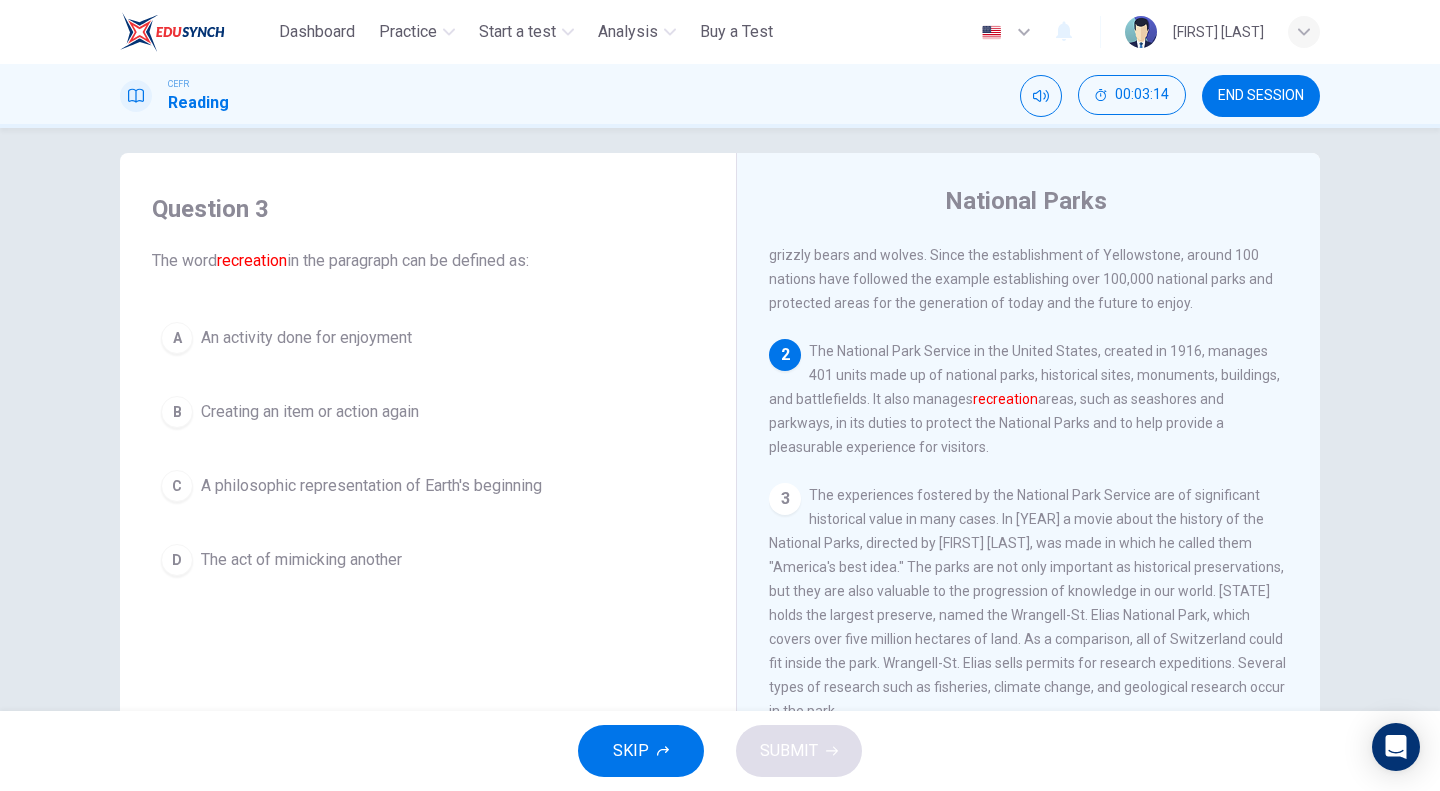 scroll, scrollTop: 71, scrollLeft: 0, axis: vertical 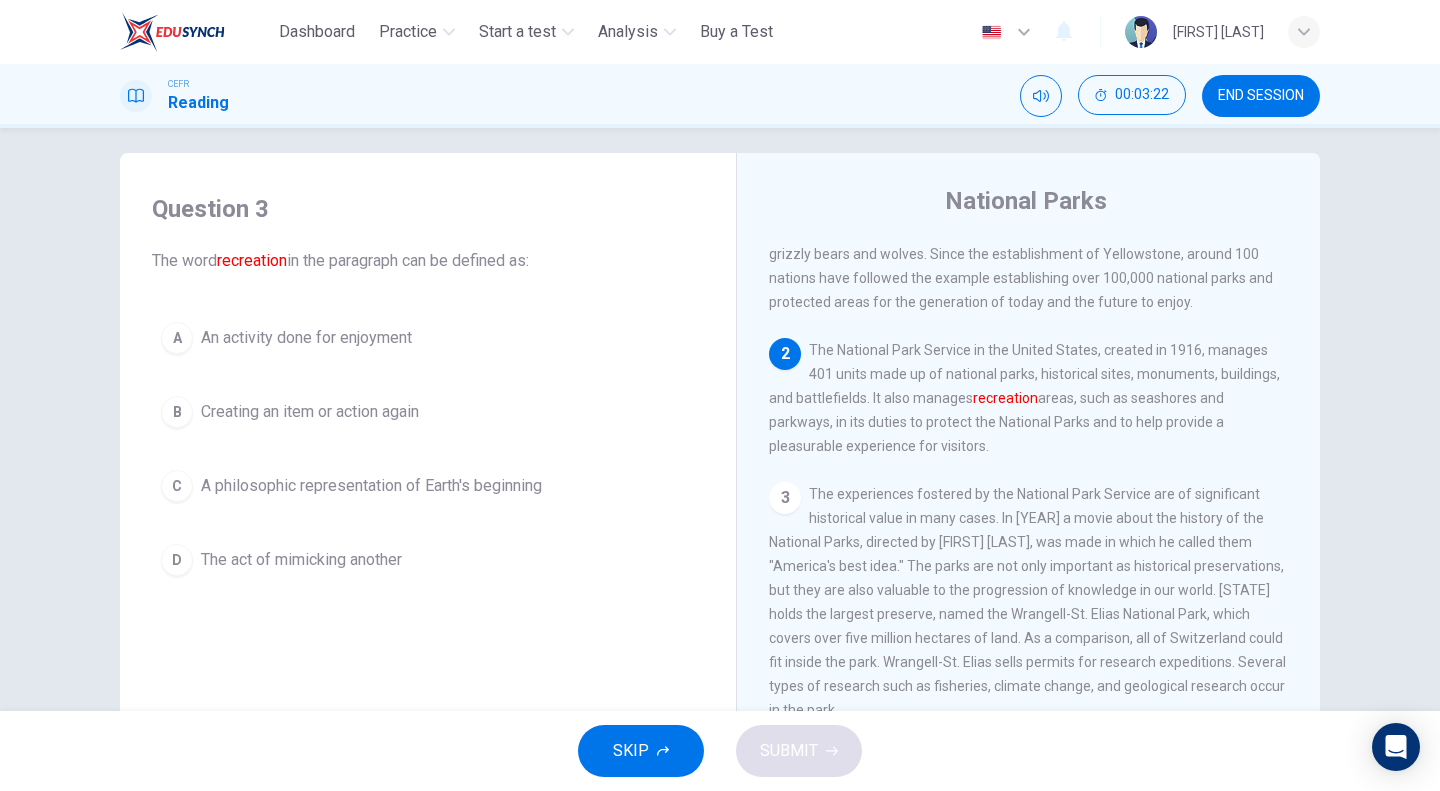 click on "An activity done for enjoyment" at bounding box center (306, 338) 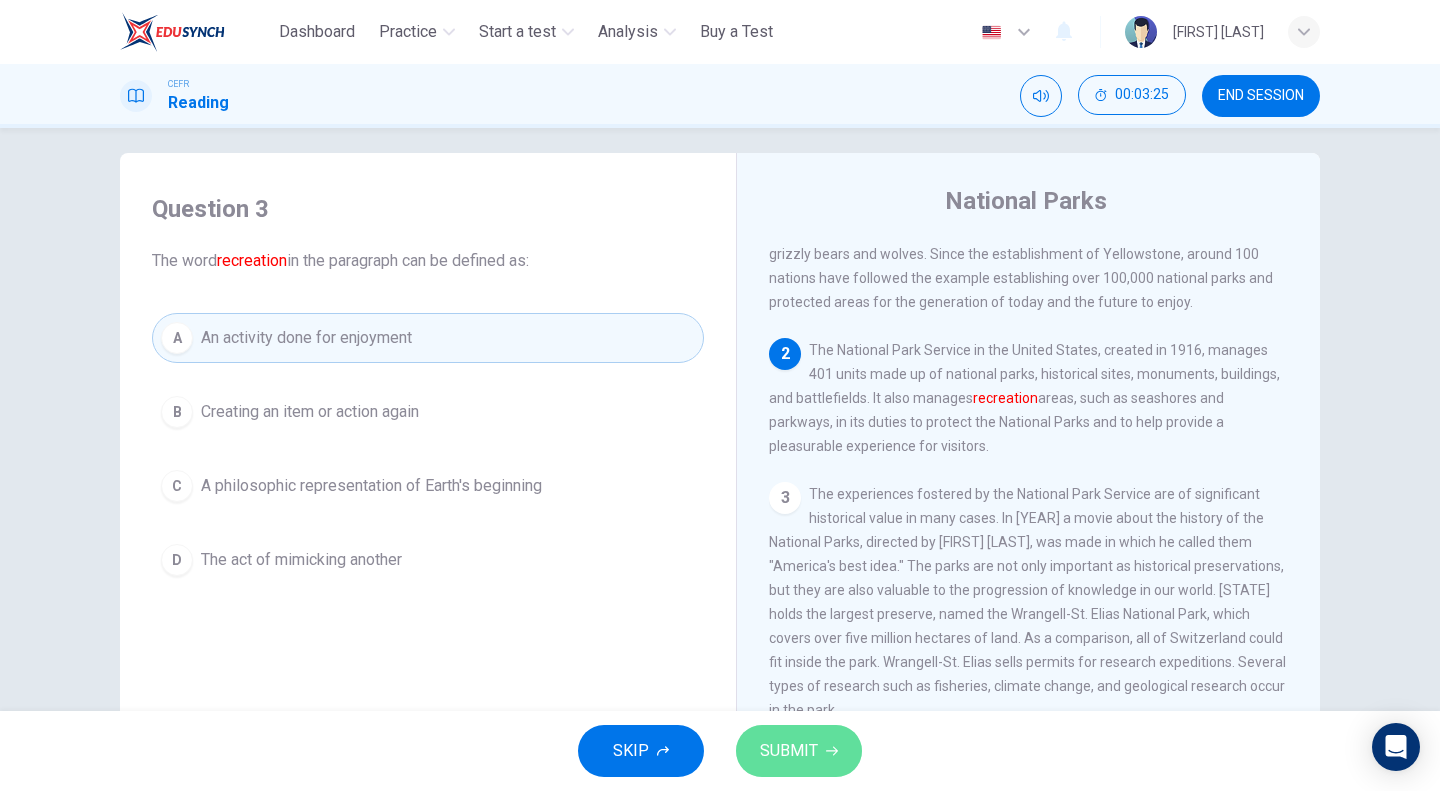 click on "SUBMIT" at bounding box center (789, 751) 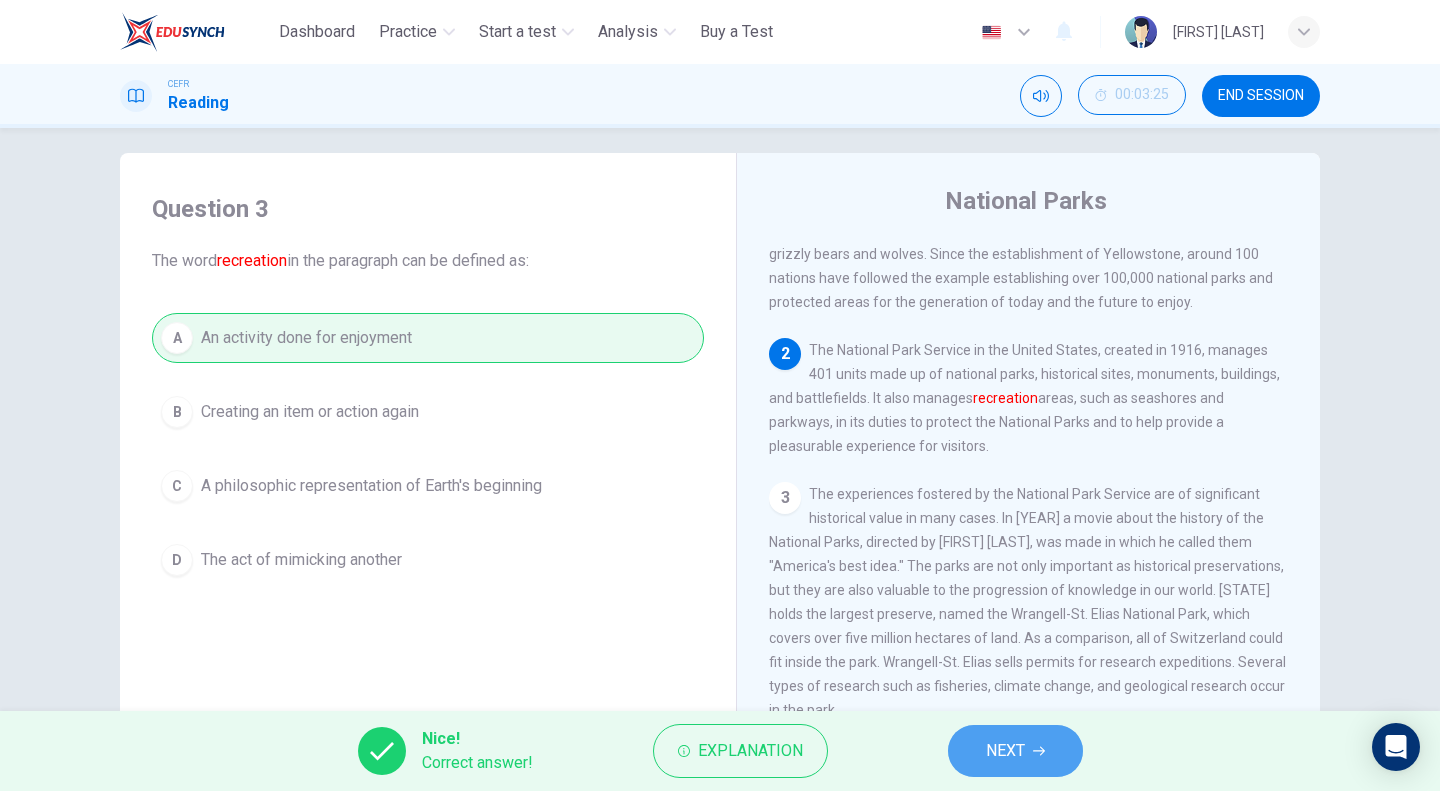 click on "NEXT" at bounding box center (1005, 751) 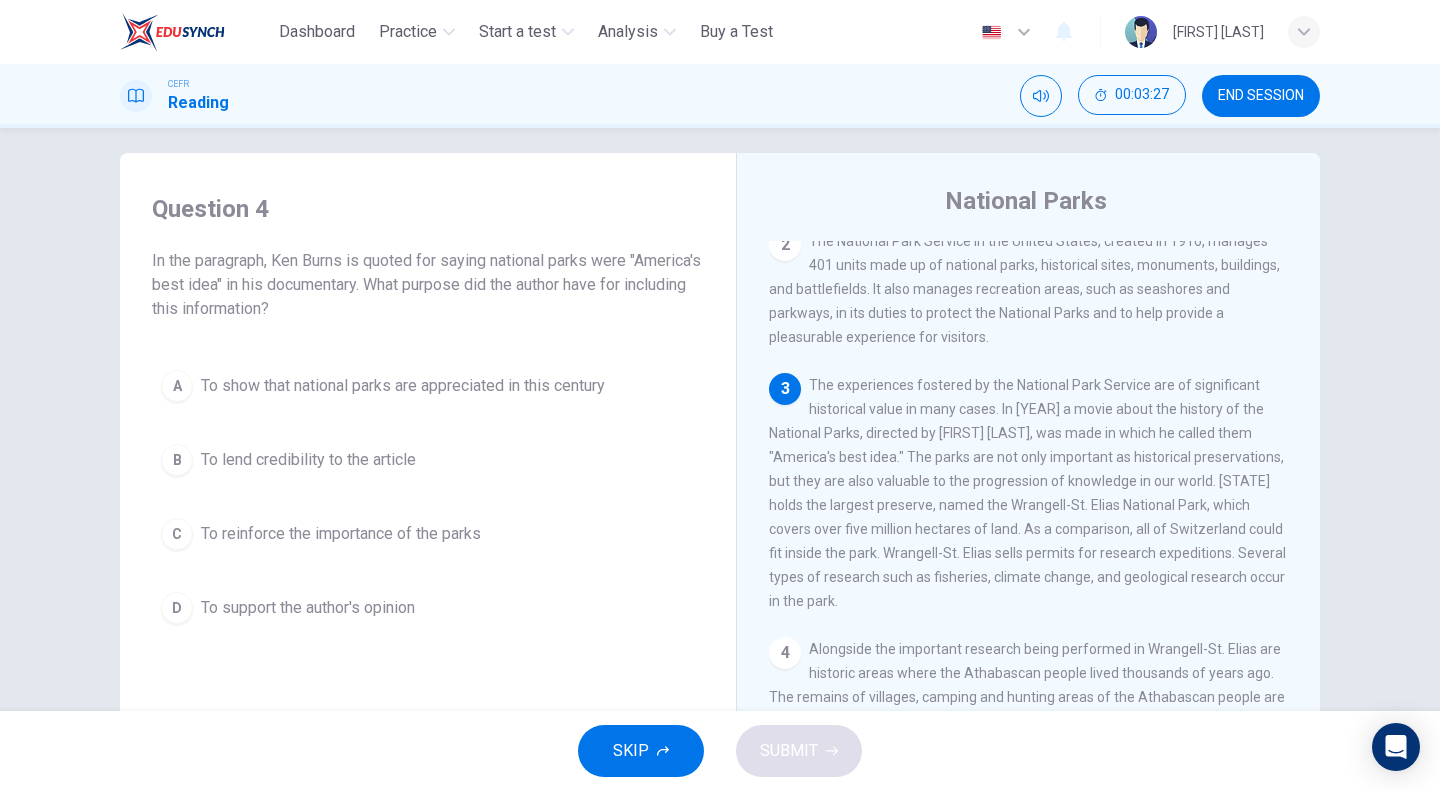 scroll, scrollTop: 140, scrollLeft: 0, axis: vertical 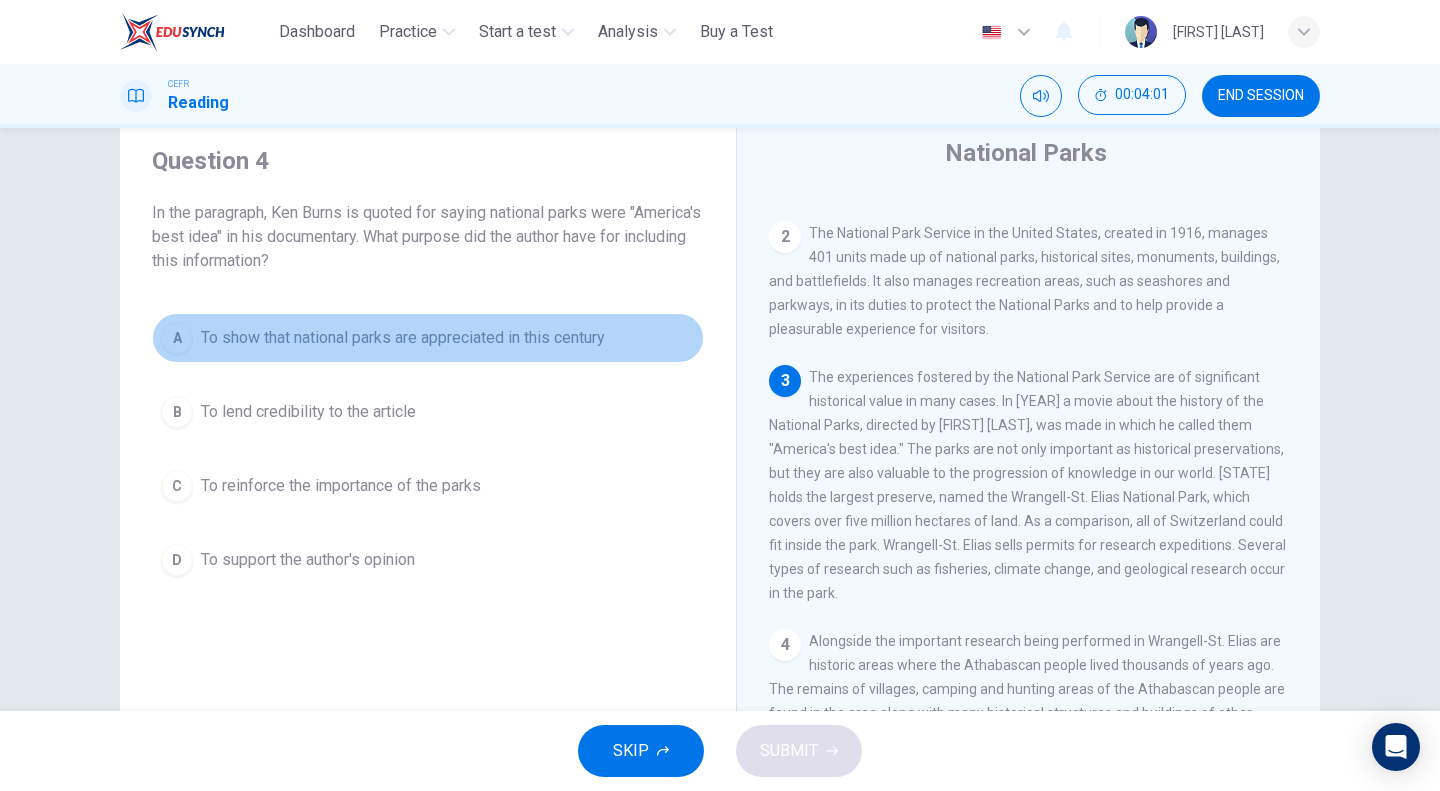 click on "To show that national parks are appreciated in this century" at bounding box center (403, 338) 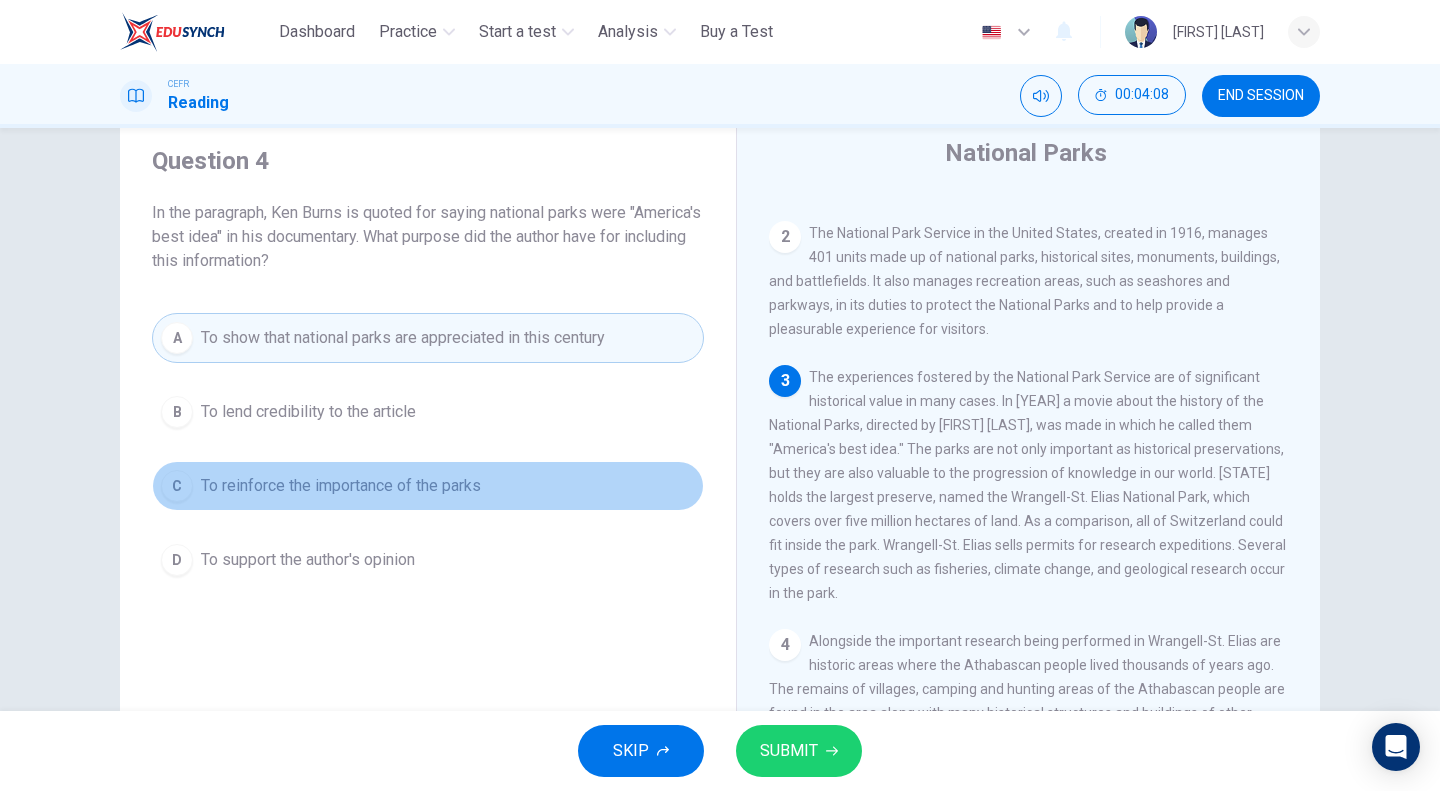 click on "To reinforce the importance of the parks" at bounding box center (341, 486) 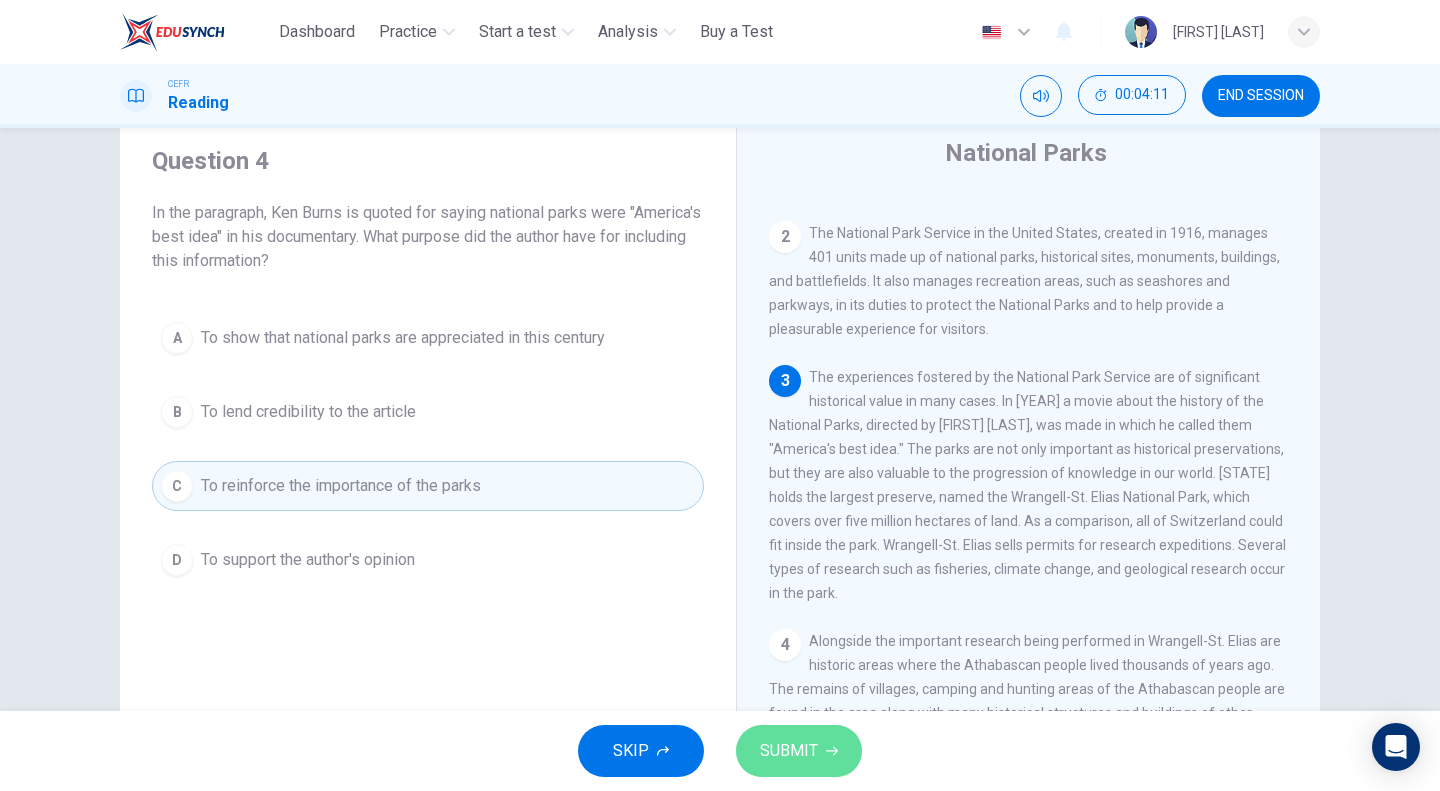 click 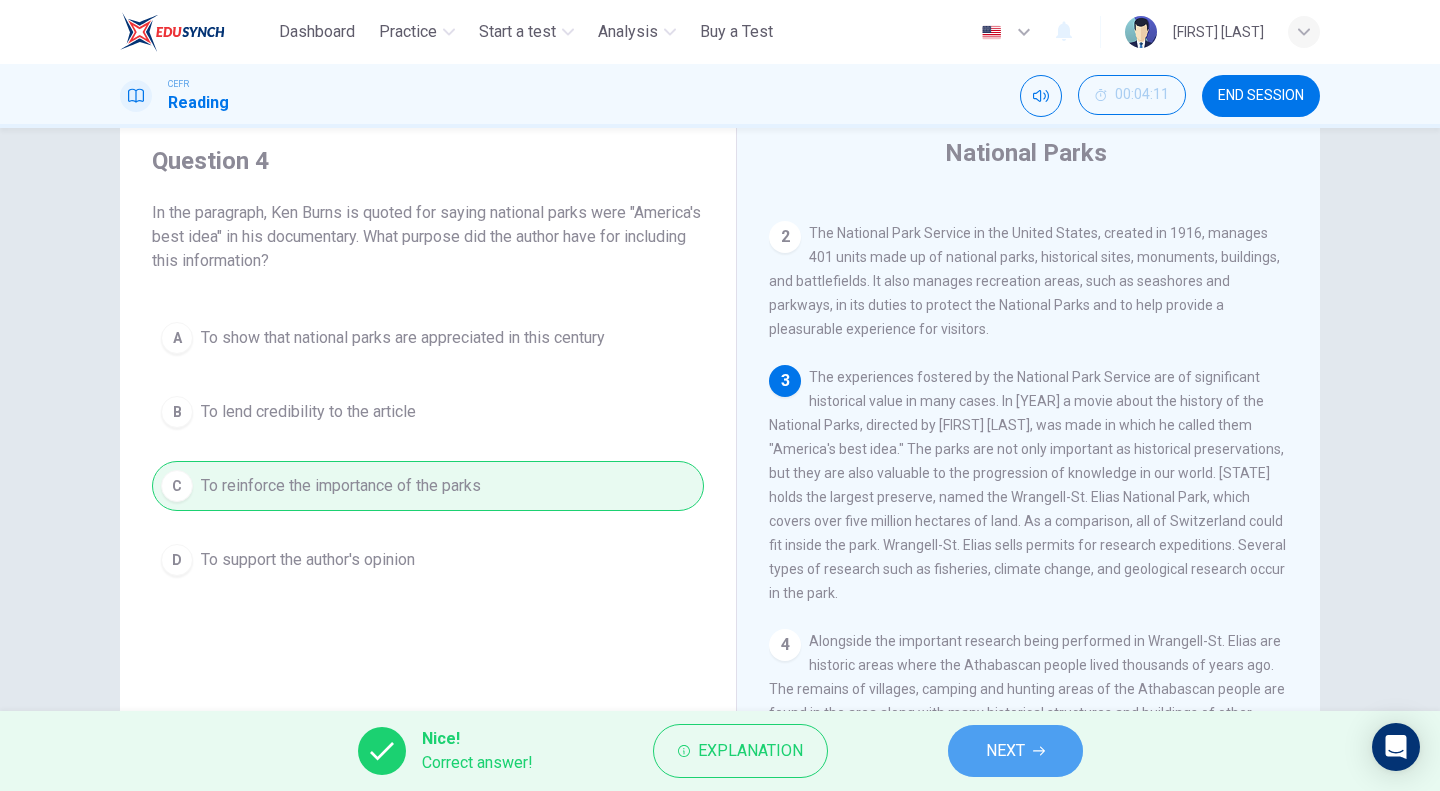 click on "NEXT" at bounding box center [1015, 751] 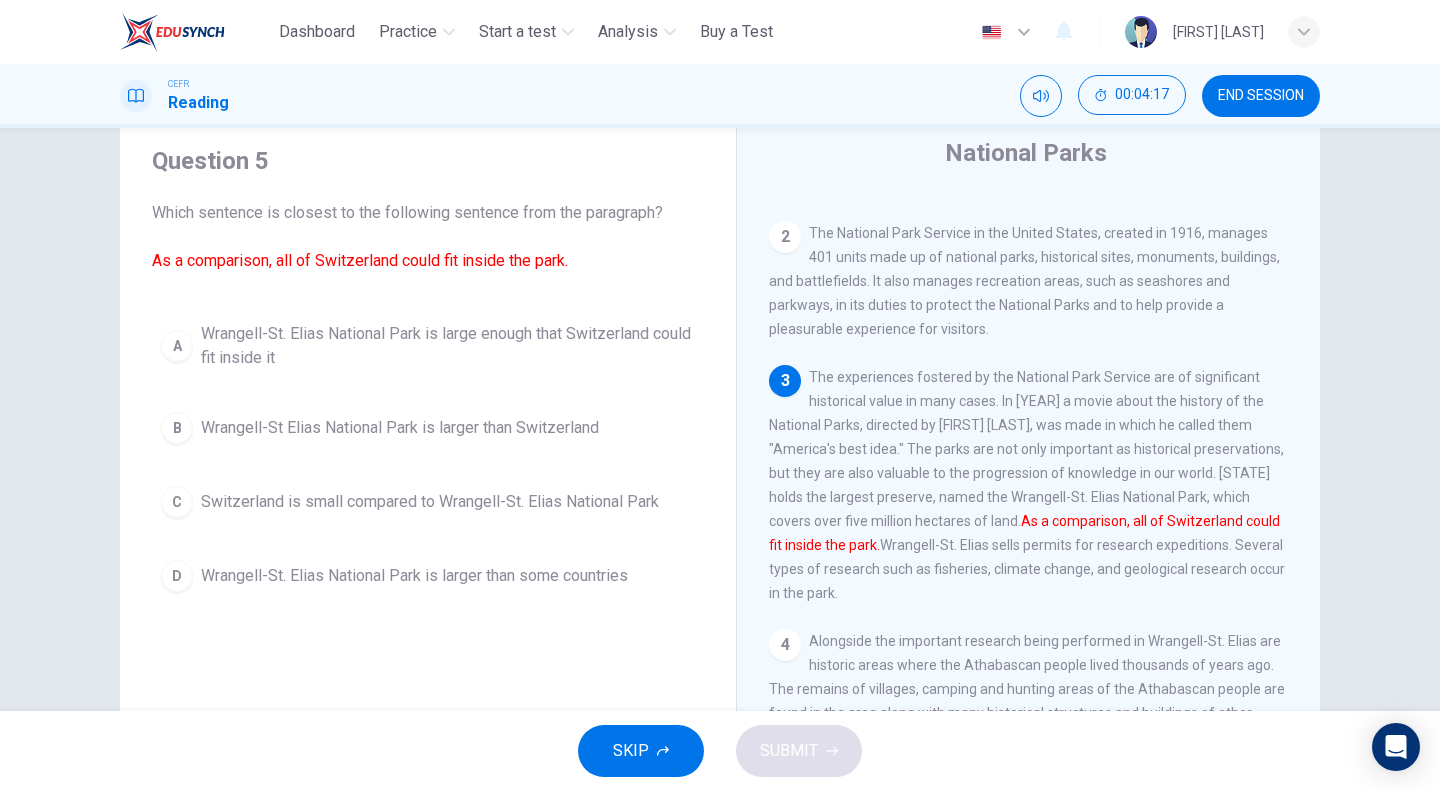 scroll, scrollTop: 171, scrollLeft: 0, axis: vertical 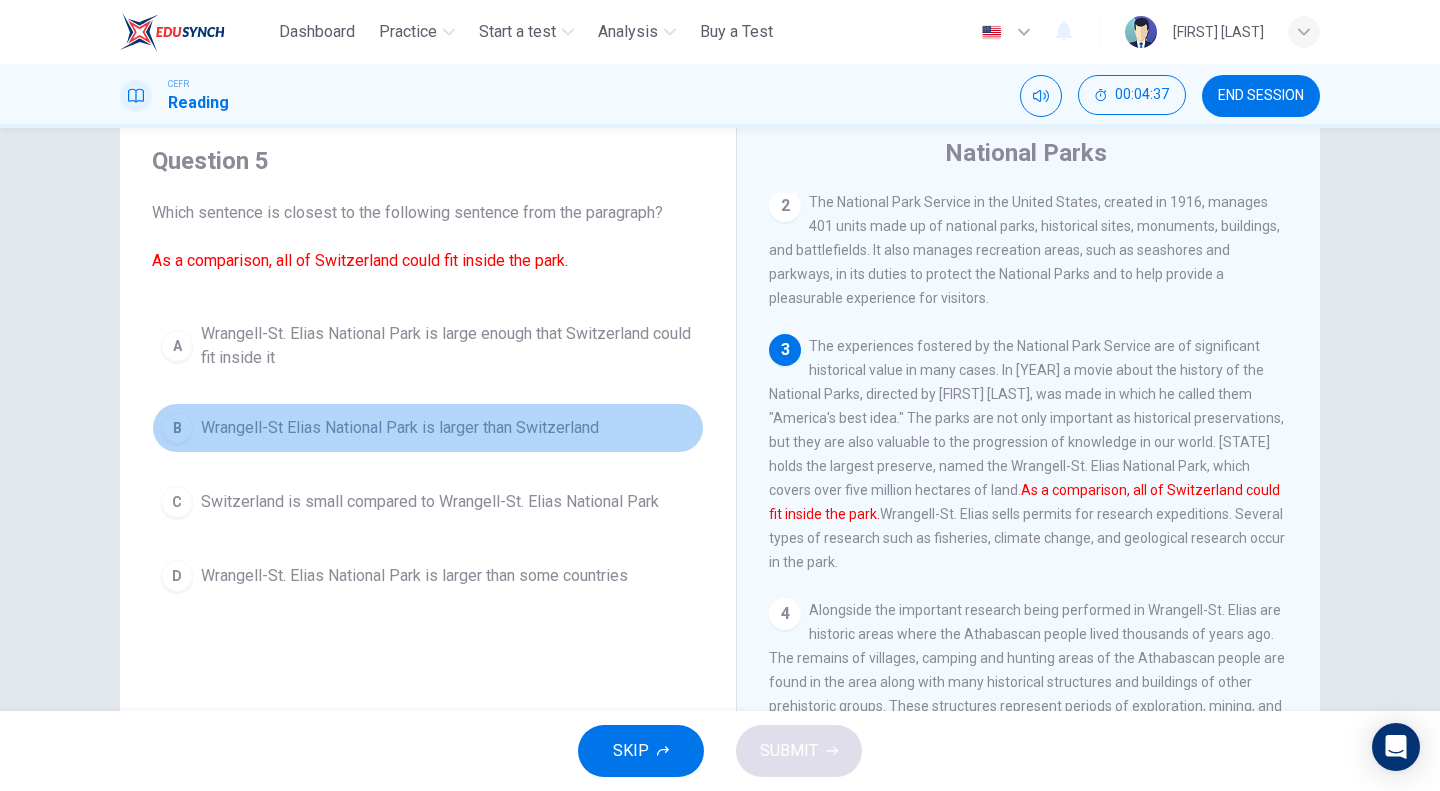 click on "Wrangell-St Elias National Park is larger than Switzerland" at bounding box center (400, 428) 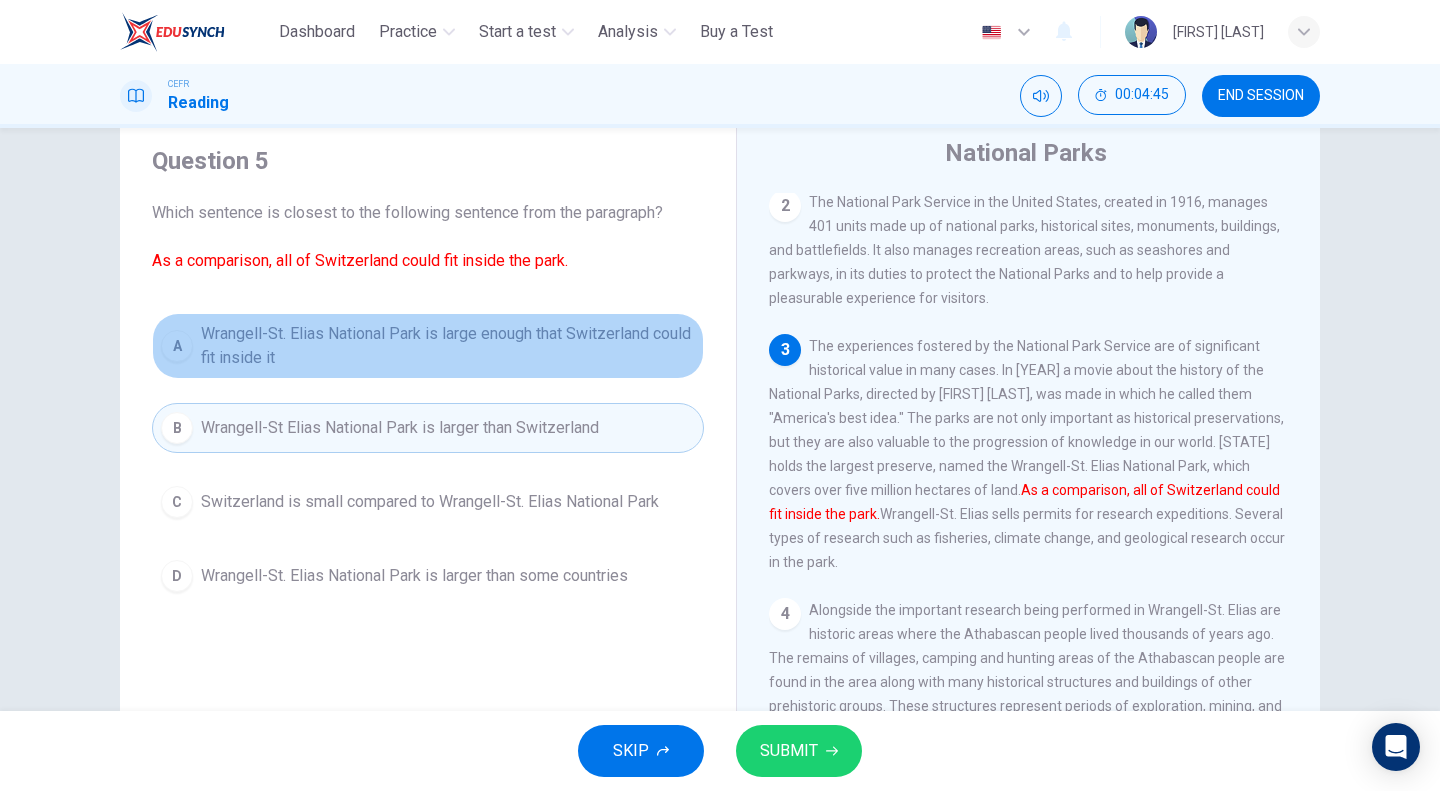 click on "Wrangell-St. Elias National Park is large enough that Switzerland could fit inside it" at bounding box center (448, 346) 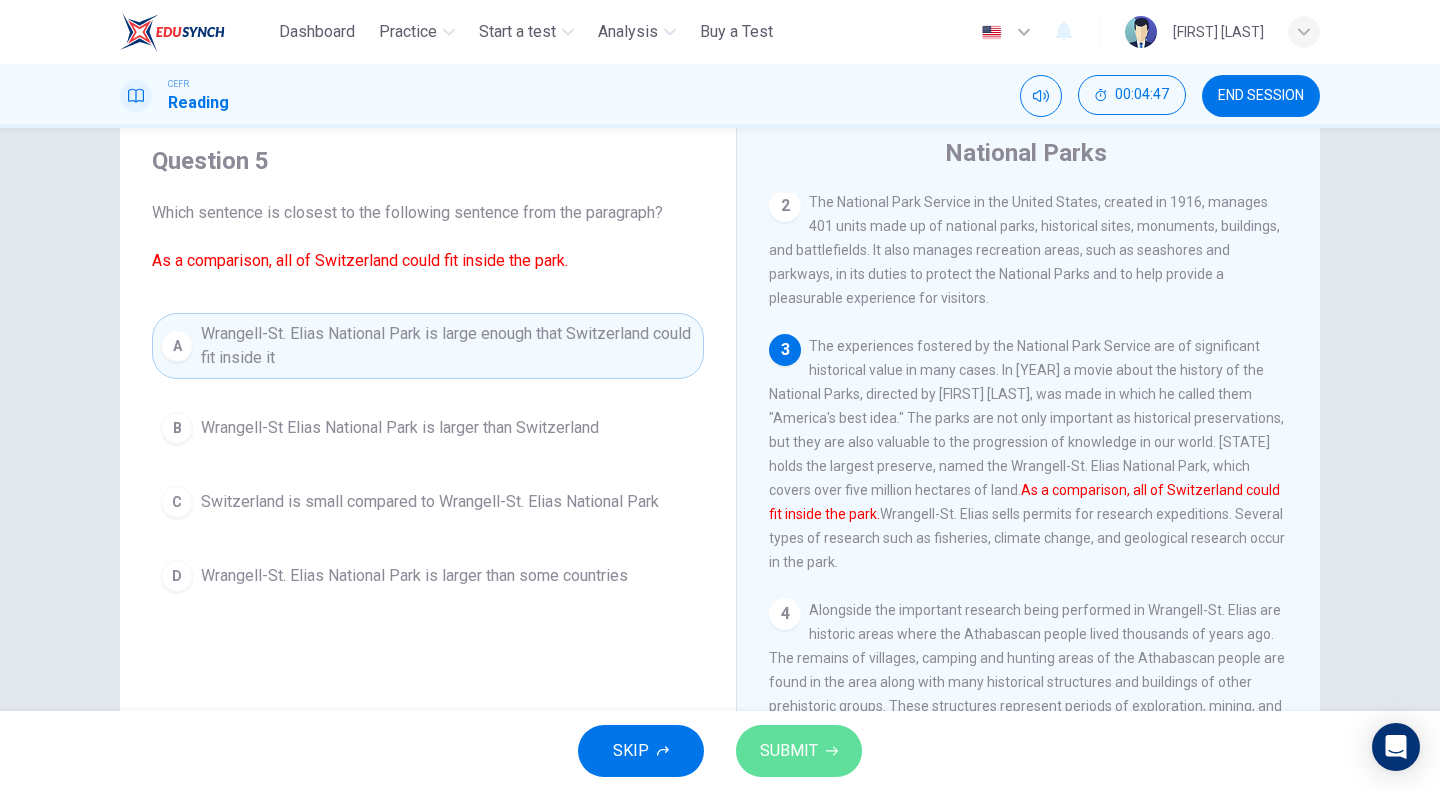 click on "SUBMIT" at bounding box center (789, 751) 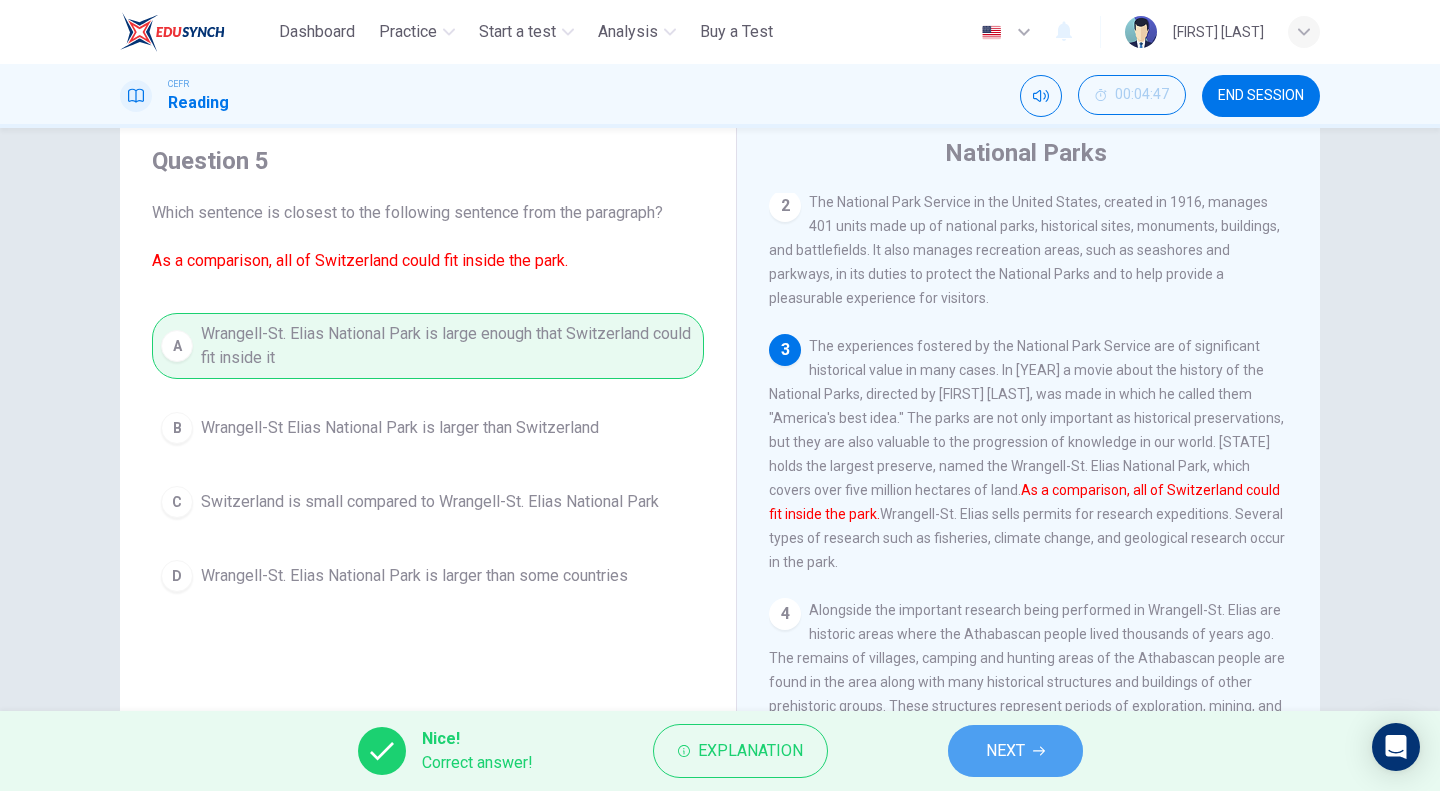 click on "NEXT" at bounding box center (1005, 751) 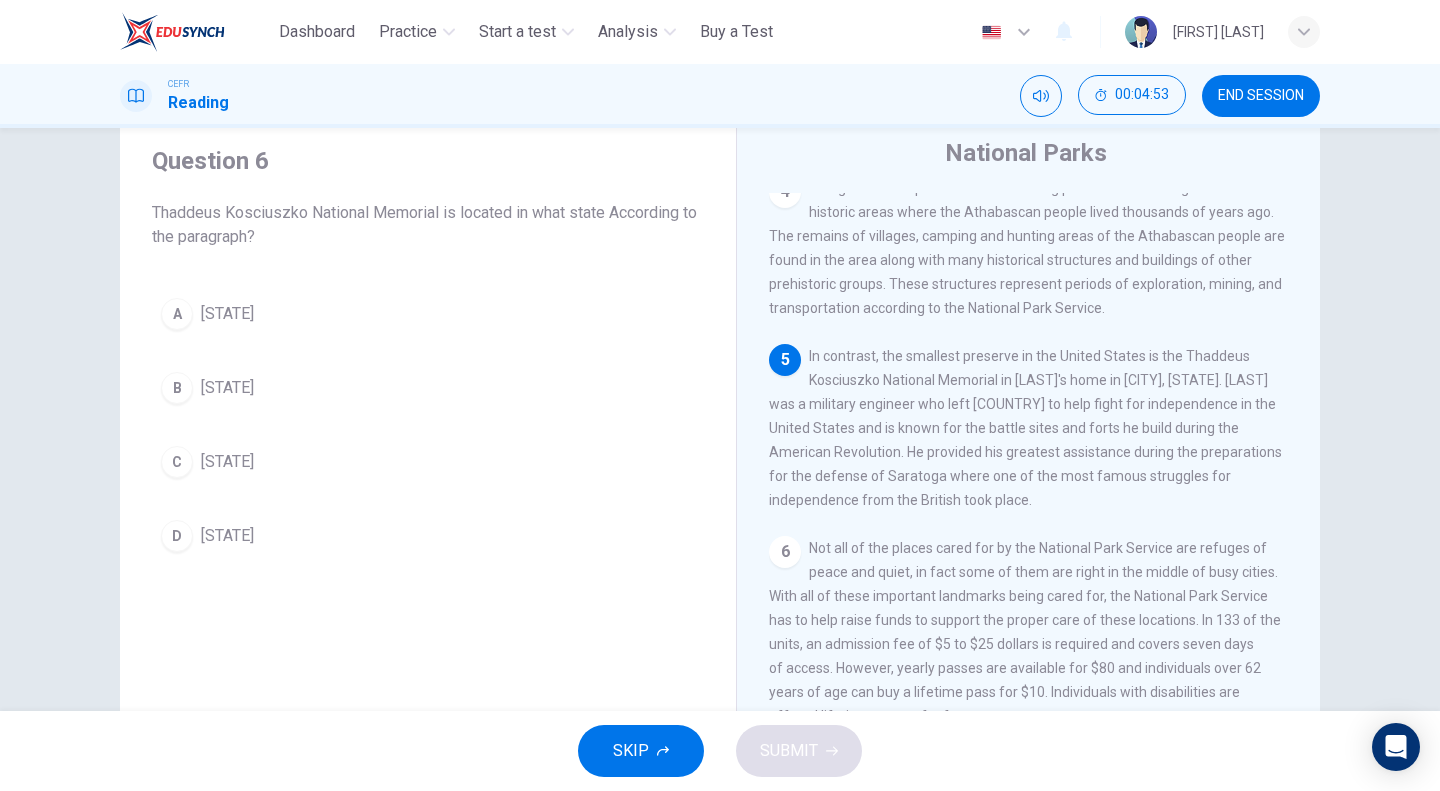 scroll, scrollTop: 610, scrollLeft: 0, axis: vertical 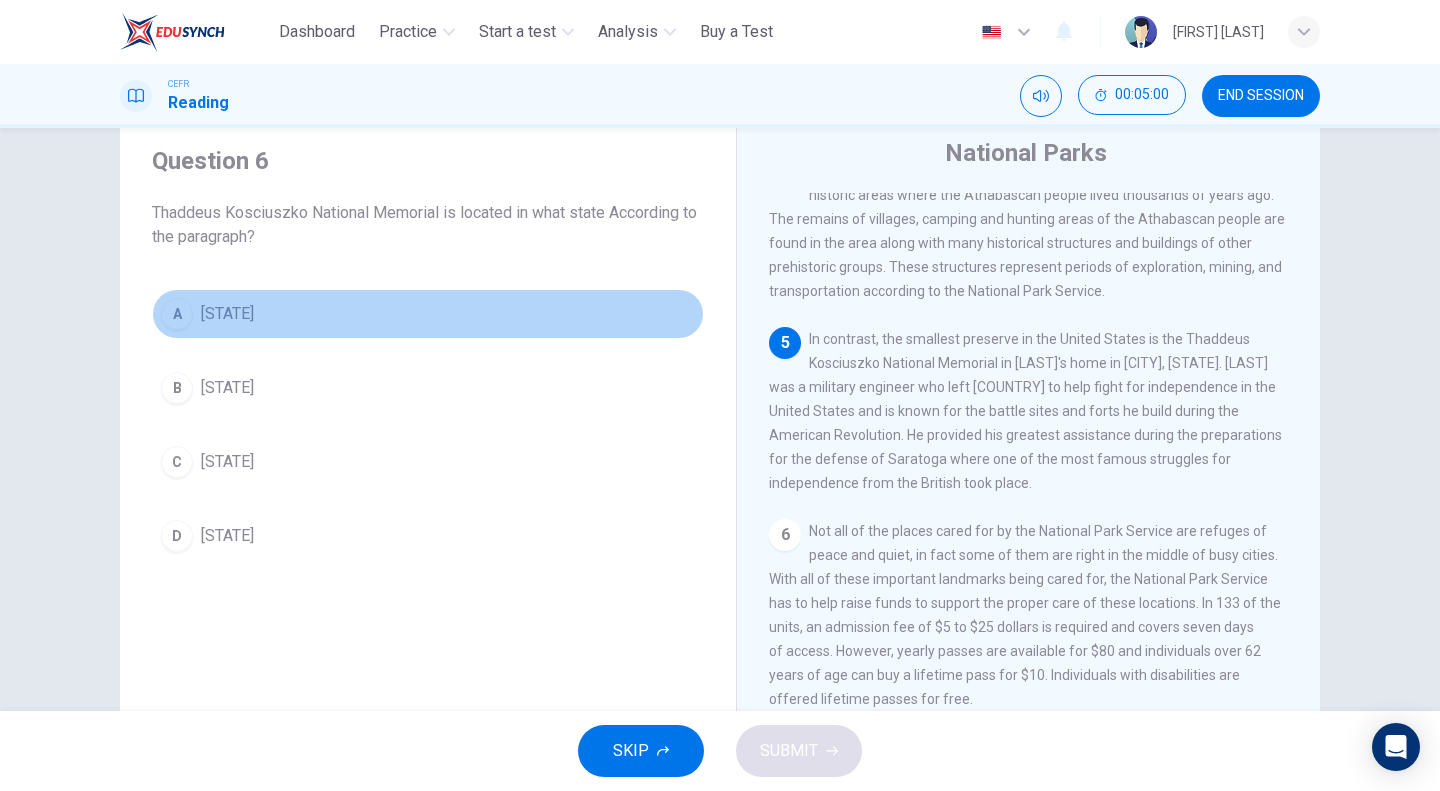 click on "A [STATE]" at bounding box center [428, 314] 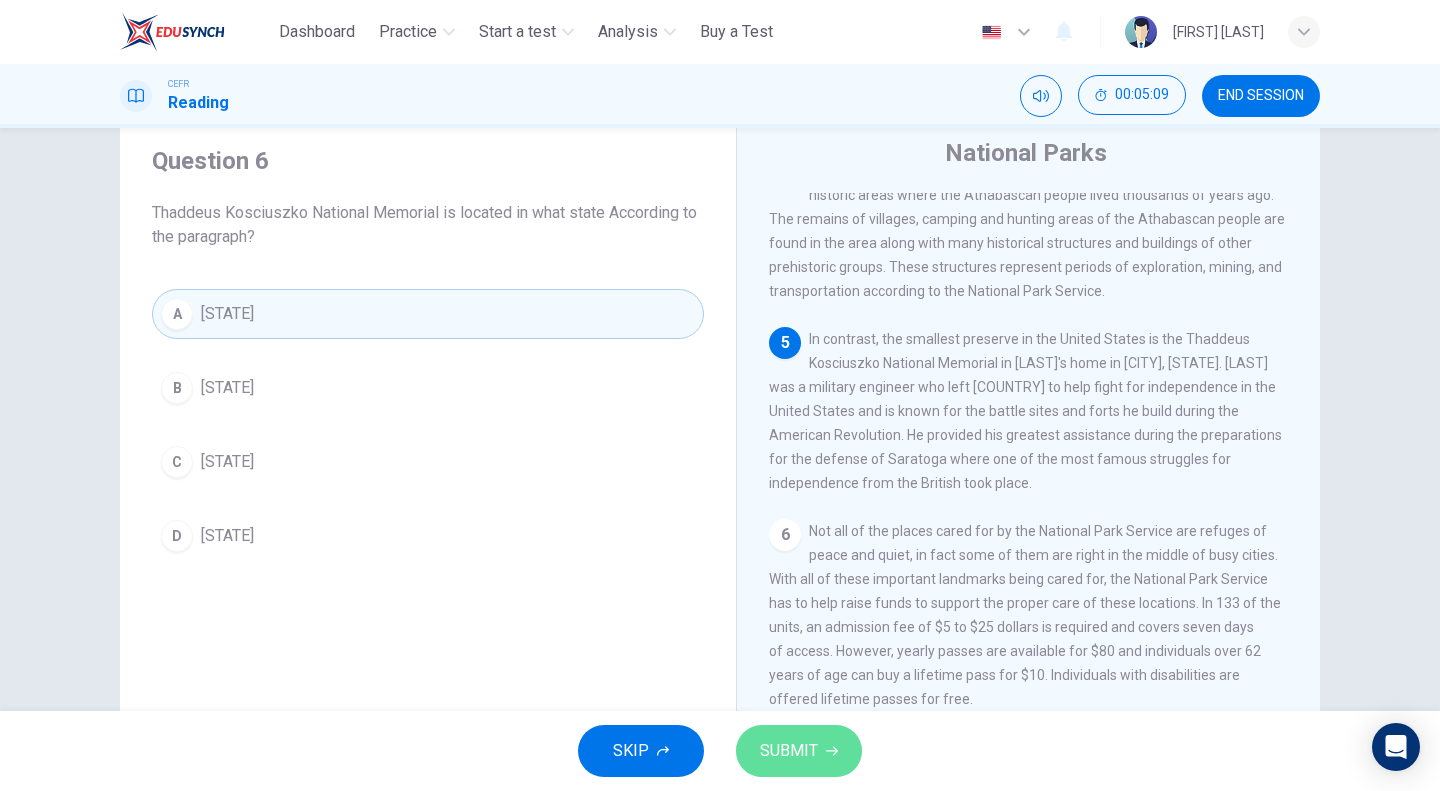 click on "SUBMIT" at bounding box center (789, 751) 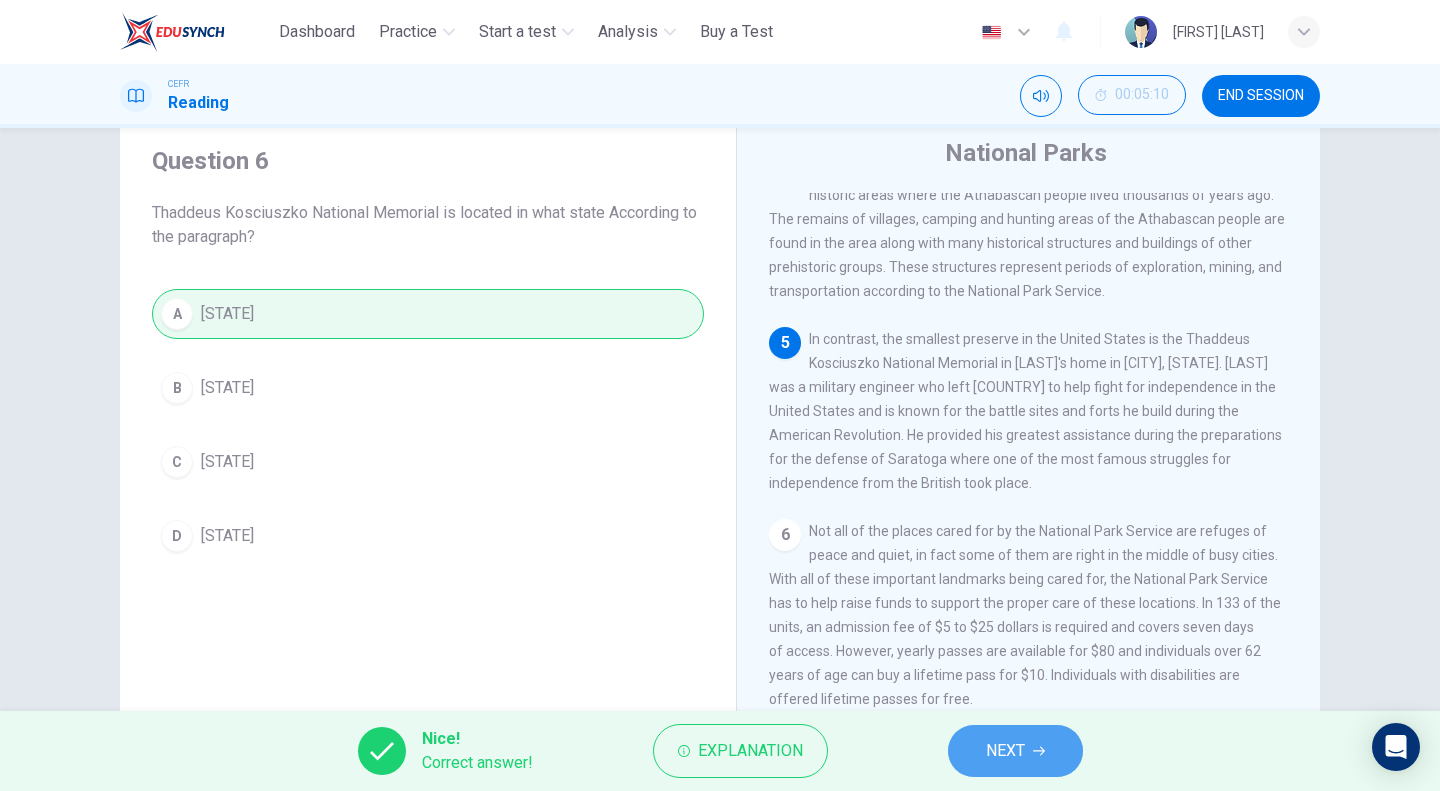 click on "NEXT" at bounding box center (1005, 751) 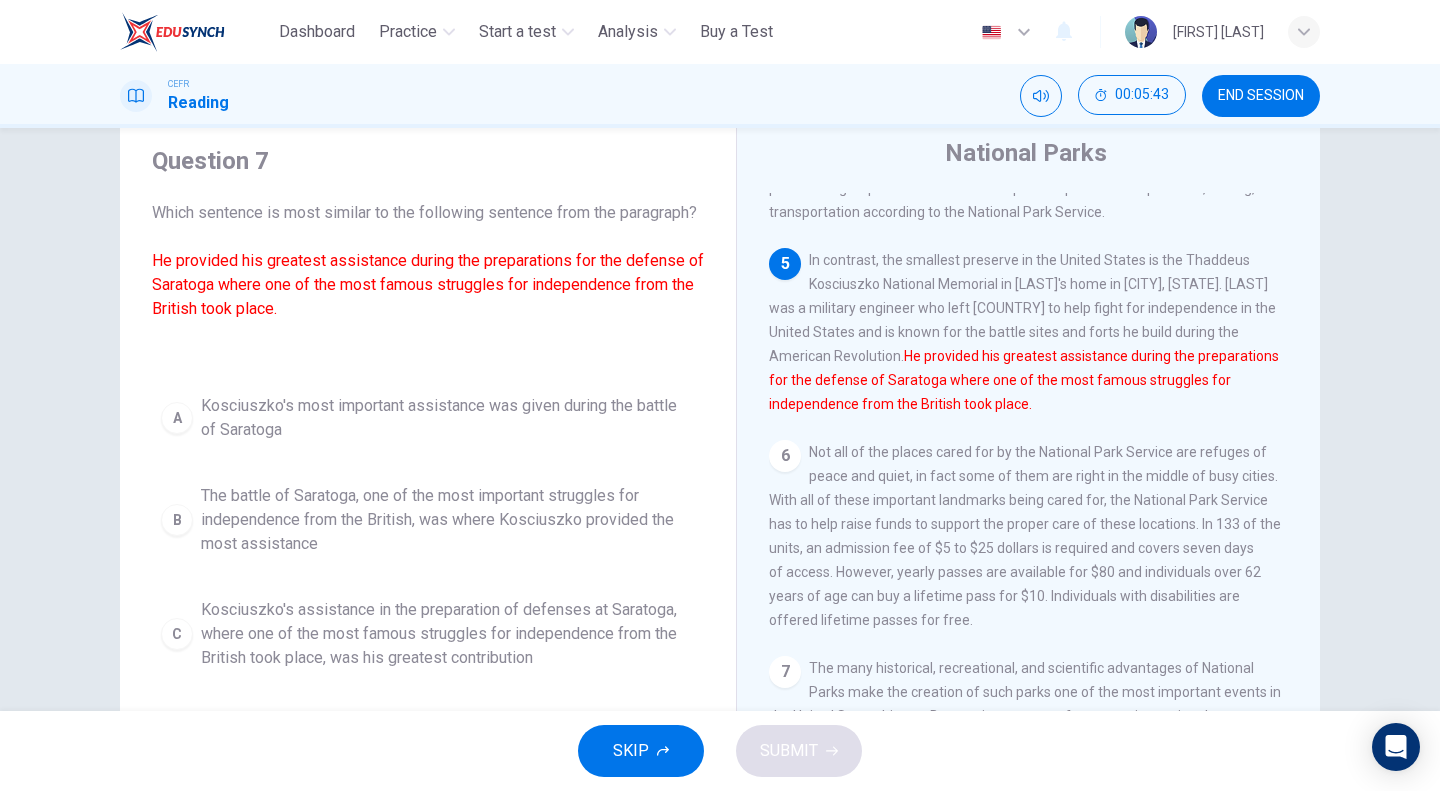 scroll, scrollTop: 708, scrollLeft: 0, axis: vertical 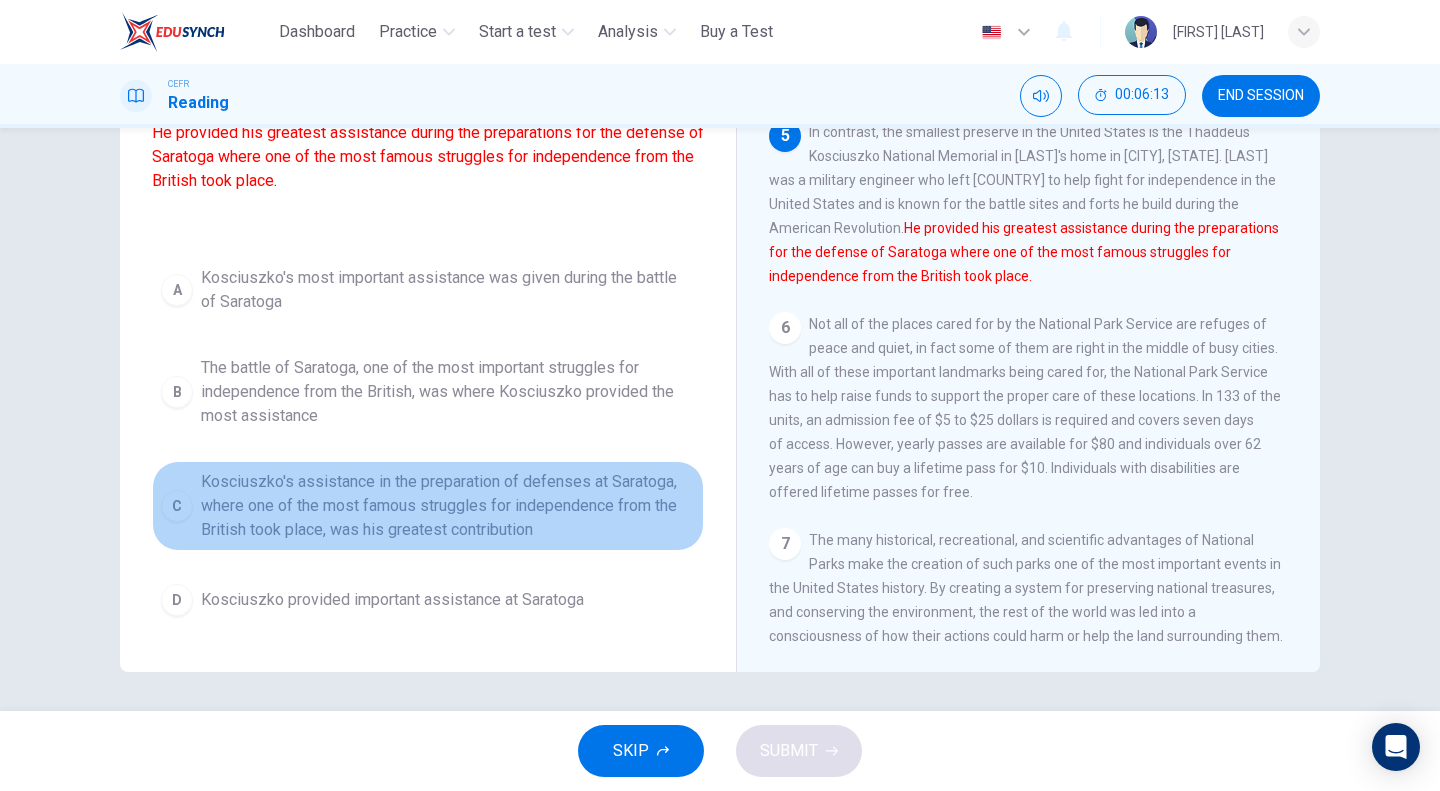 click on "Kosciuszko's assistance in the preparation of defenses at Saratoga, where one of the most famous struggles for independence from the British took place, was his greatest contribution" at bounding box center [448, 506] 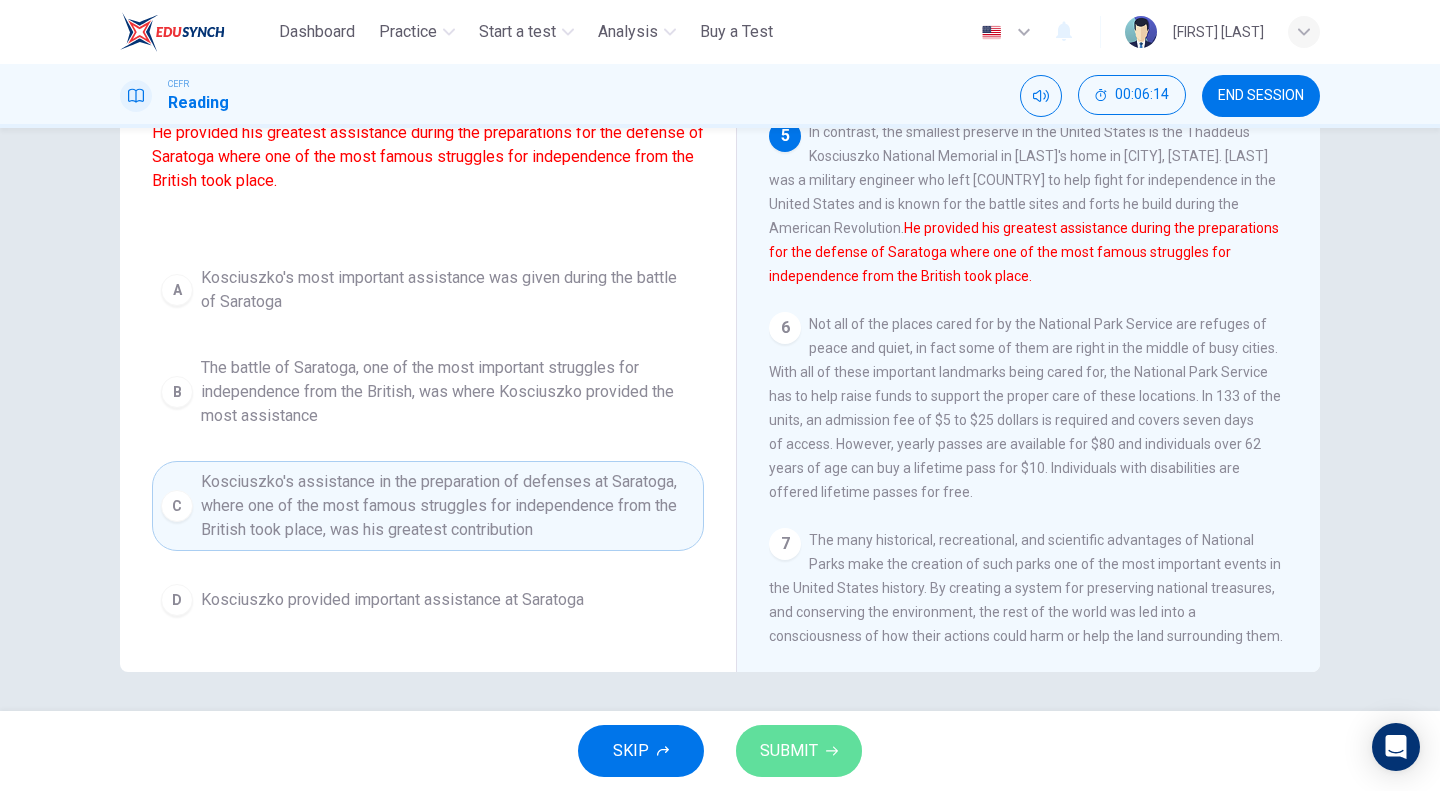 click on "SUBMIT" at bounding box center [789, 751] 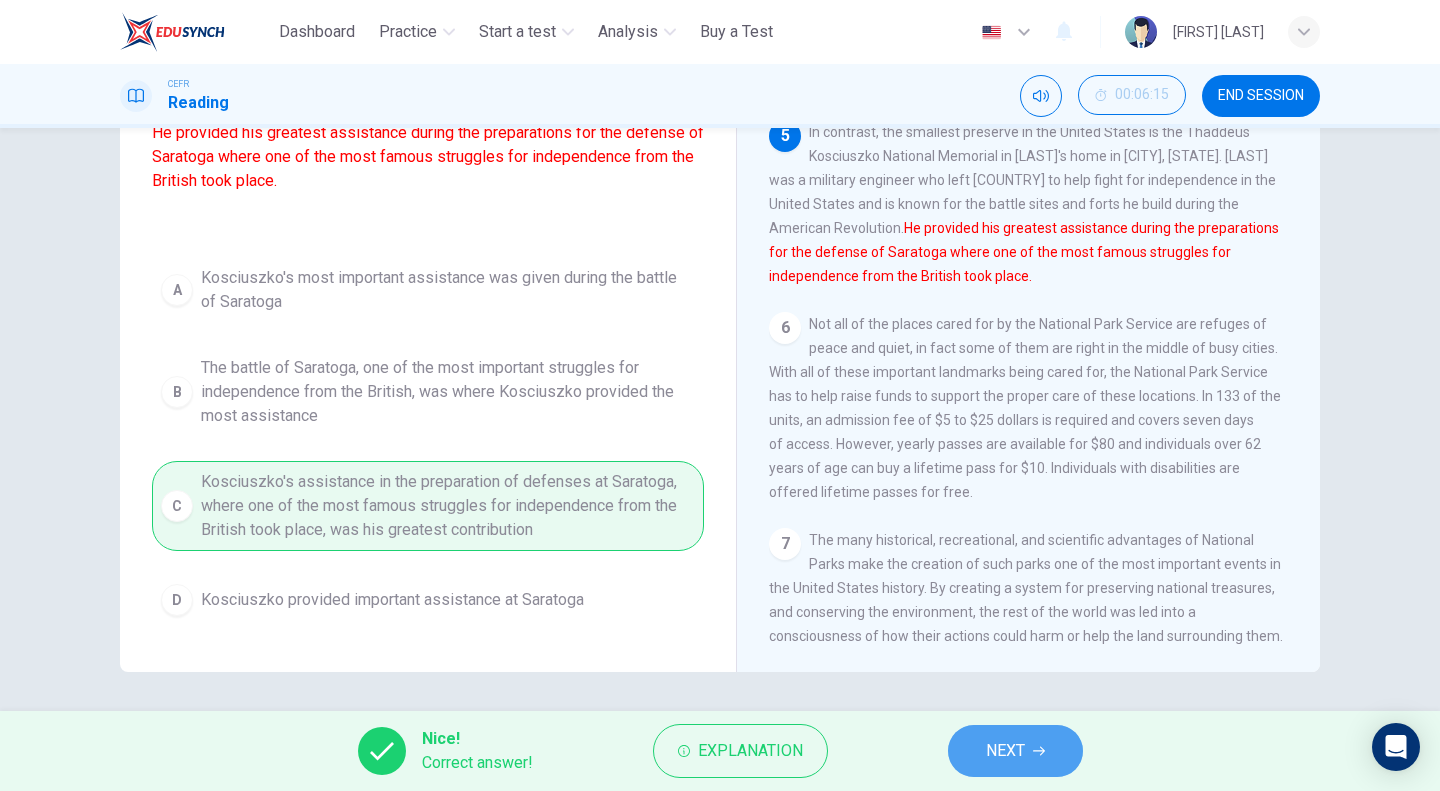 click on "NEXT" at bounding box center (1015, 751) 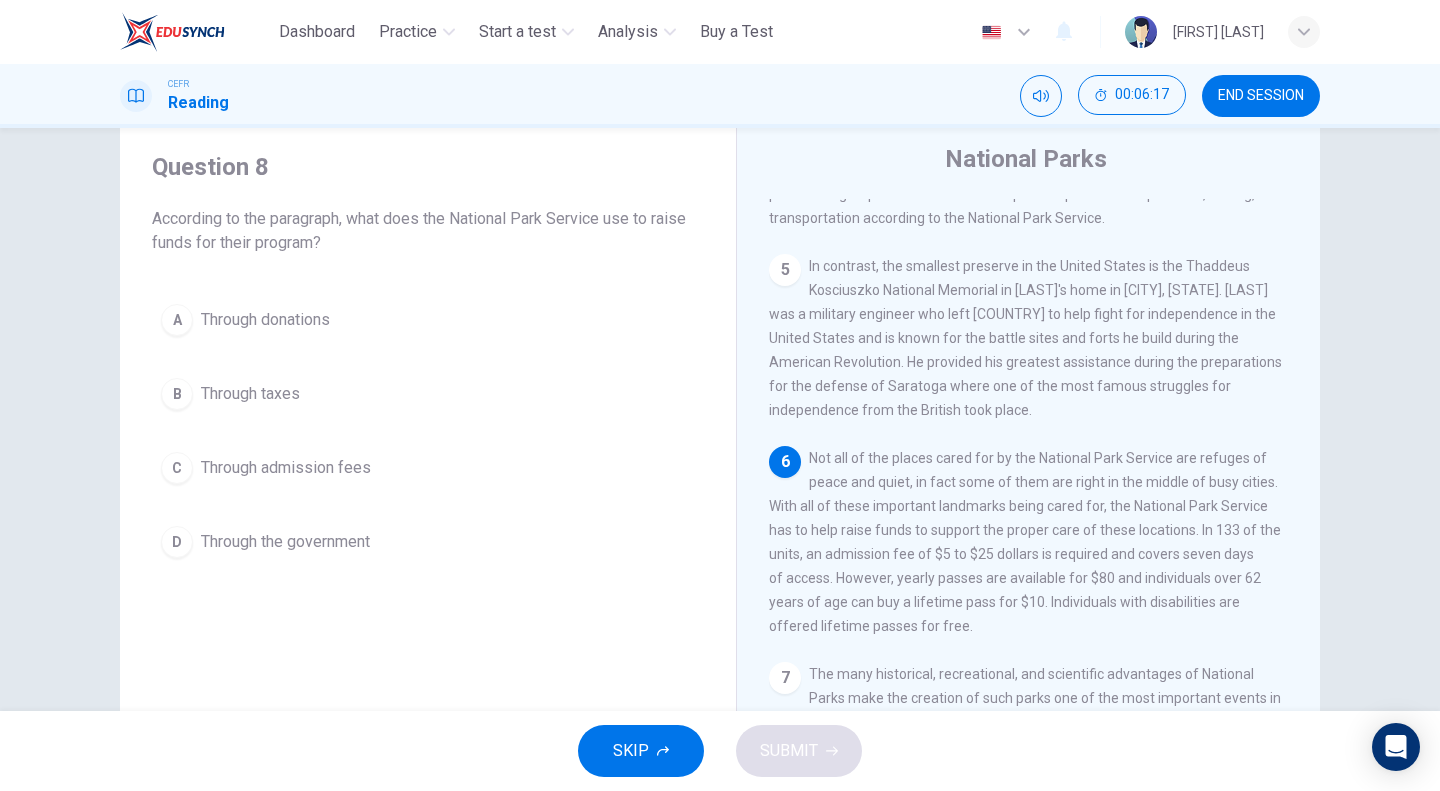 scroll, scrollTop: 60, scrollLeft: 0, axis: vertical 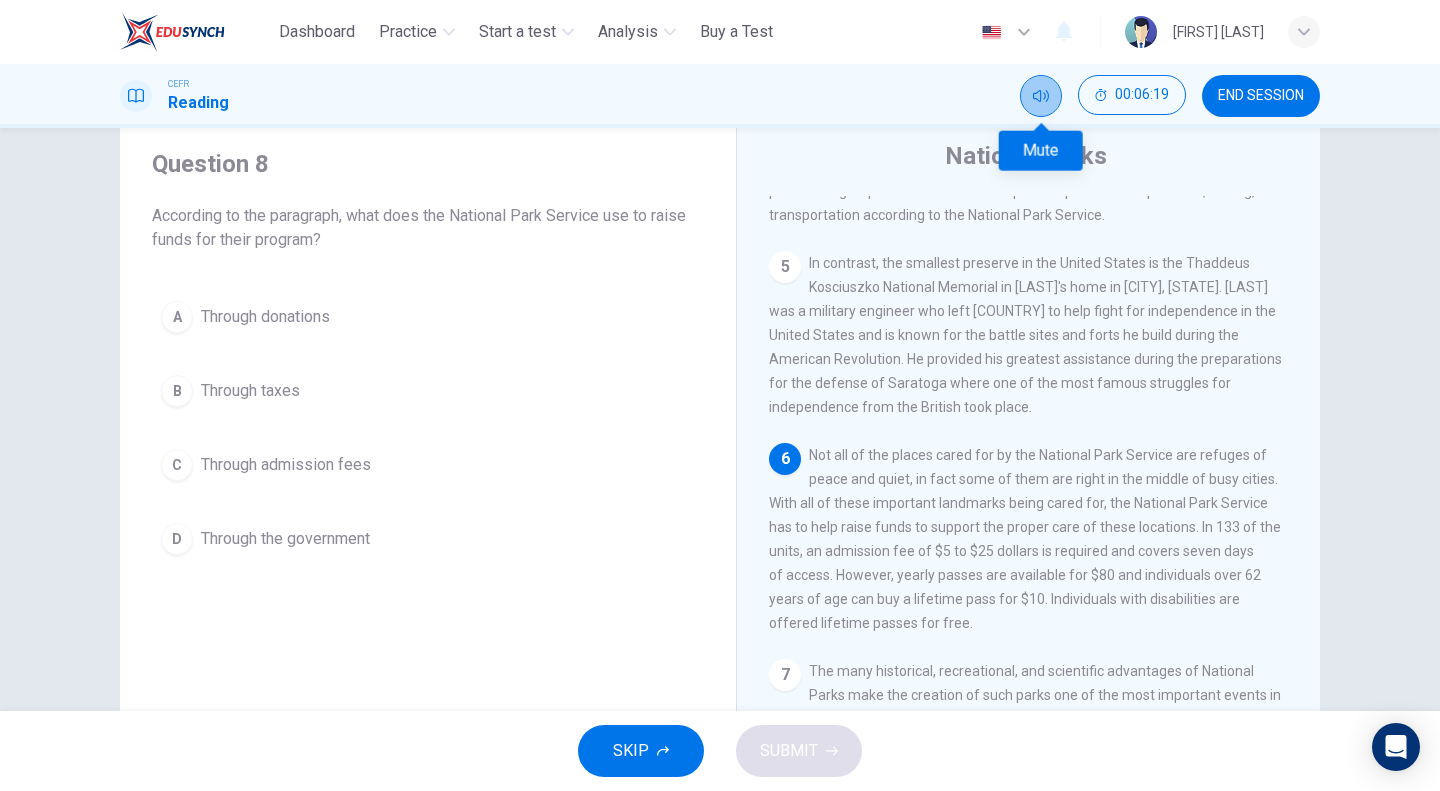 click 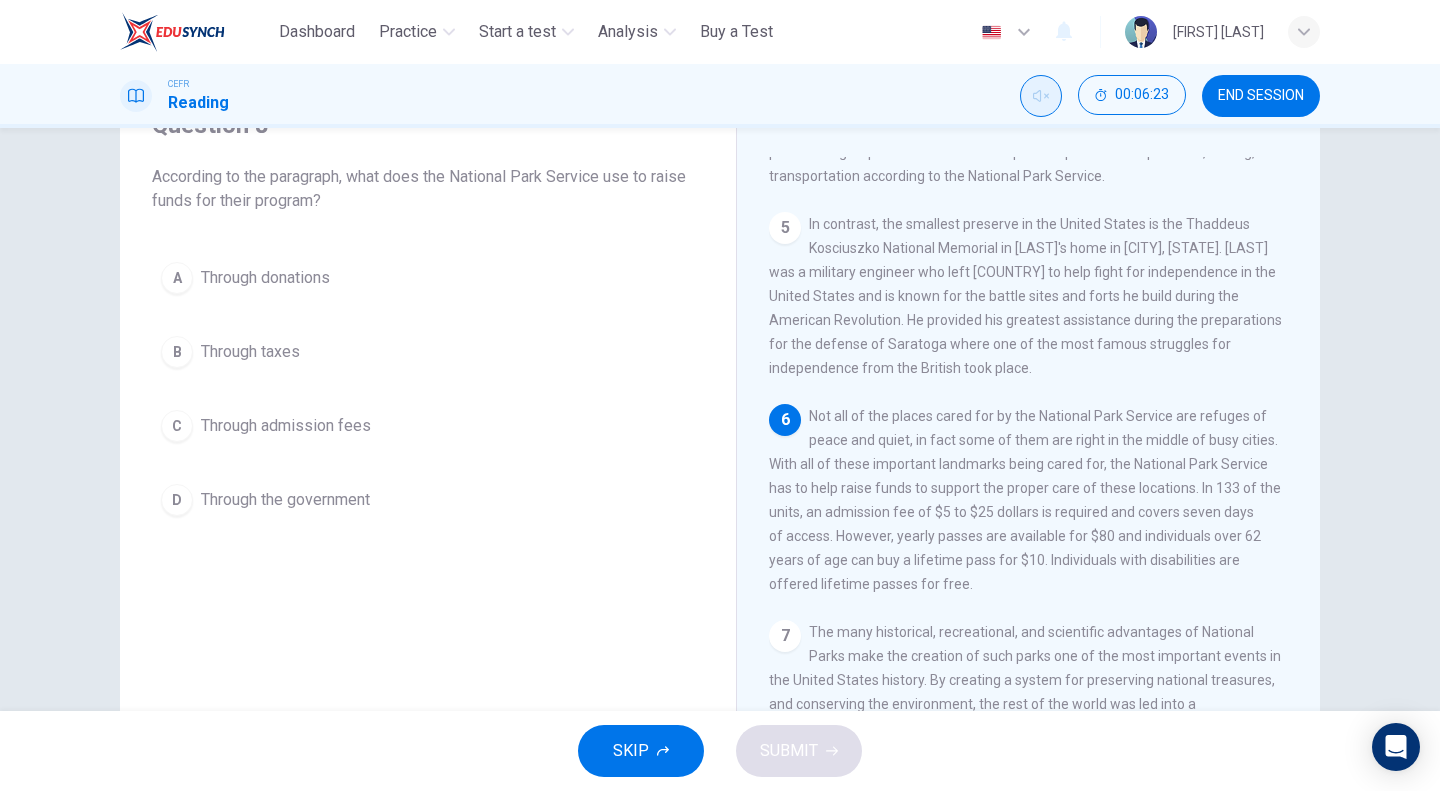 scroll, scrollTop: 100, scrollLeft: 0, axis: vertical 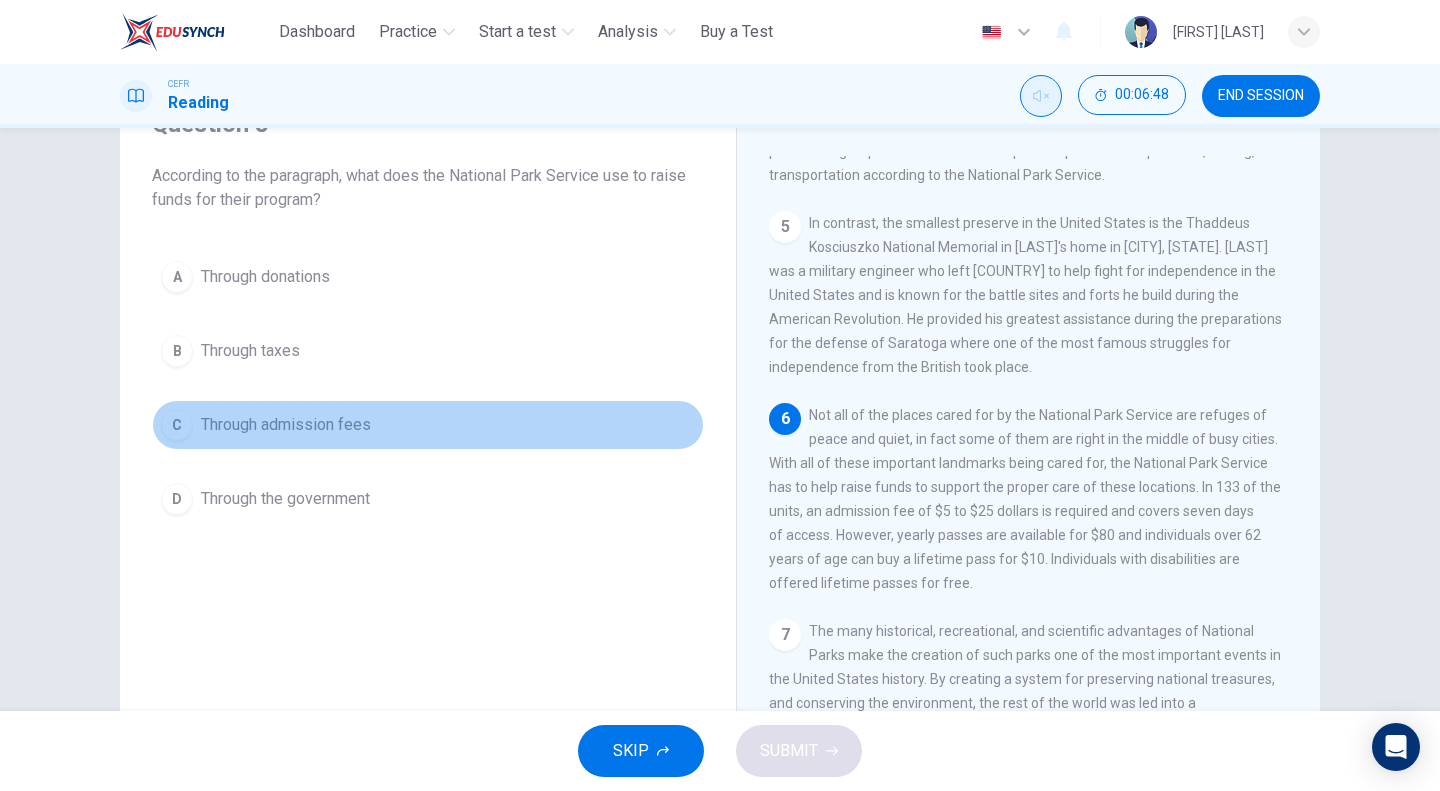click on "Through admission fees" at bounding box center (286, 425) 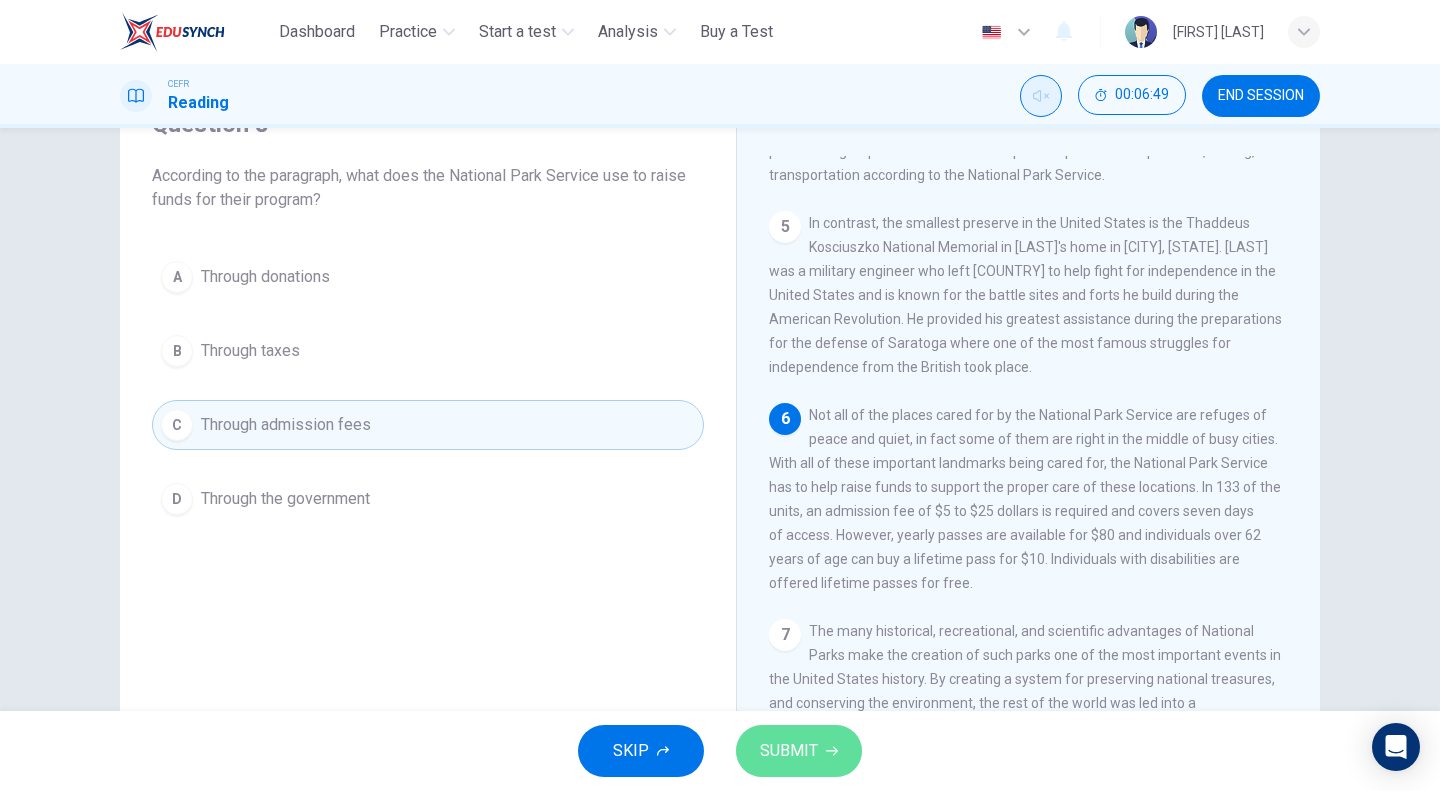 click on "SUBMIT" at bounding box center [789, 751] 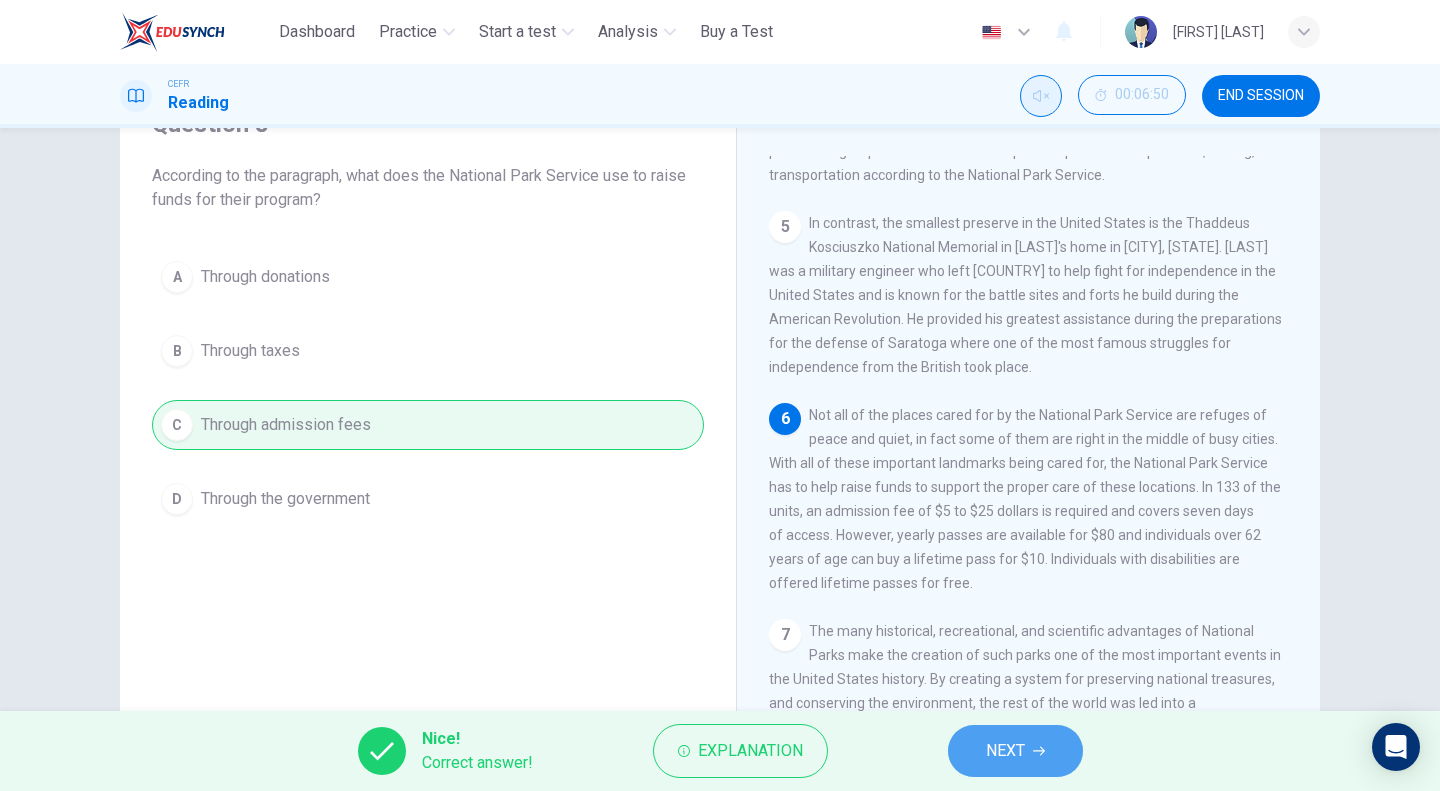 click on "NEXT" at bounding box center [1005, 751] 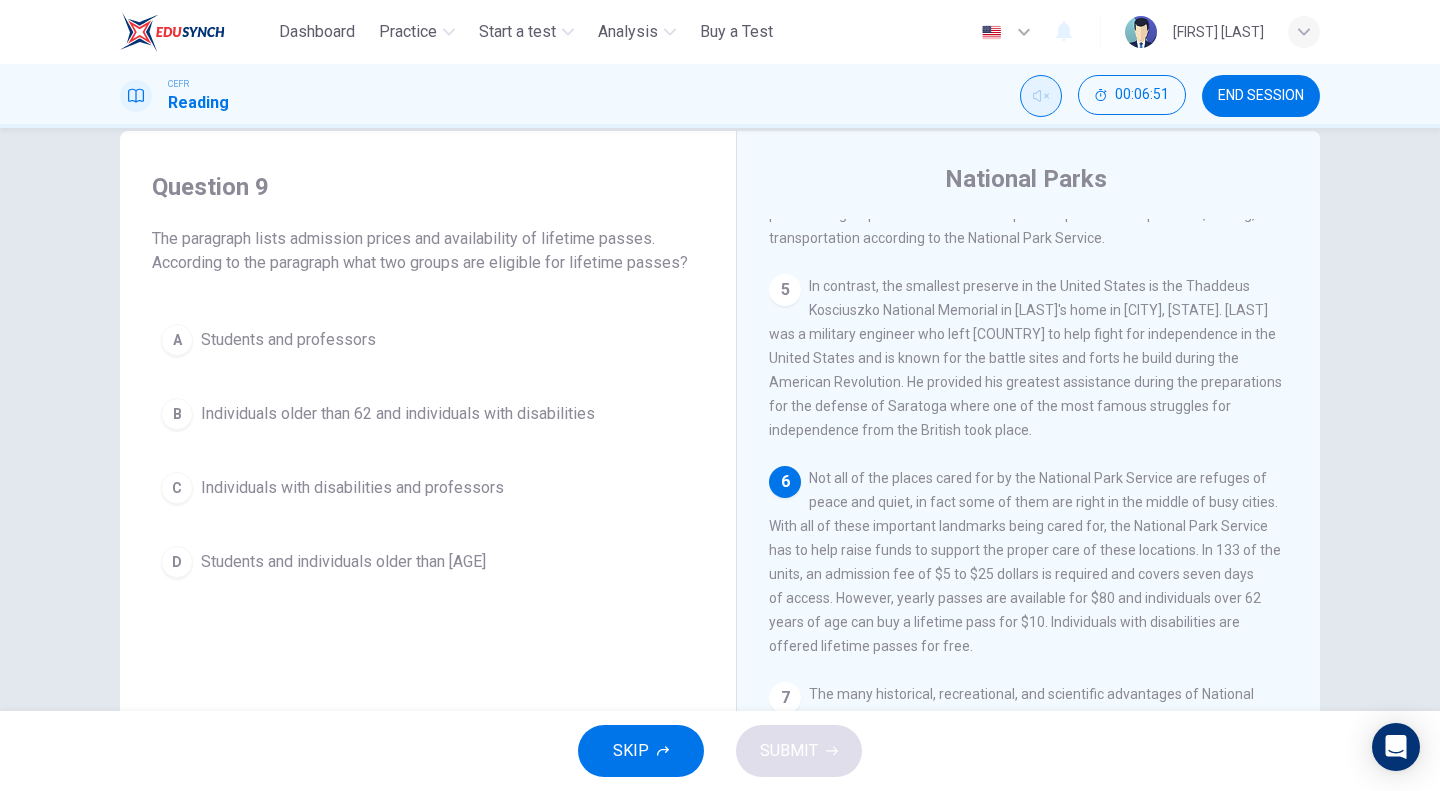 scroll, scrollTop: 26, scrollLeft: 0, axis: vertical 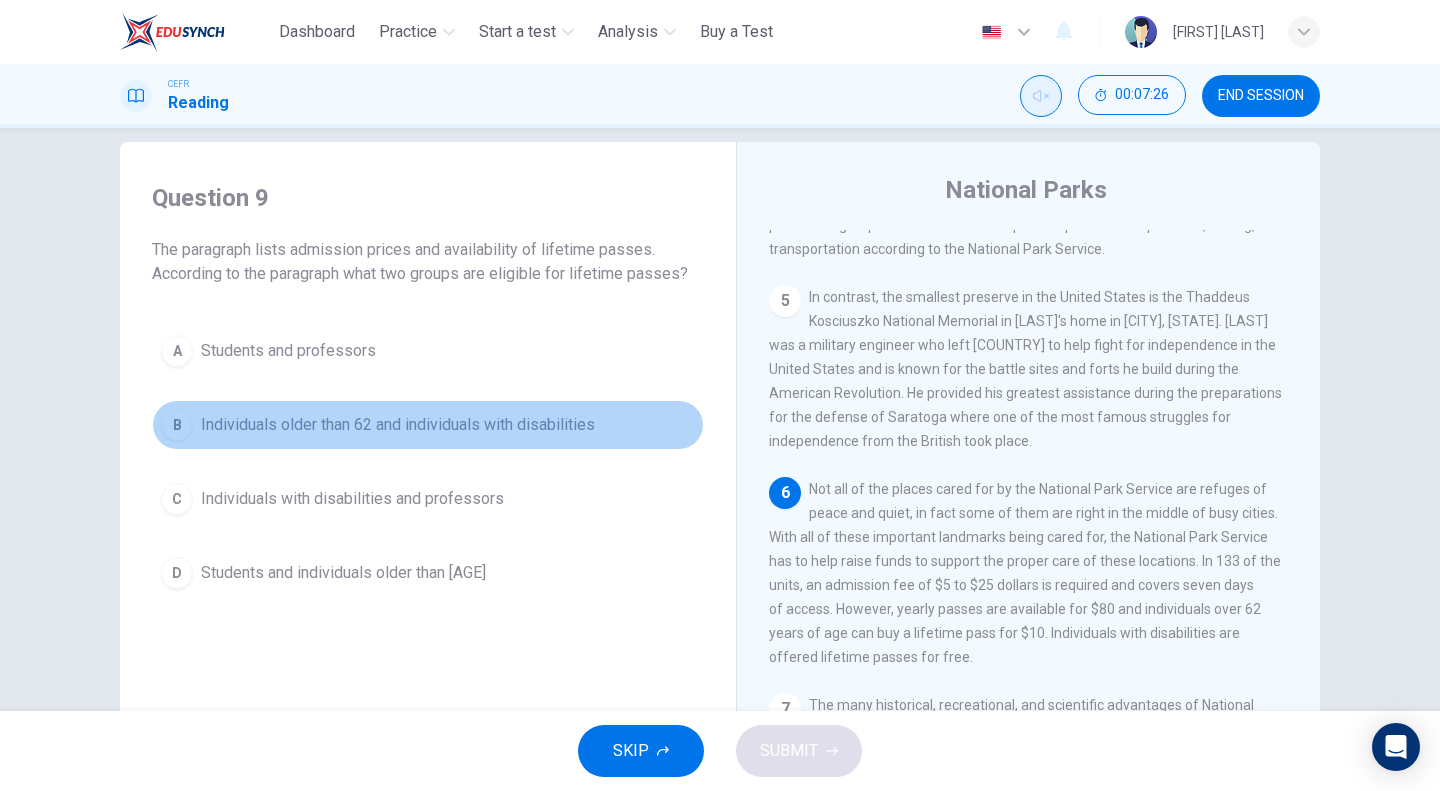 click on "Individuals older than 62 and individuals with disabilities" at bounding box center [398, 425] 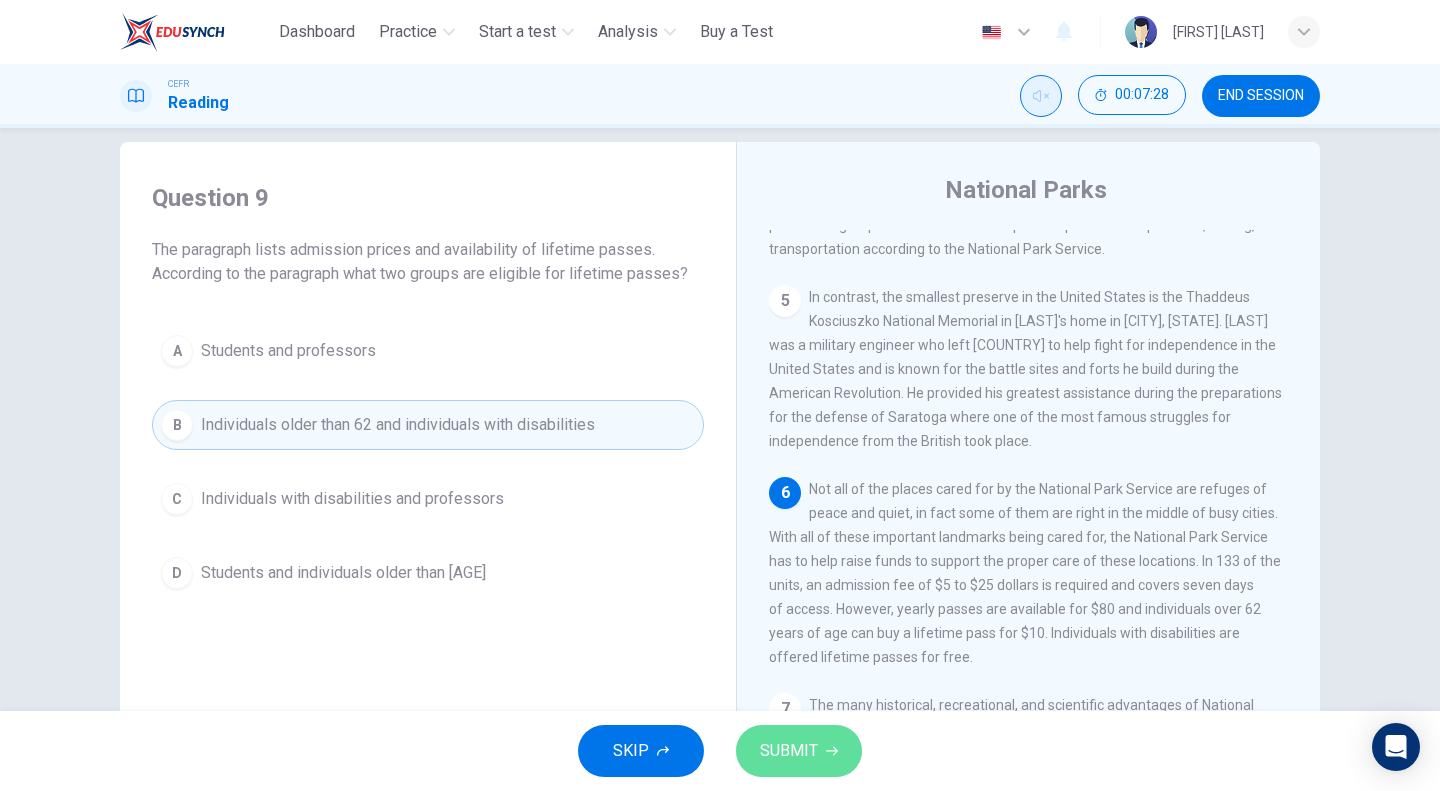 click 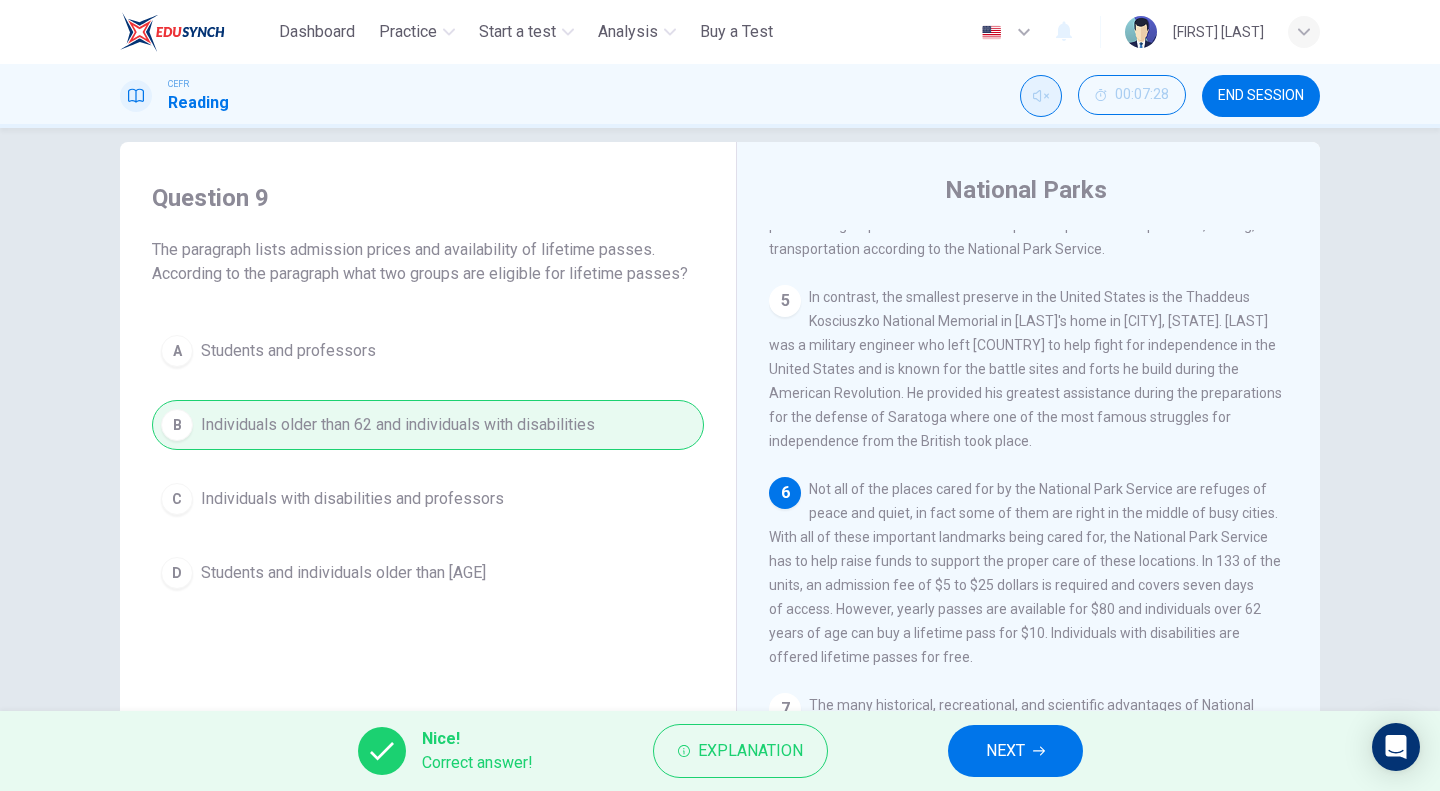 scroll, scrollTop: 86, scrollLeft: 0, axis: vertical 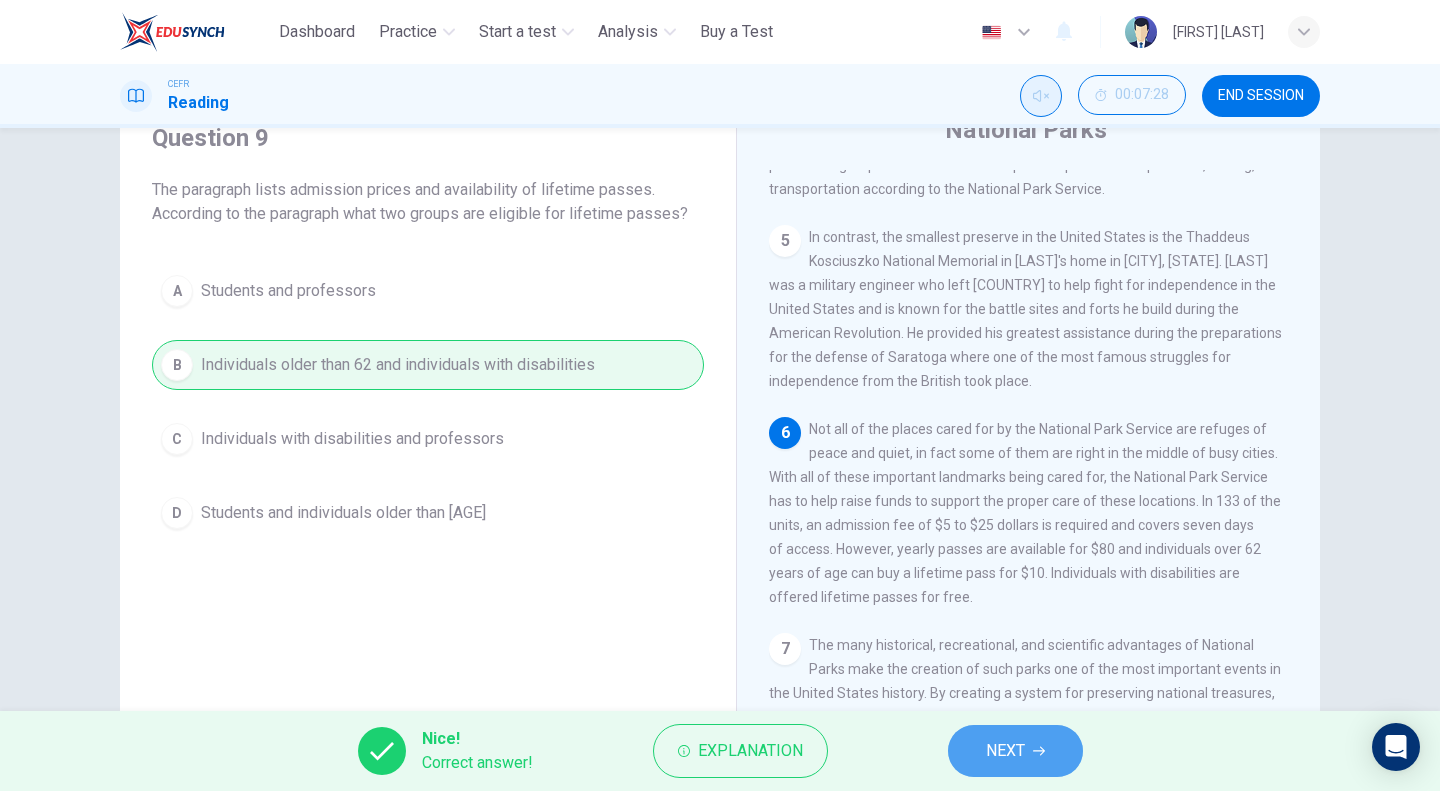 click on "NEXT" at bounding box center (1005, 751) 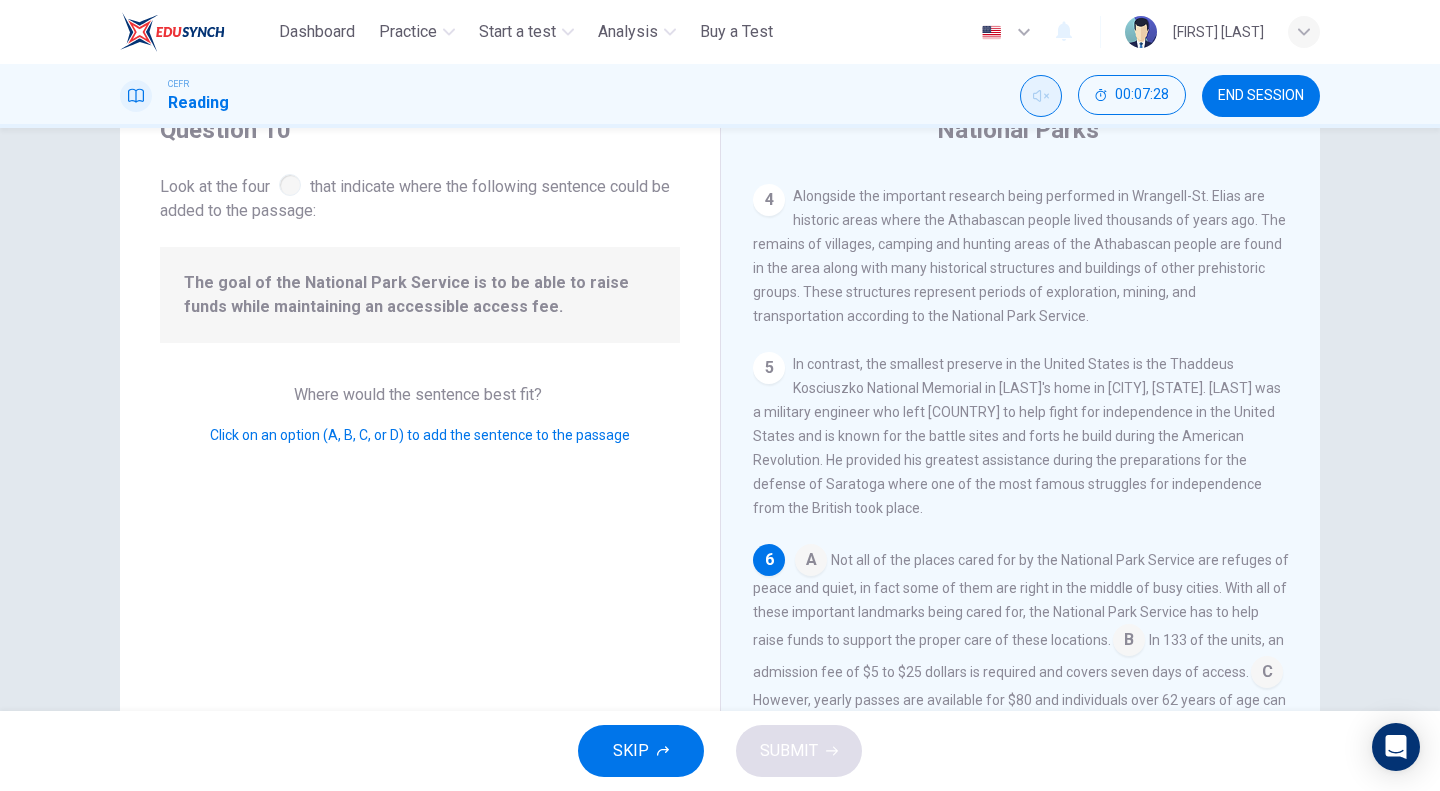scroll, scrollTop: 778, scrollLeft: 0, axis: vertical 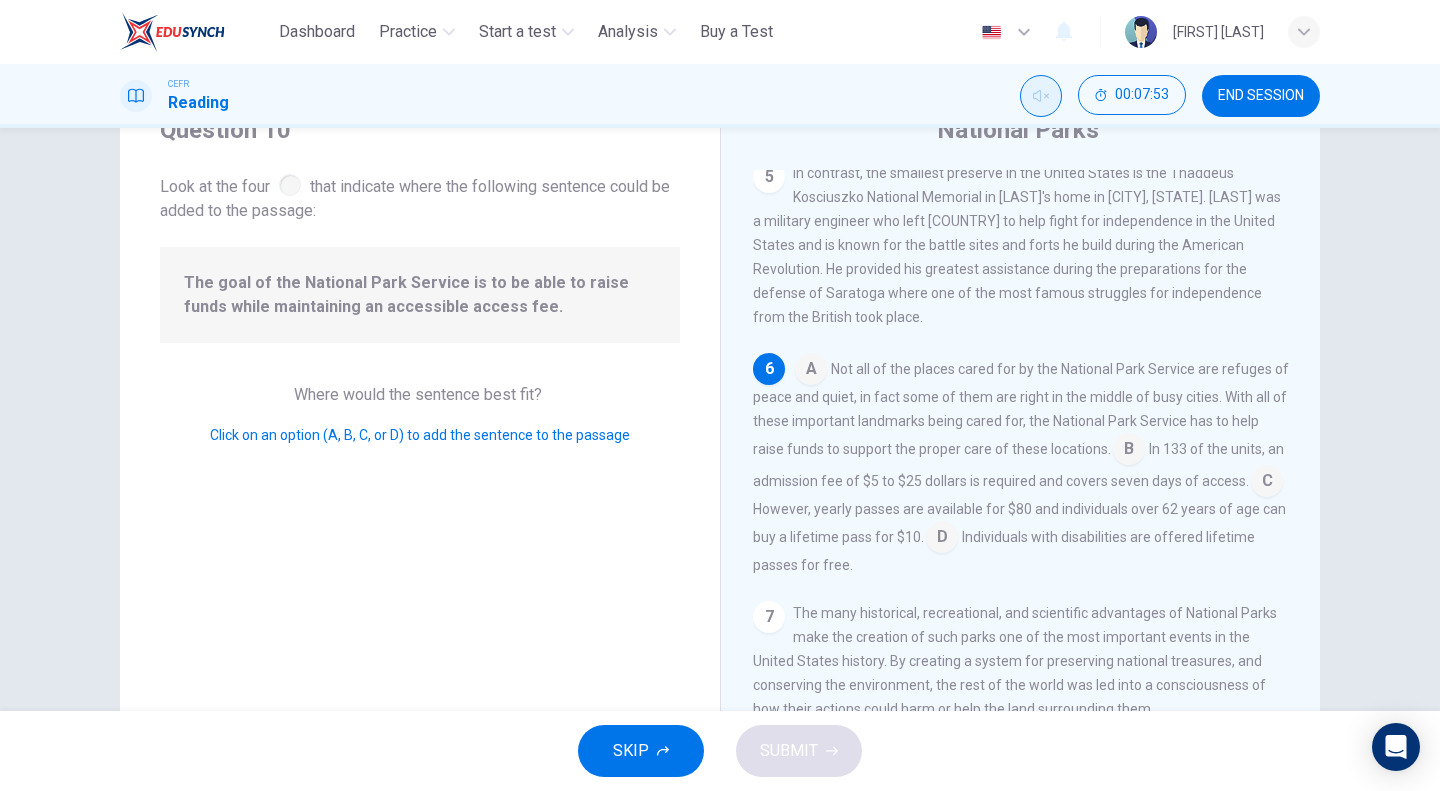 click at bounding box center (1267, 483) 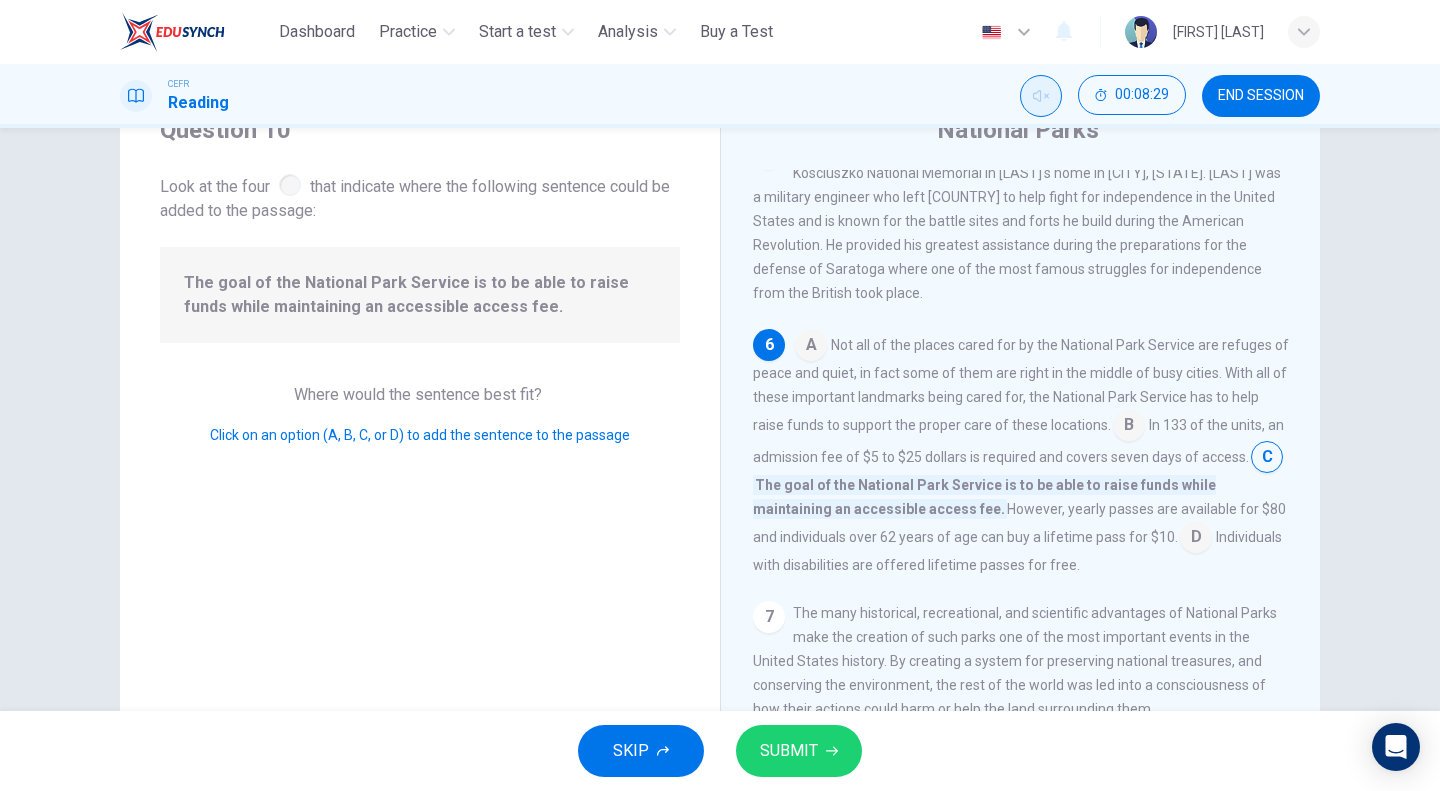 click at bounding box center (1129, 427) 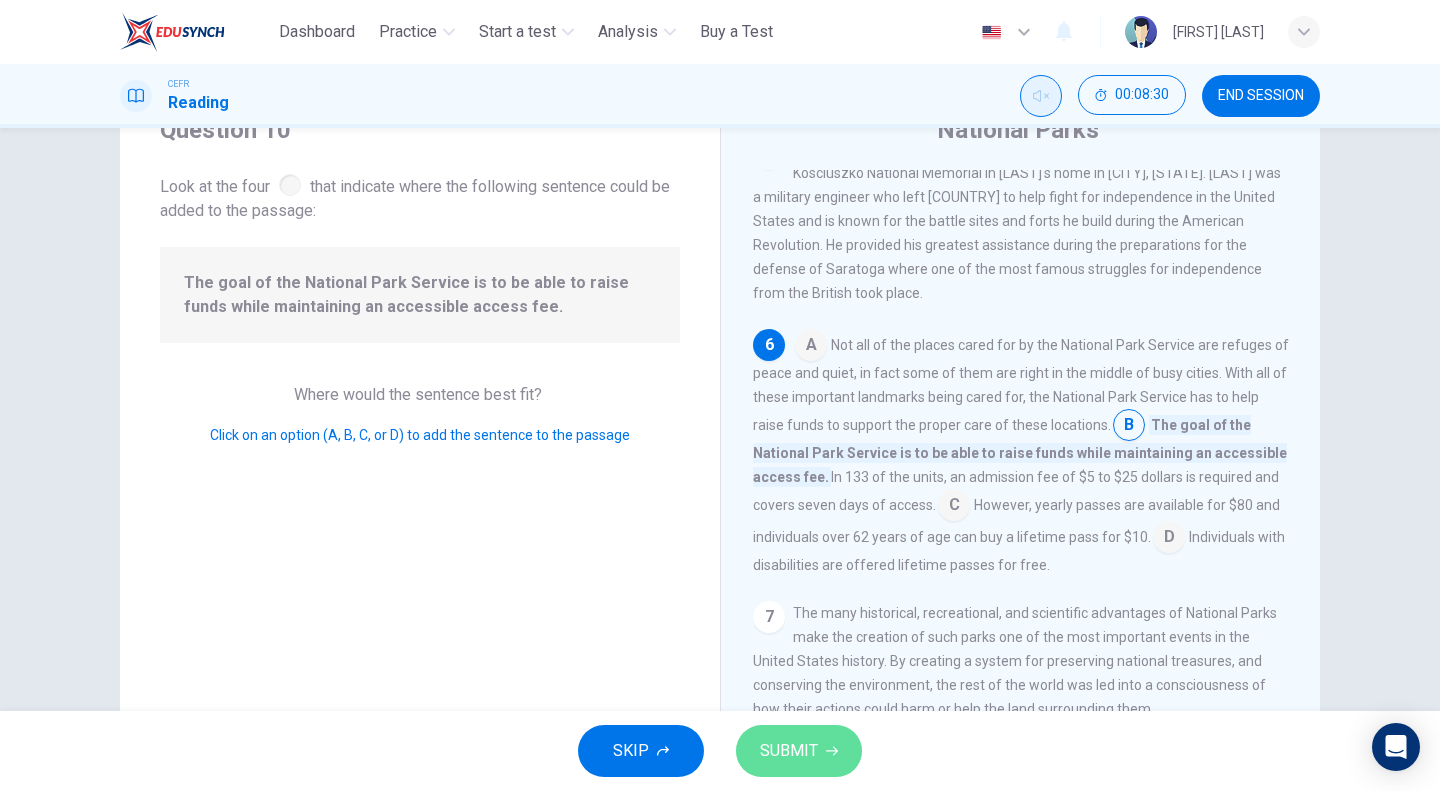 click on "SUBMIT" at bounding box center (799, 751) 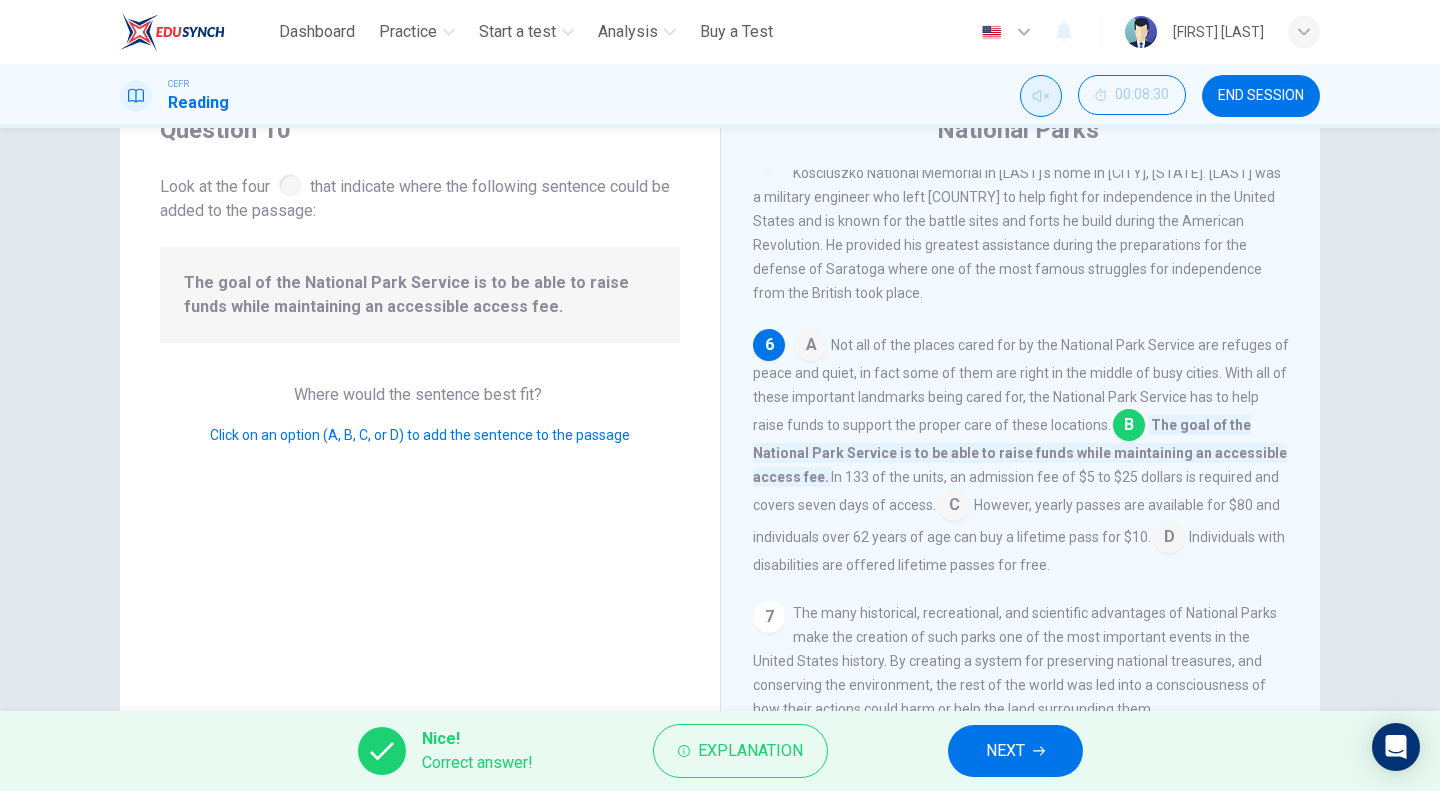 scroll, scrollTop: 802, scrollLeft: 0, axis: vertical 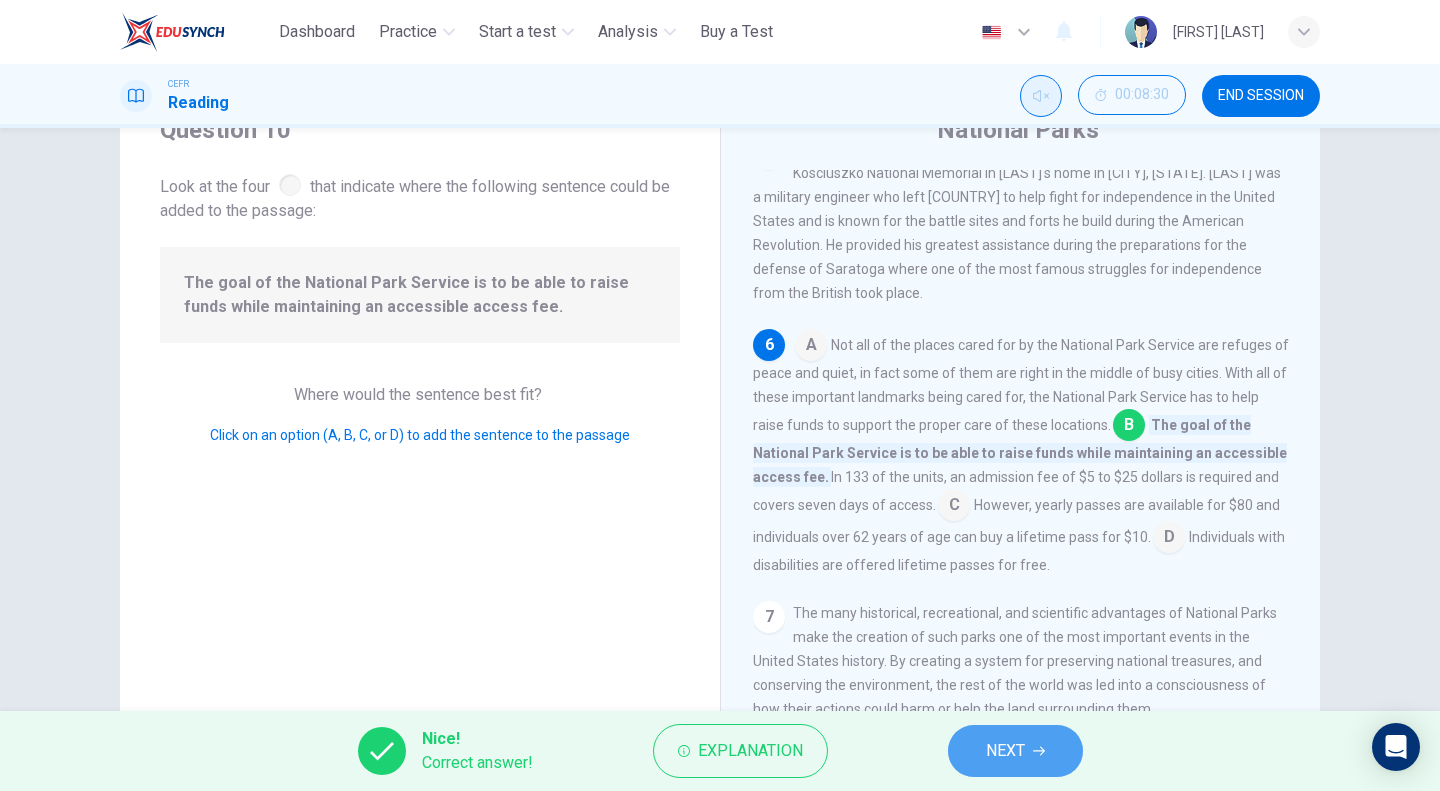 click on "NEXT" at bounding box center [1005, 751] 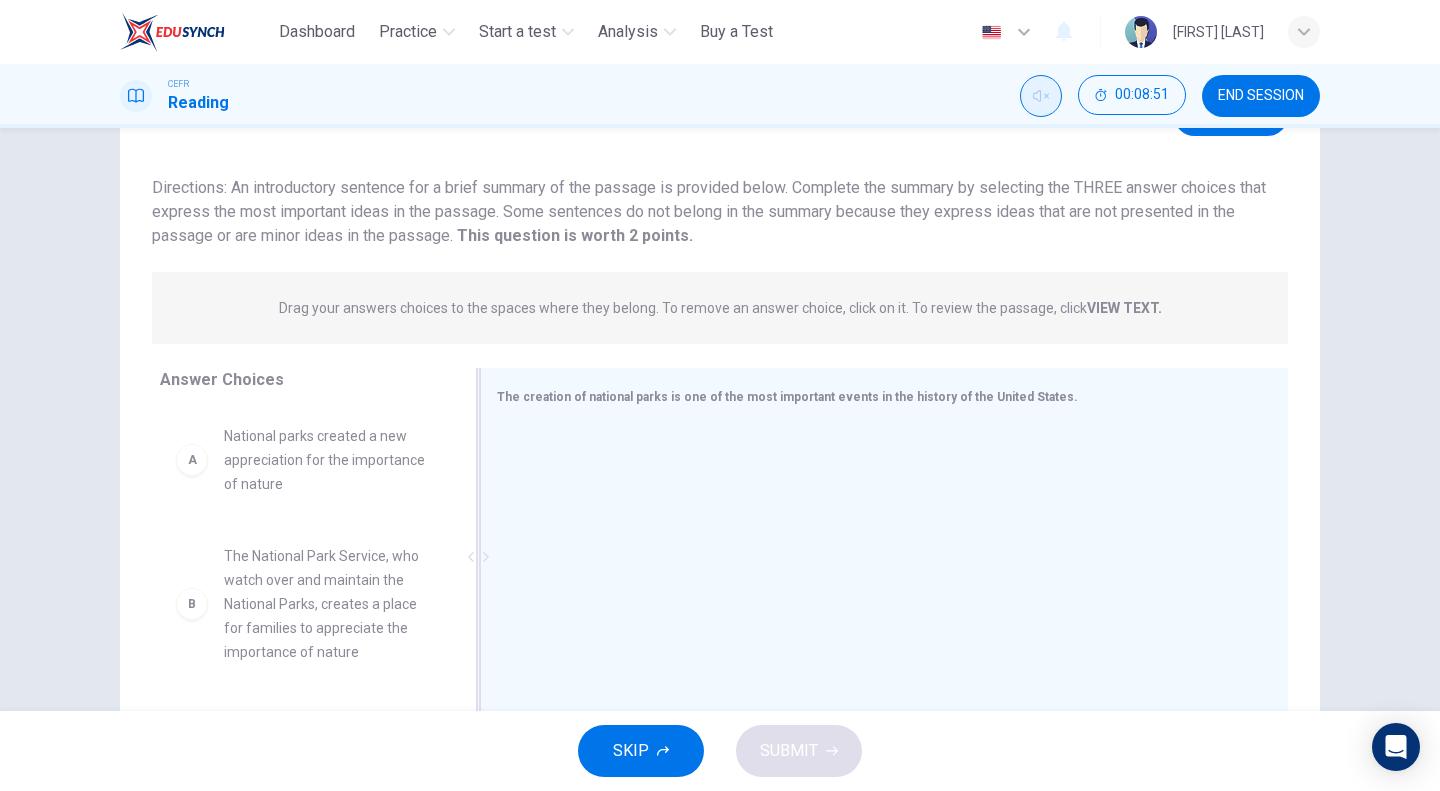 scroll, scrollTop: 143, scrollLeft: 0, axis: vertical 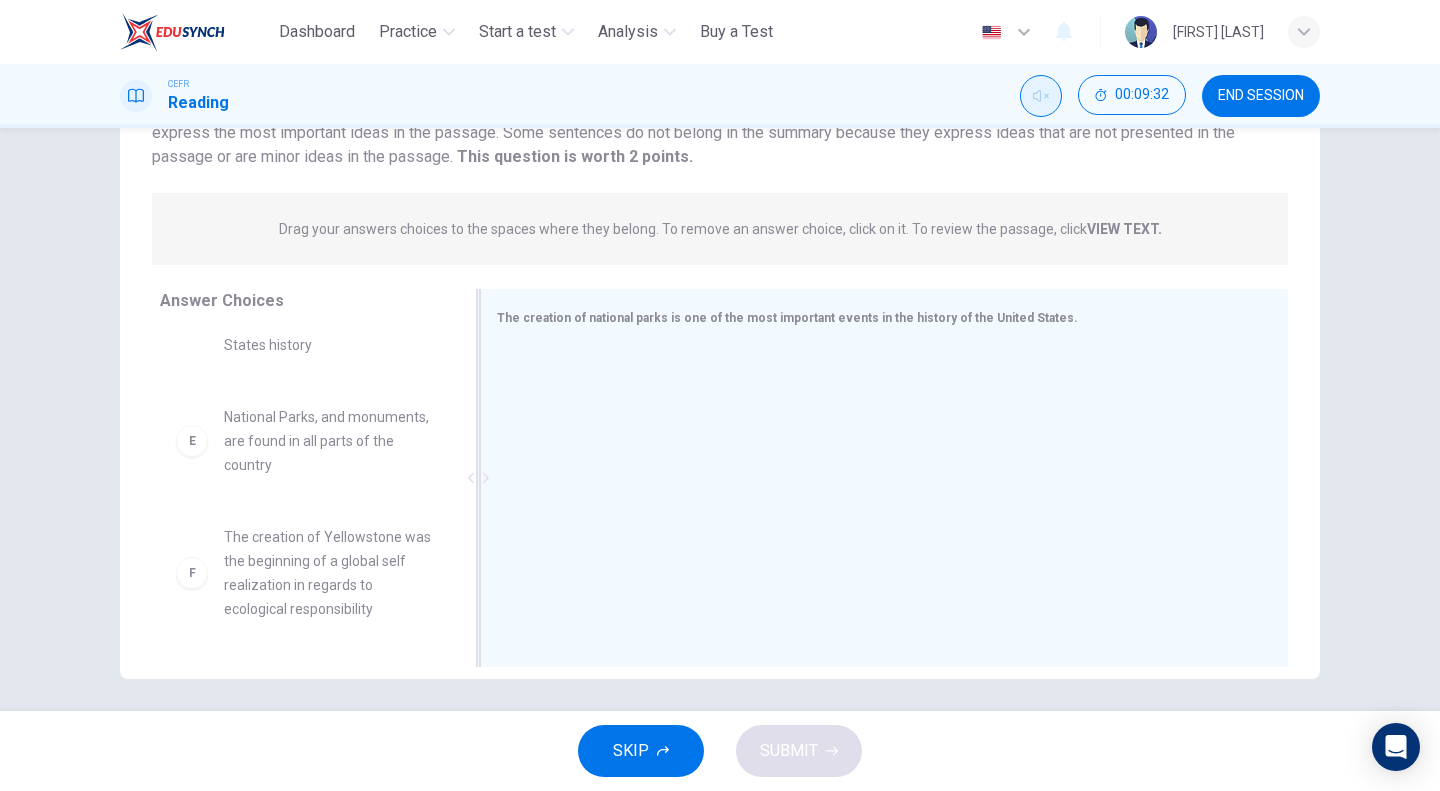 click on "The creation of national parks is one of the most important events in the history of the United States." at bounding box center [787, 318] 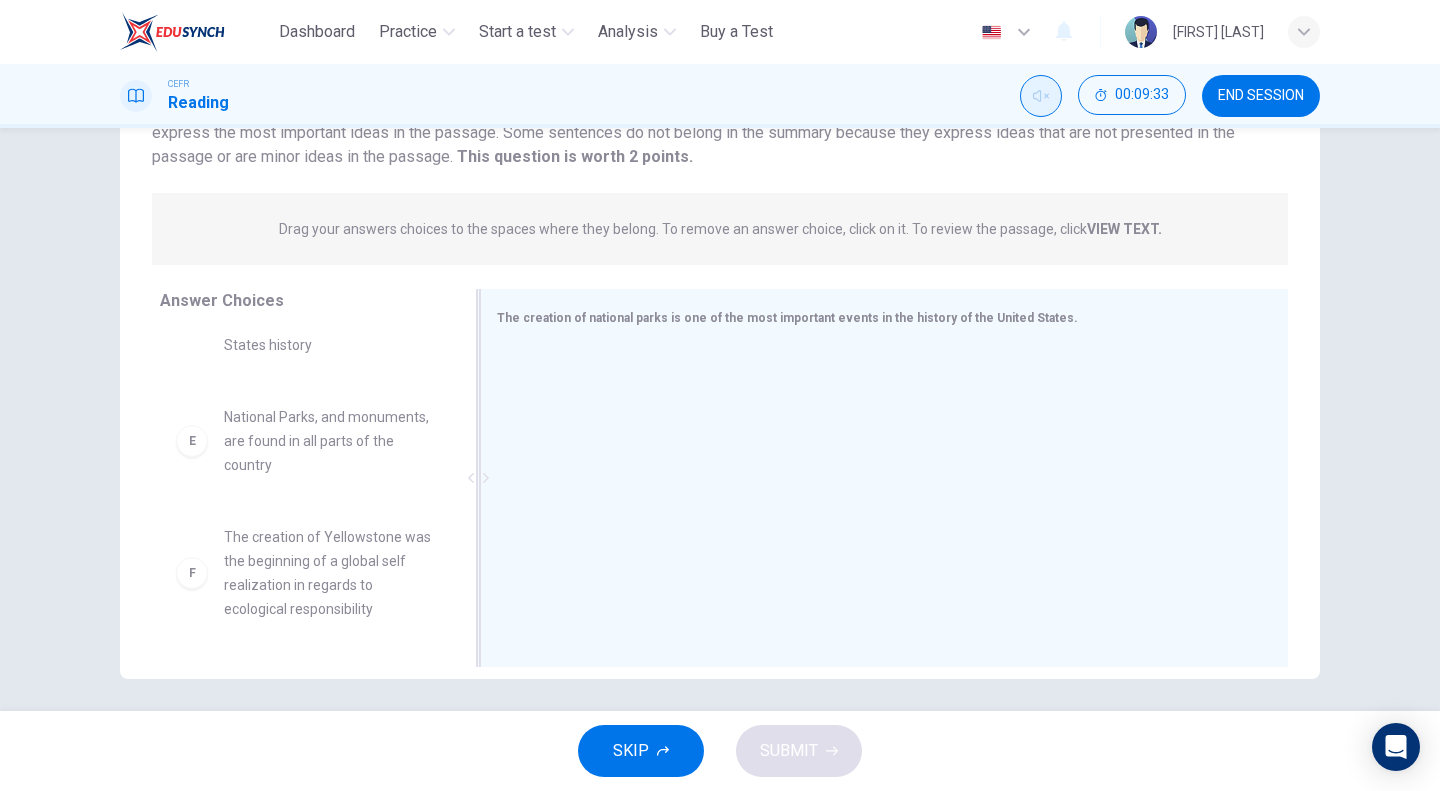 click on "The creation of national parks is one of the most important events in the history of the United States." at bounding box center (787, 318) 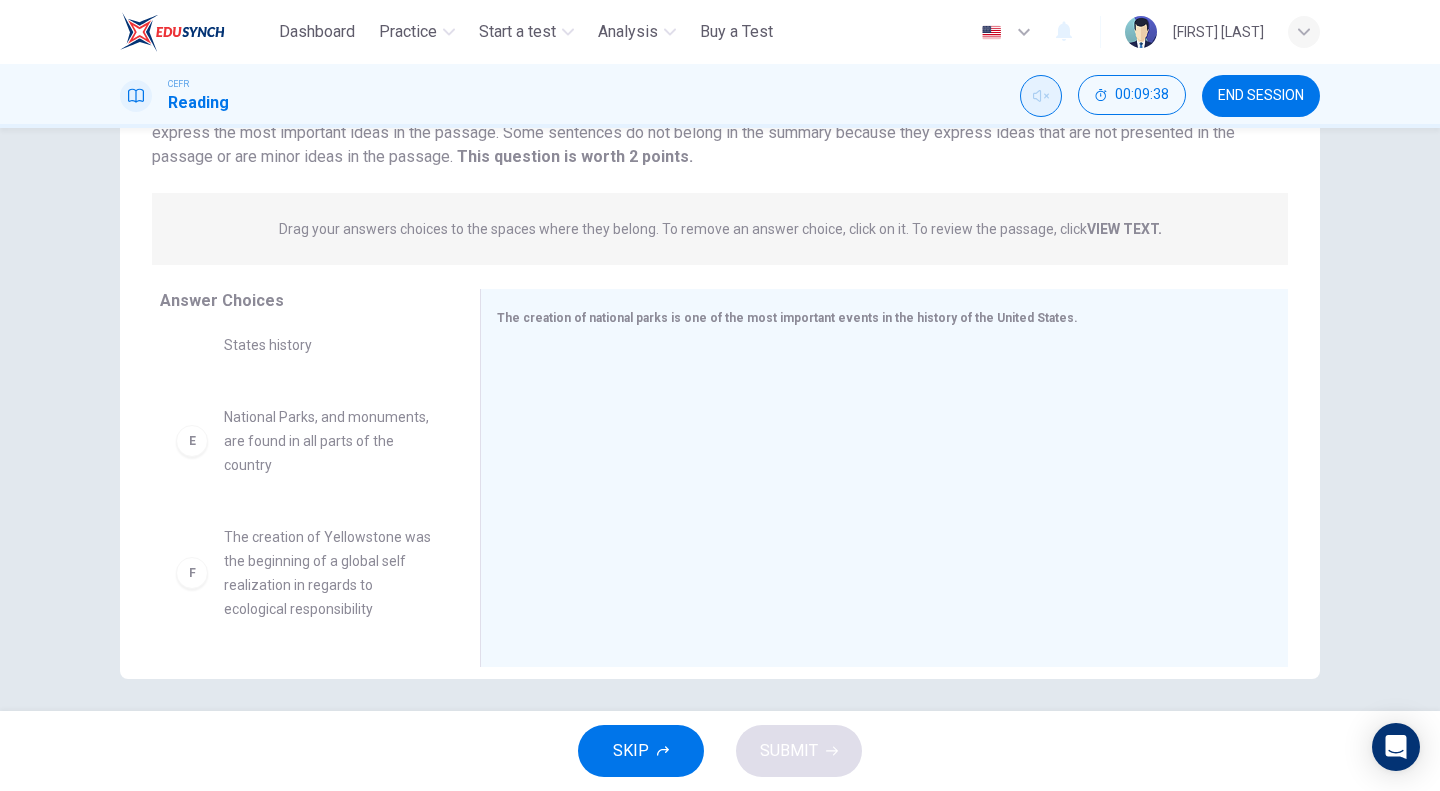 scroll, scrollTop: 0, scrollLeft: 0, axis: both 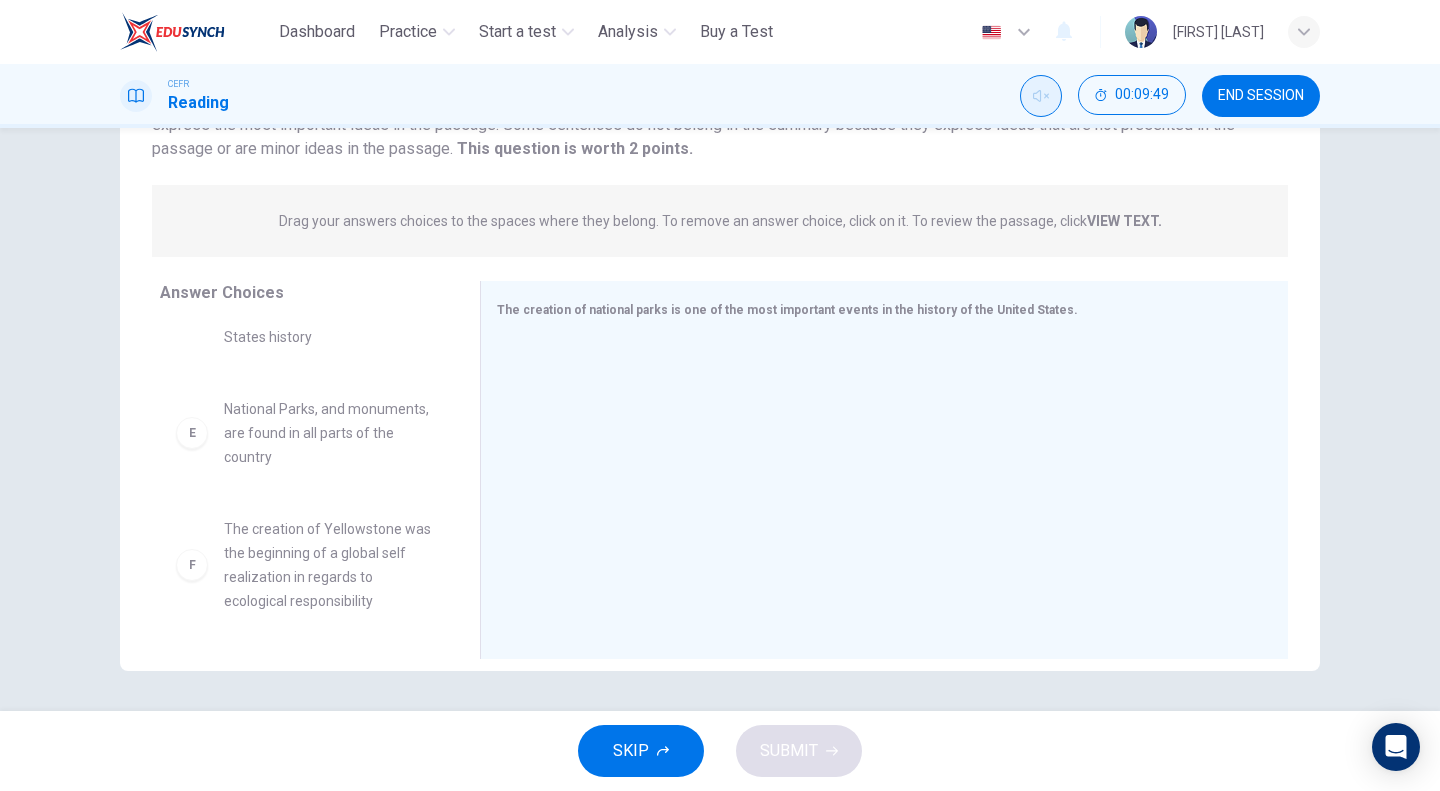 click on "The creation of Yellowstone was the beginning of a global self realization in regards to ecological responsibility" at bounding box center (328, 565) 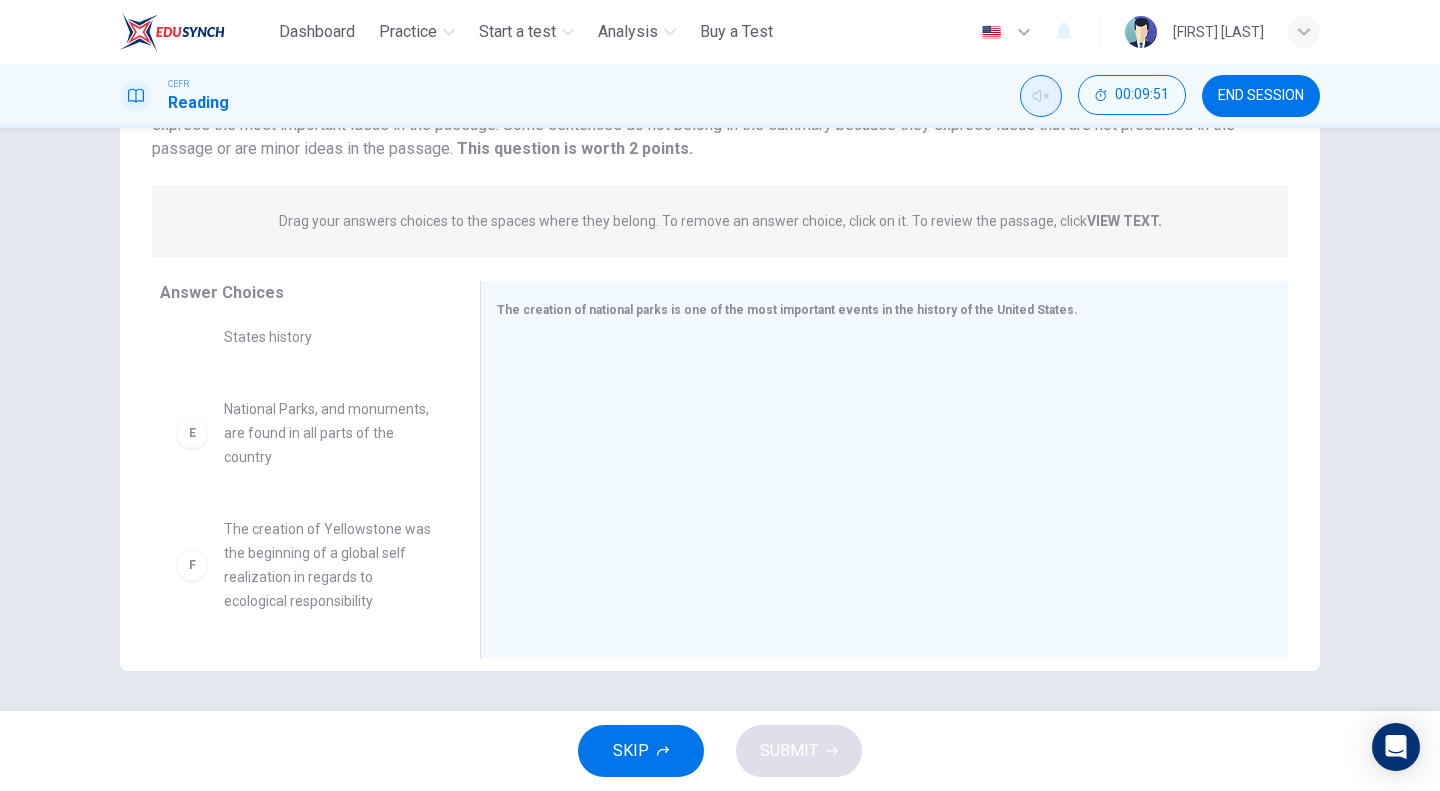 click on "F" at bounding box center [192, 565] 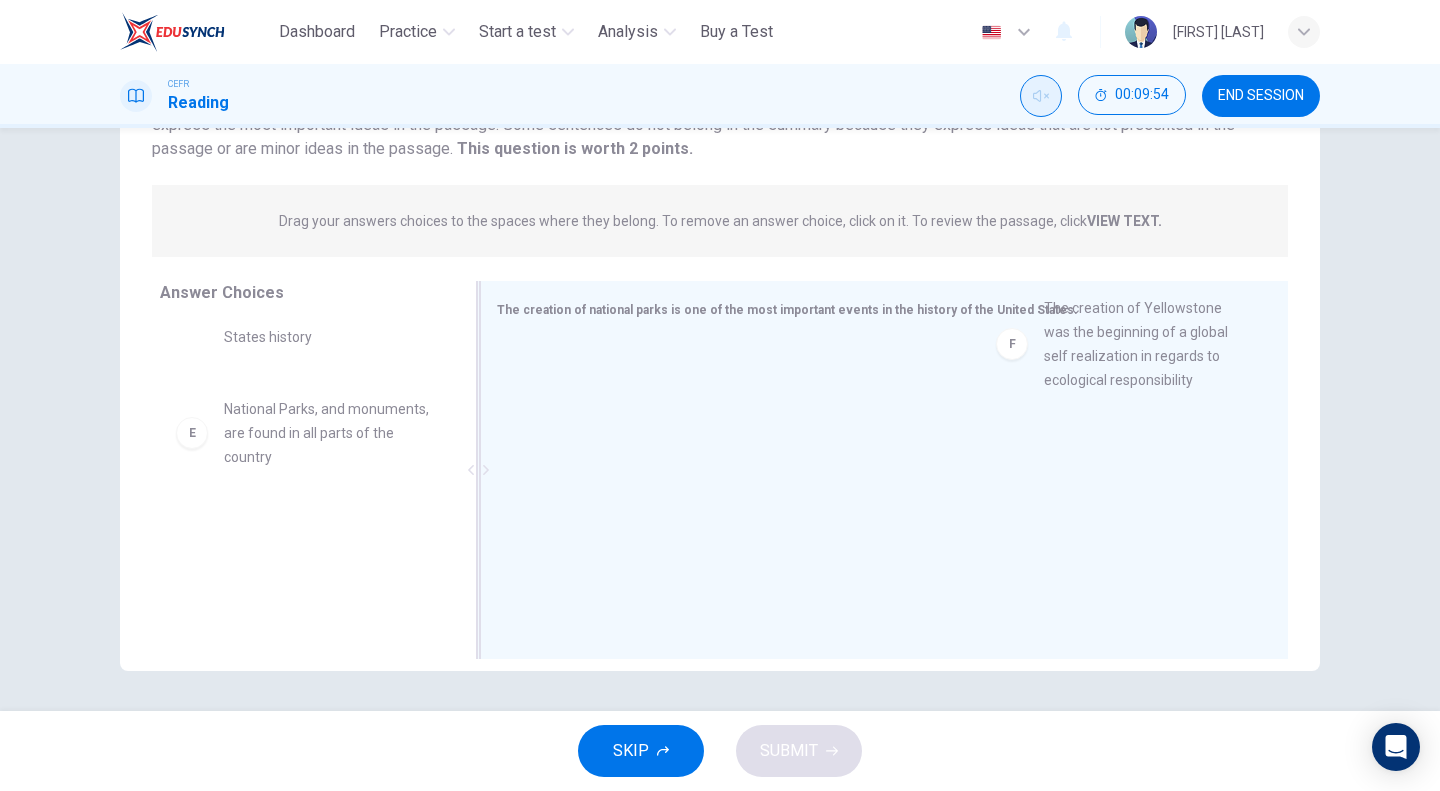 drag, startPoint x: 191, startPoint y: 573, endPoint x: 1025, endPoint y: 351, distance: 863.04114 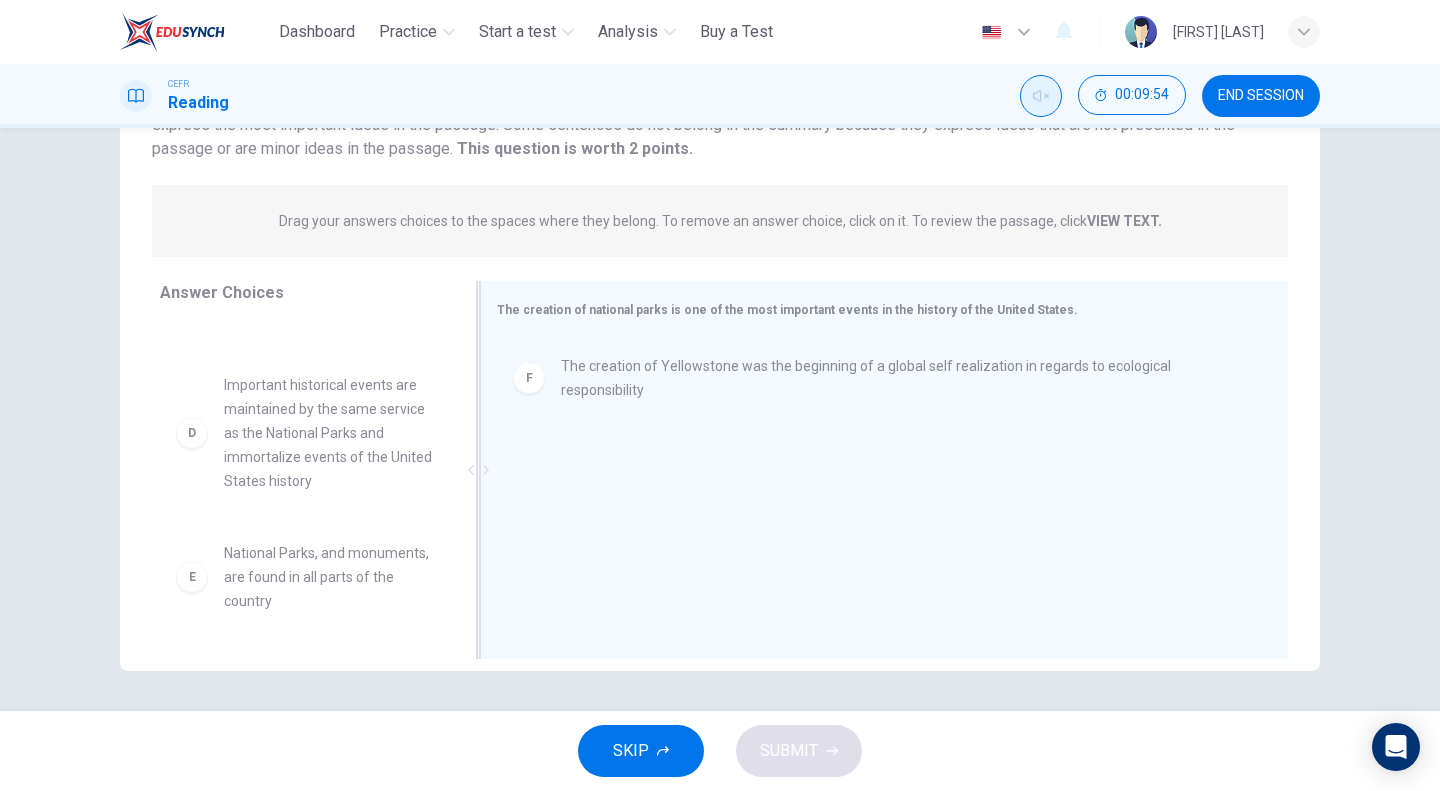 scroll, scrollTop: 372, scrollLeft: 0, axis: vertical 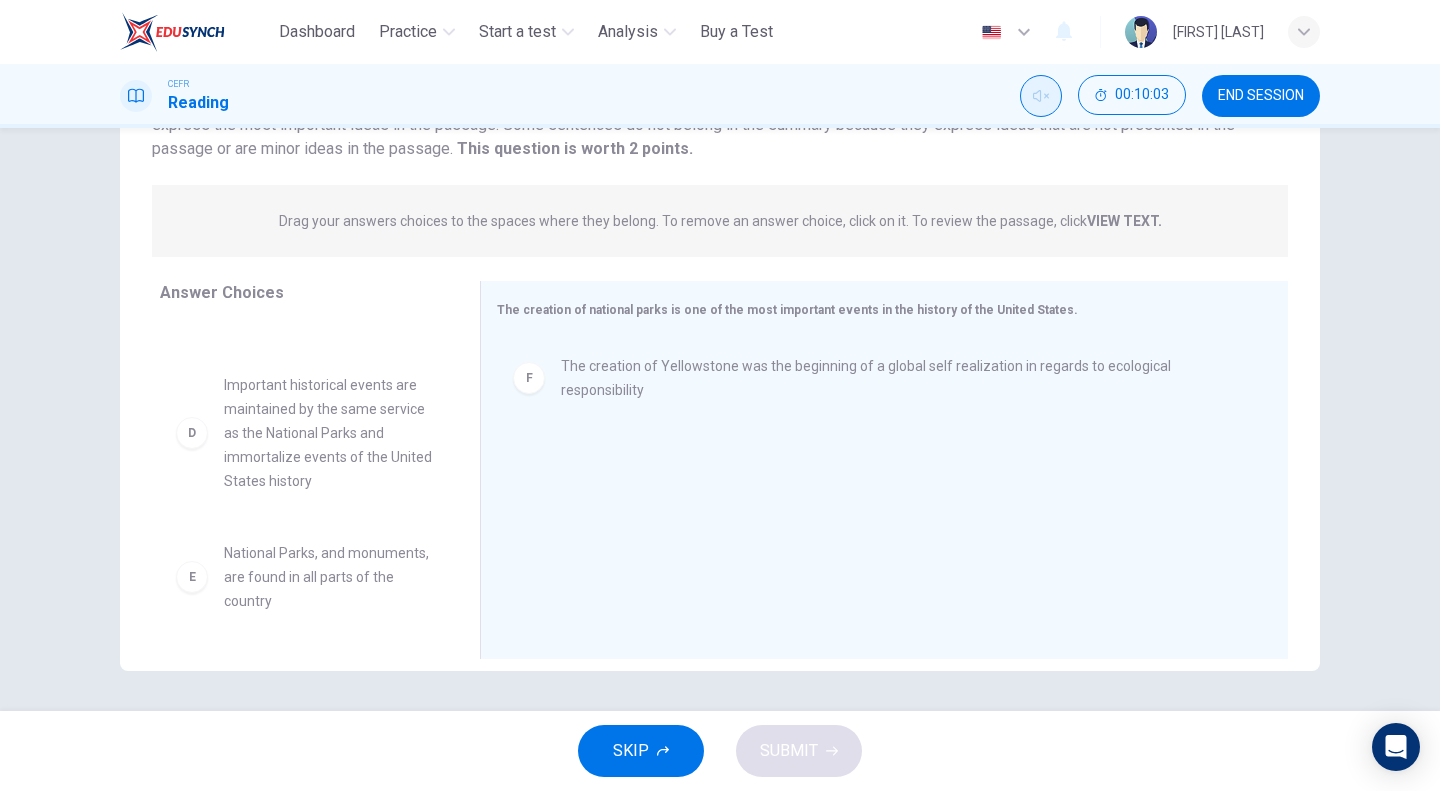 click on "VIEW TEXT." at bounding box center (1124, 221) 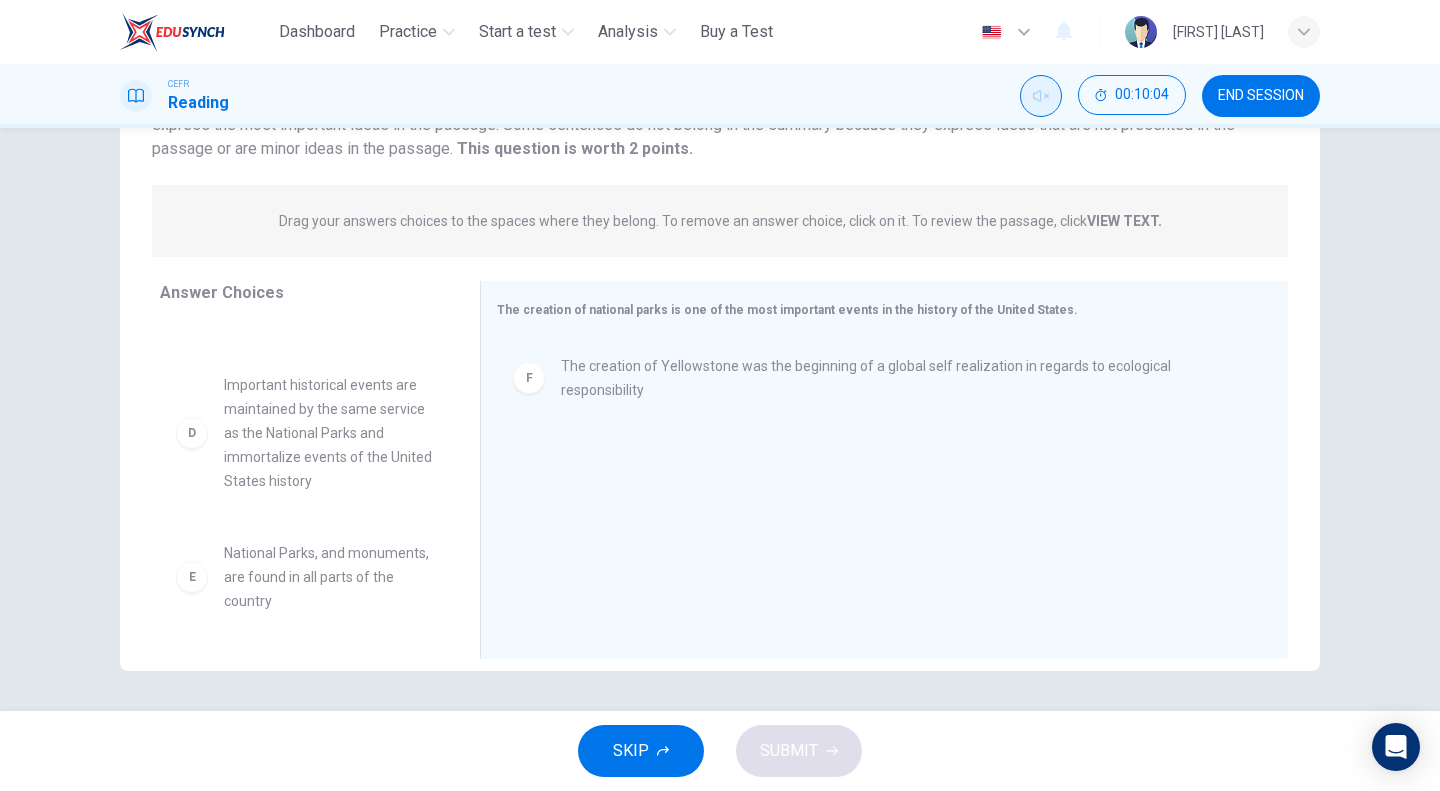 click on "VIEW TEXT." at bounding box center (1124, 221) 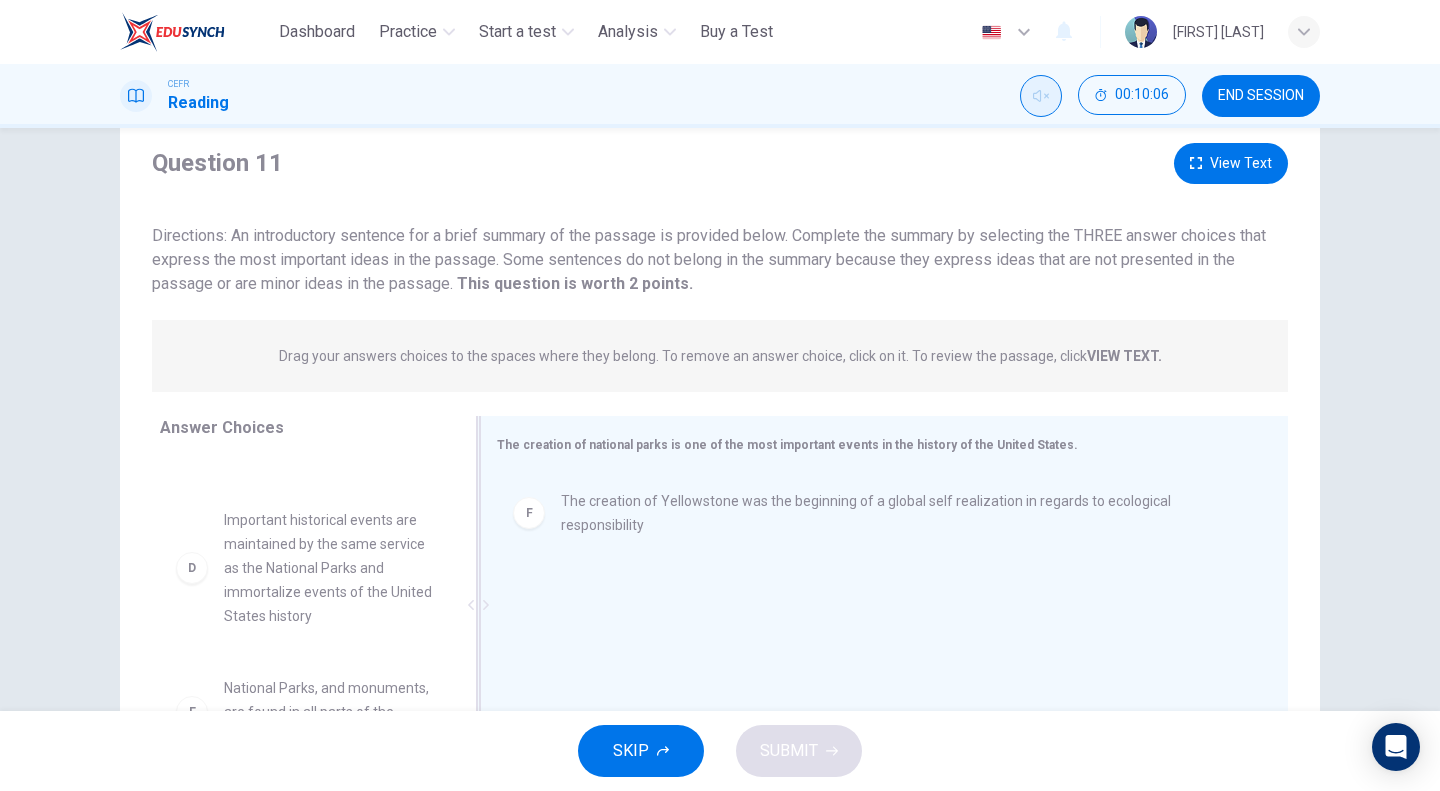 scroll, scrollTop: 100, scrollLeft: 0, axis: vertical 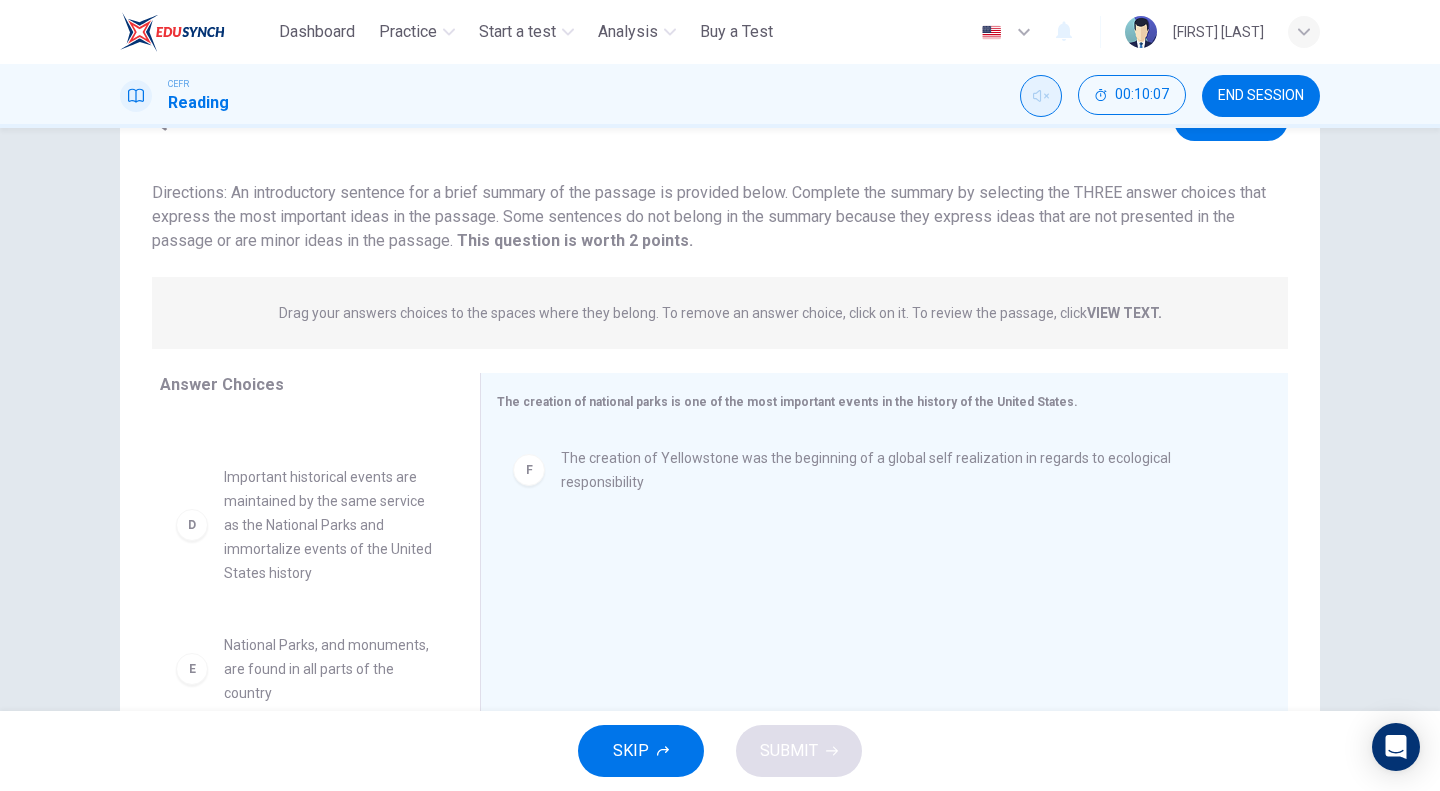 click on "VIEW TEXT." at bounding box center [1124, 313] 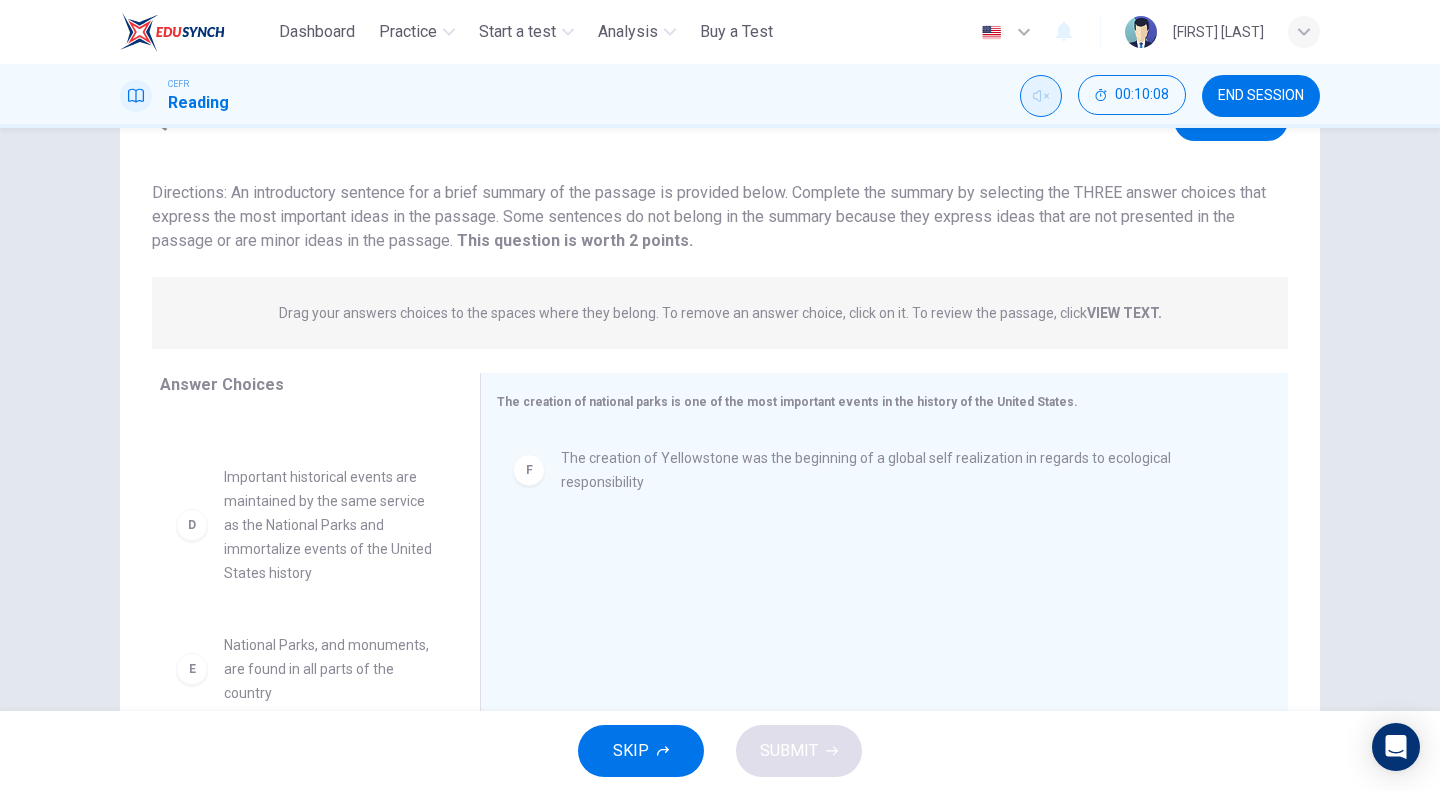 click on "VIEW TEXT." at bounding box center (1124, 313) 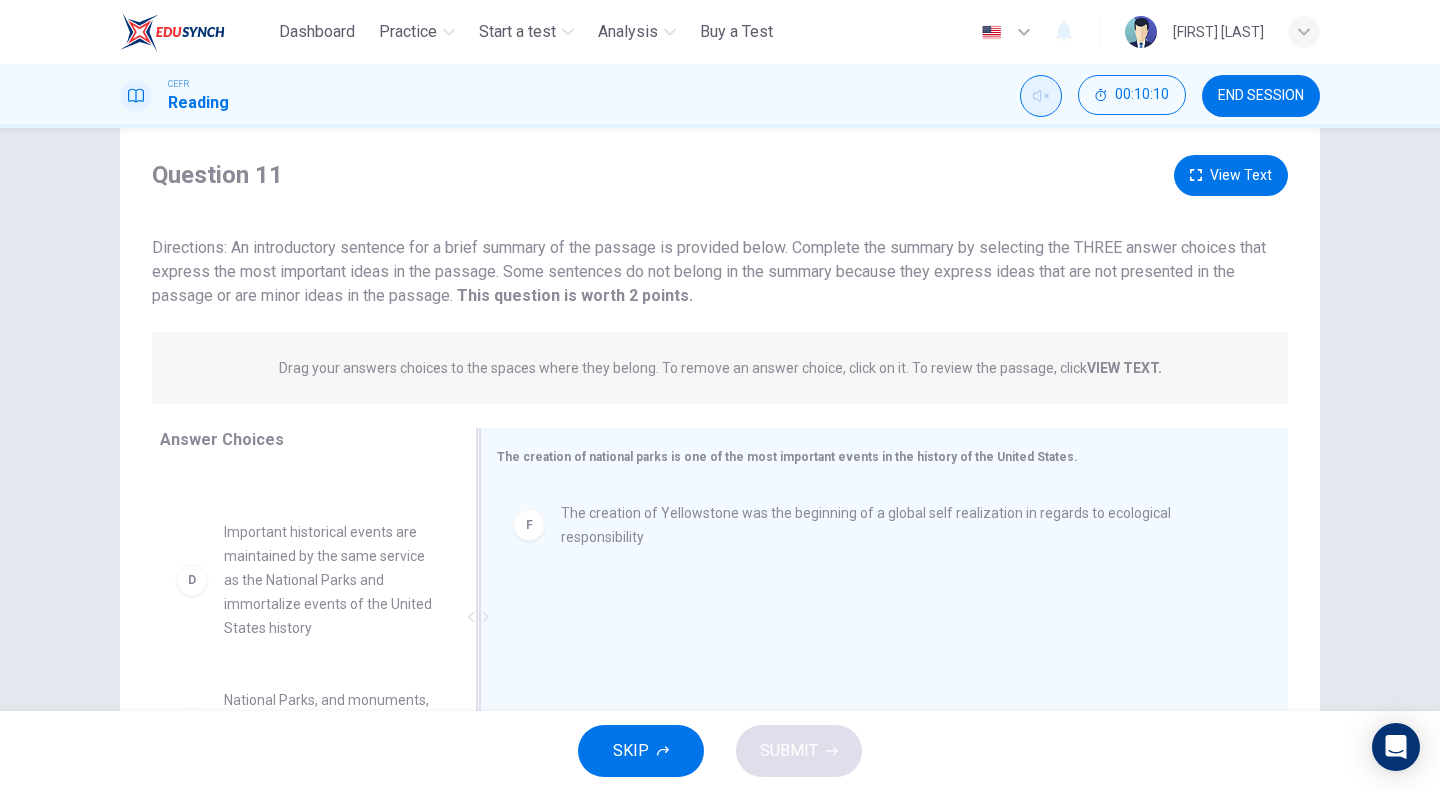 scroll, scrollTop: 0, scrollLeft: 0, axis: both 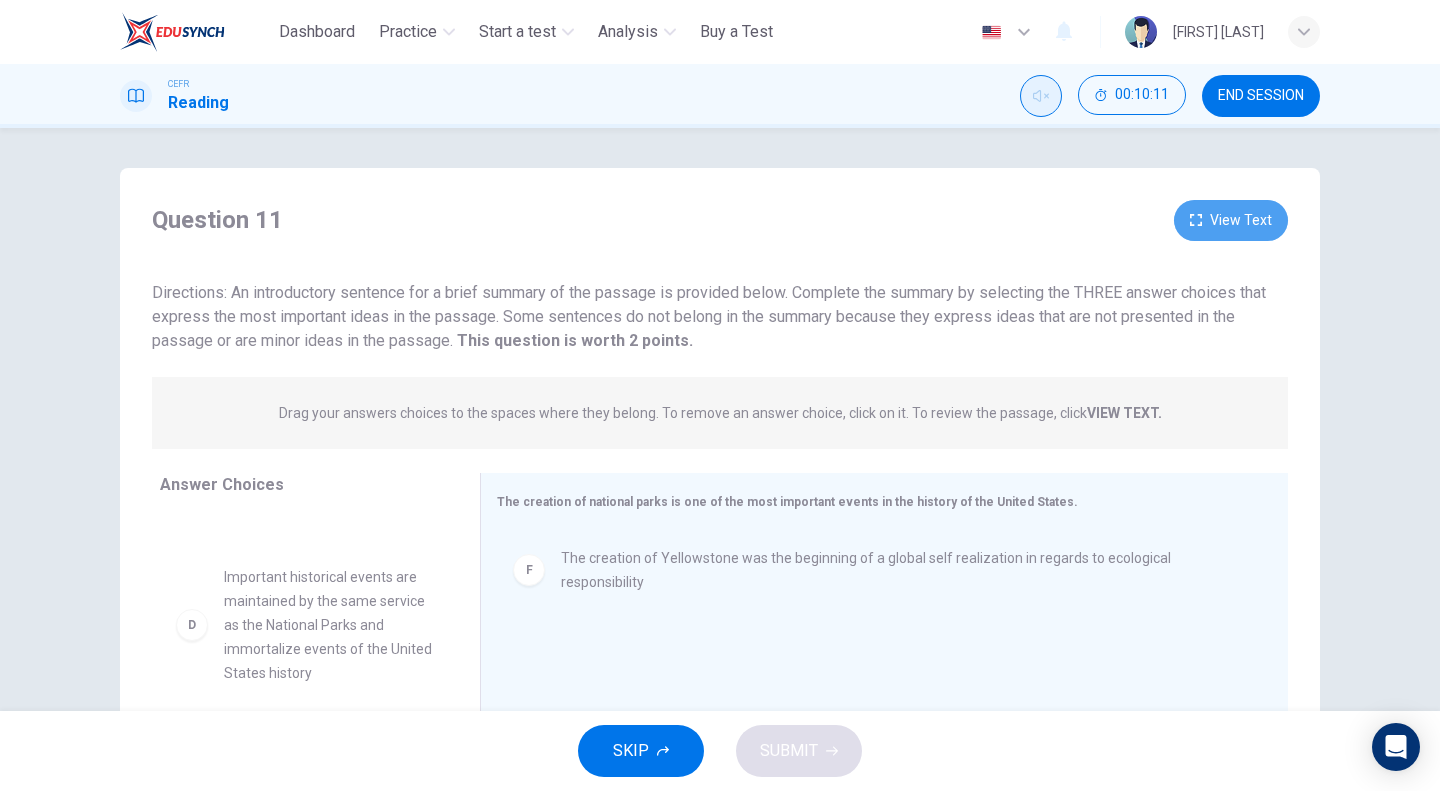 click on "View Text" at bounding box center [1231, 220] 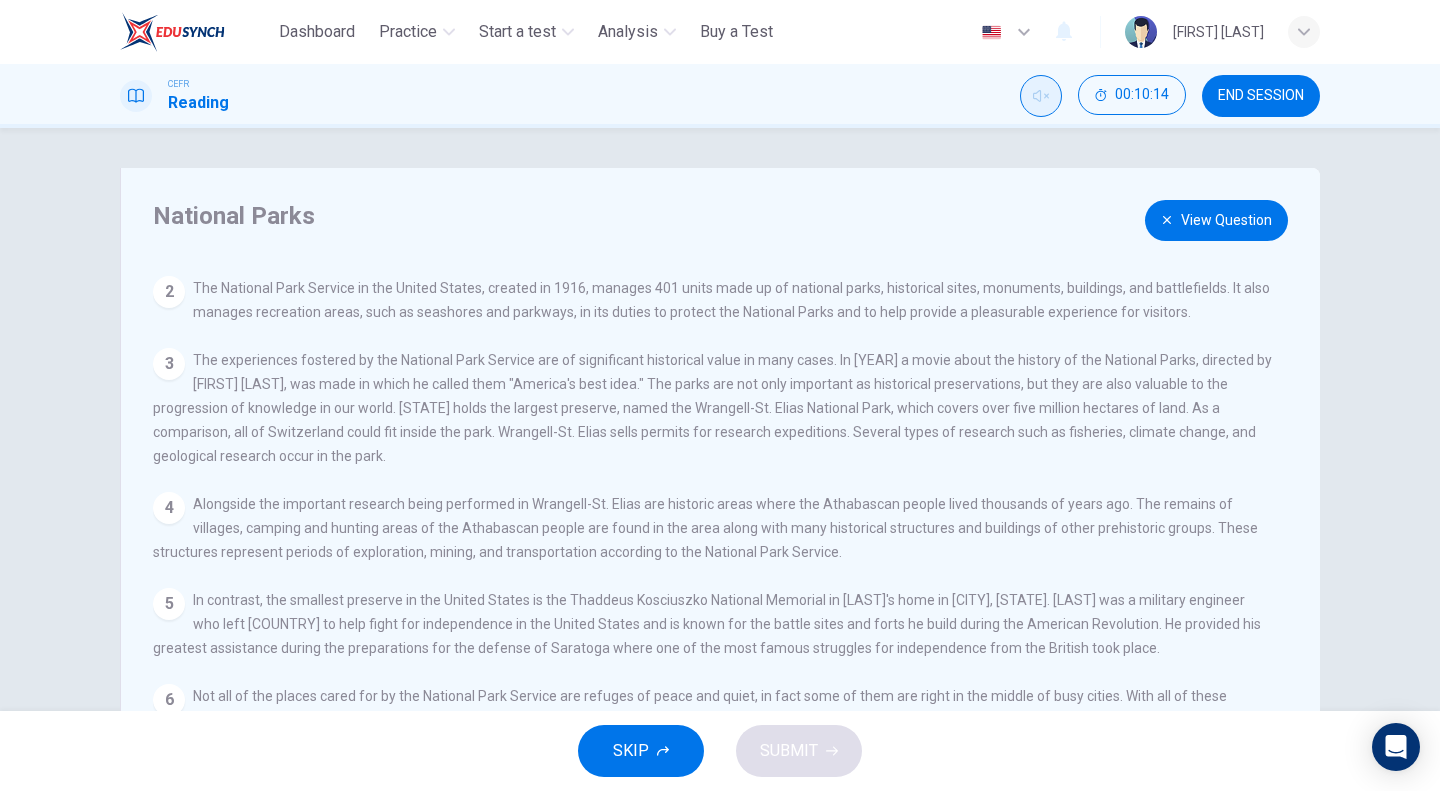 scroll, scrollTop: 160, scrollLeft: 0, axis: vertical 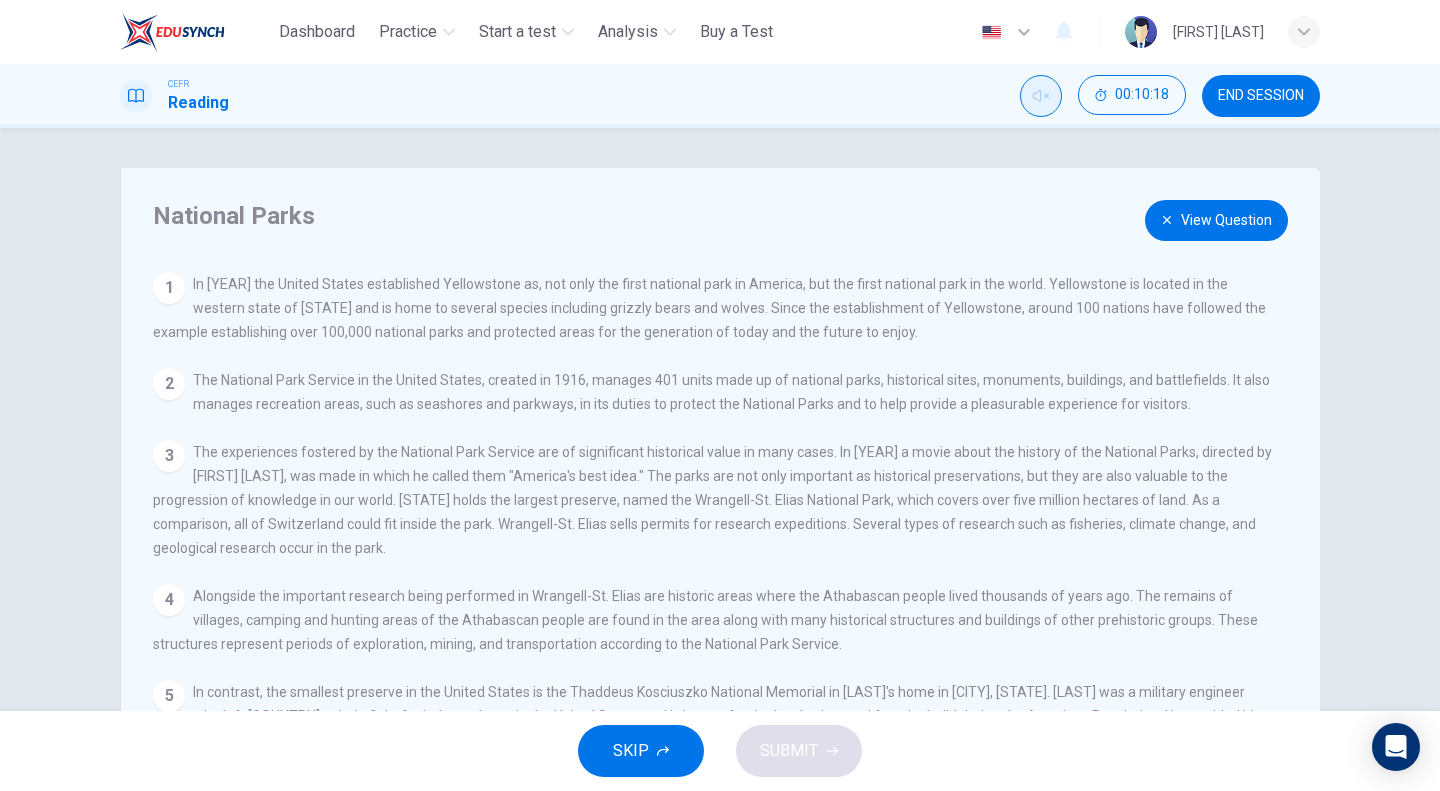 click on "View Question" at bounding box center [1216, 220] 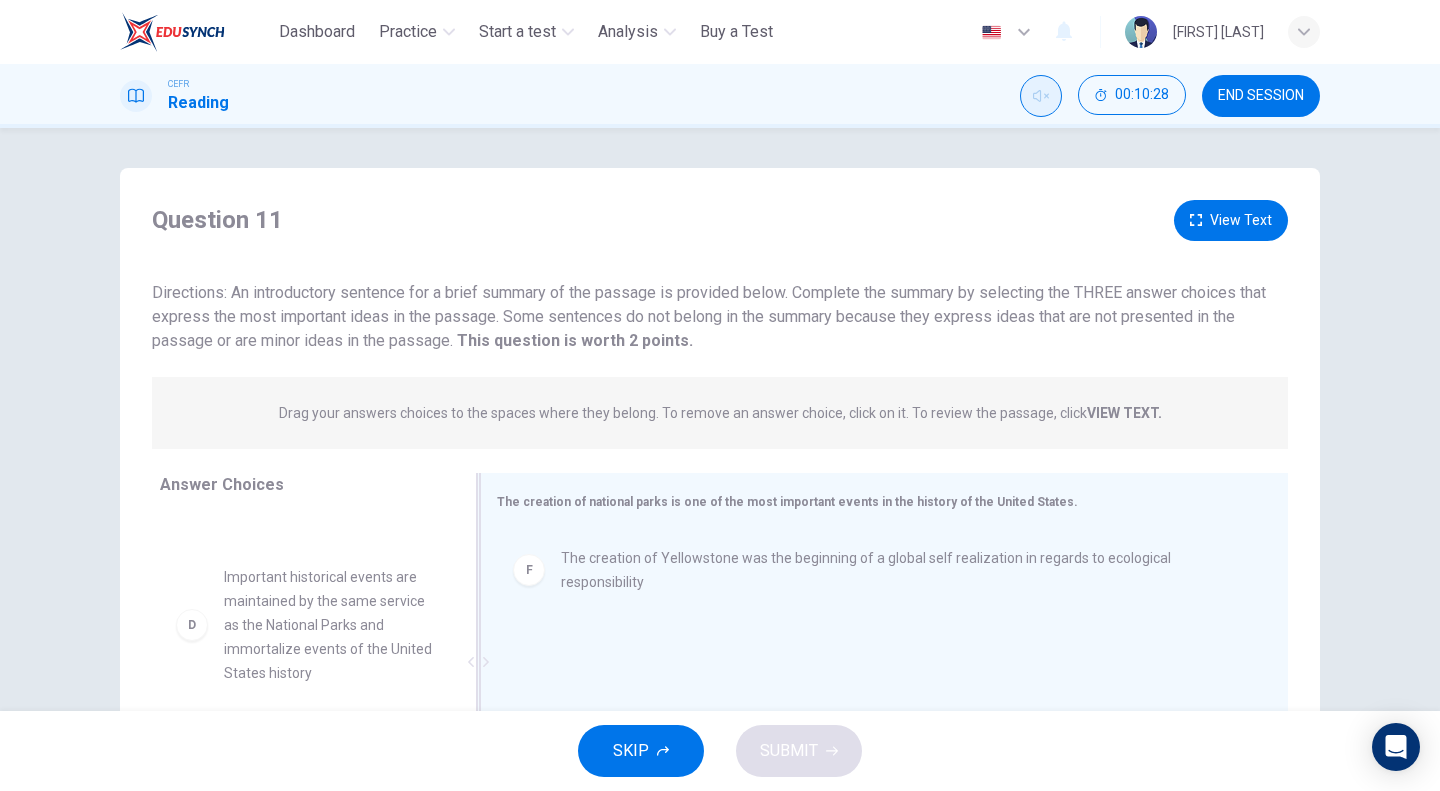 click on "F The creation of Yellowstone was the beginning of a global self realization in regards to ecological responsibility" at bounding box center [876, 570] 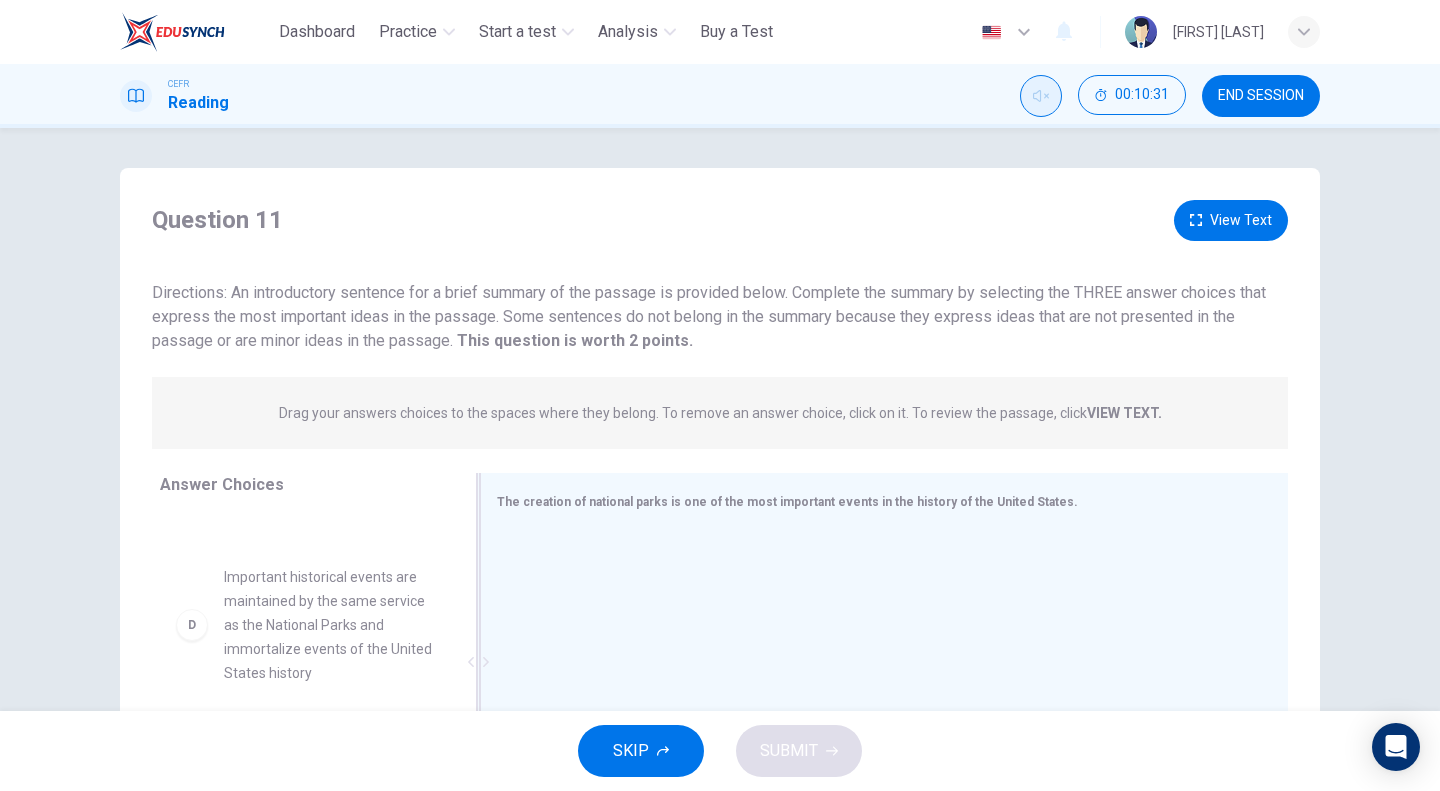 click on "View Text" at bounding box center [1231, 220] 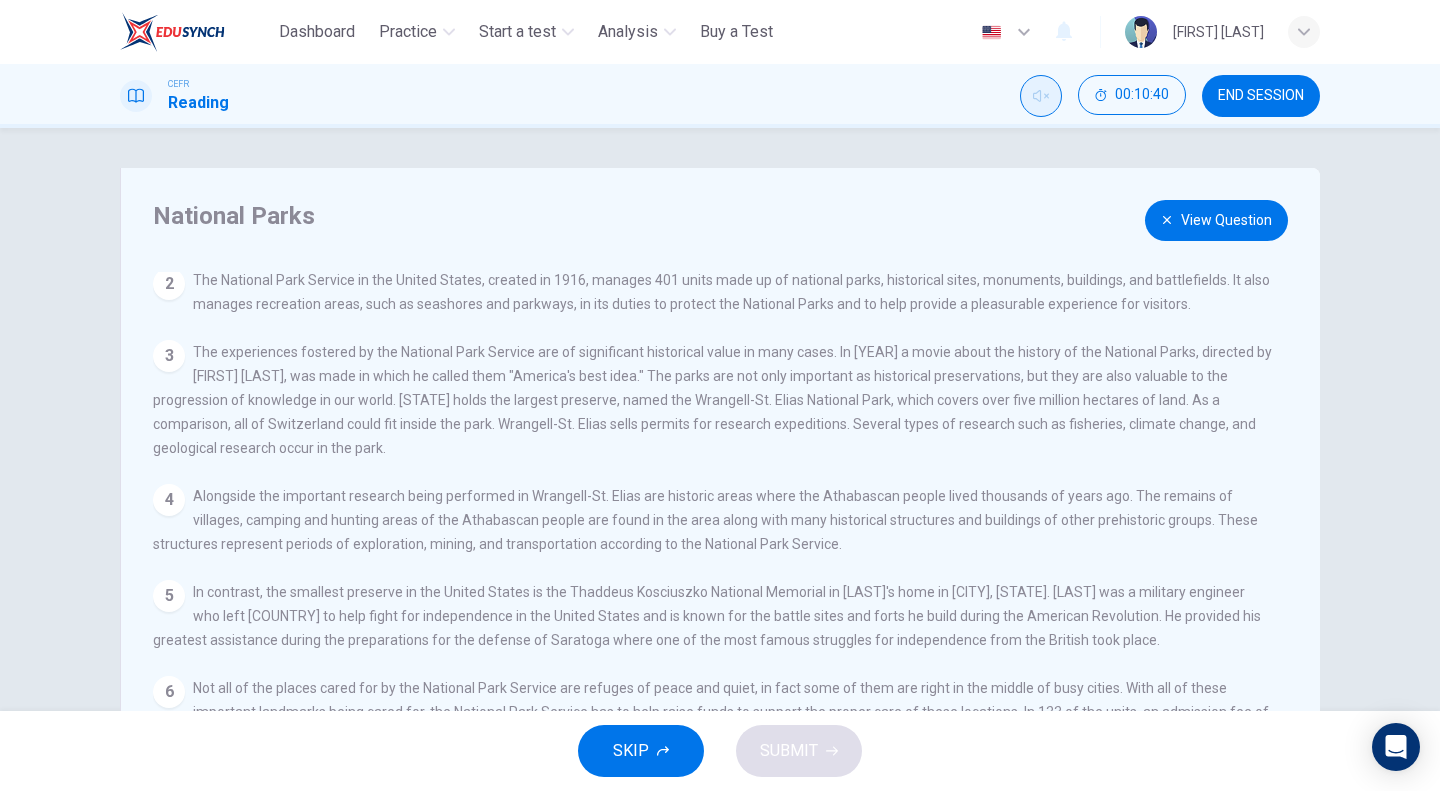 scroll, scrollTop: 160, scrollLeft: 0, axis: vertical 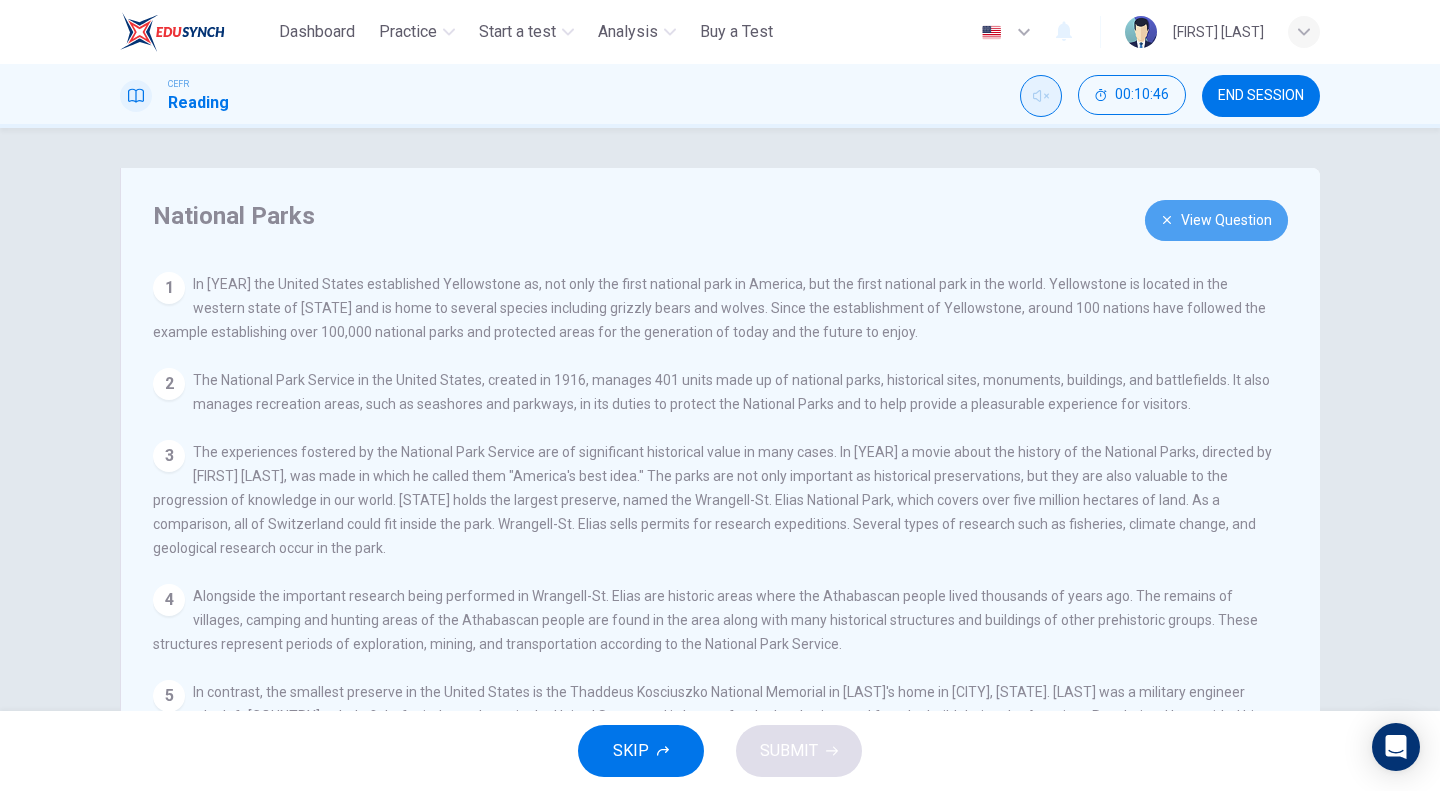 click on "View Question" at bounding box center (1216, 220) 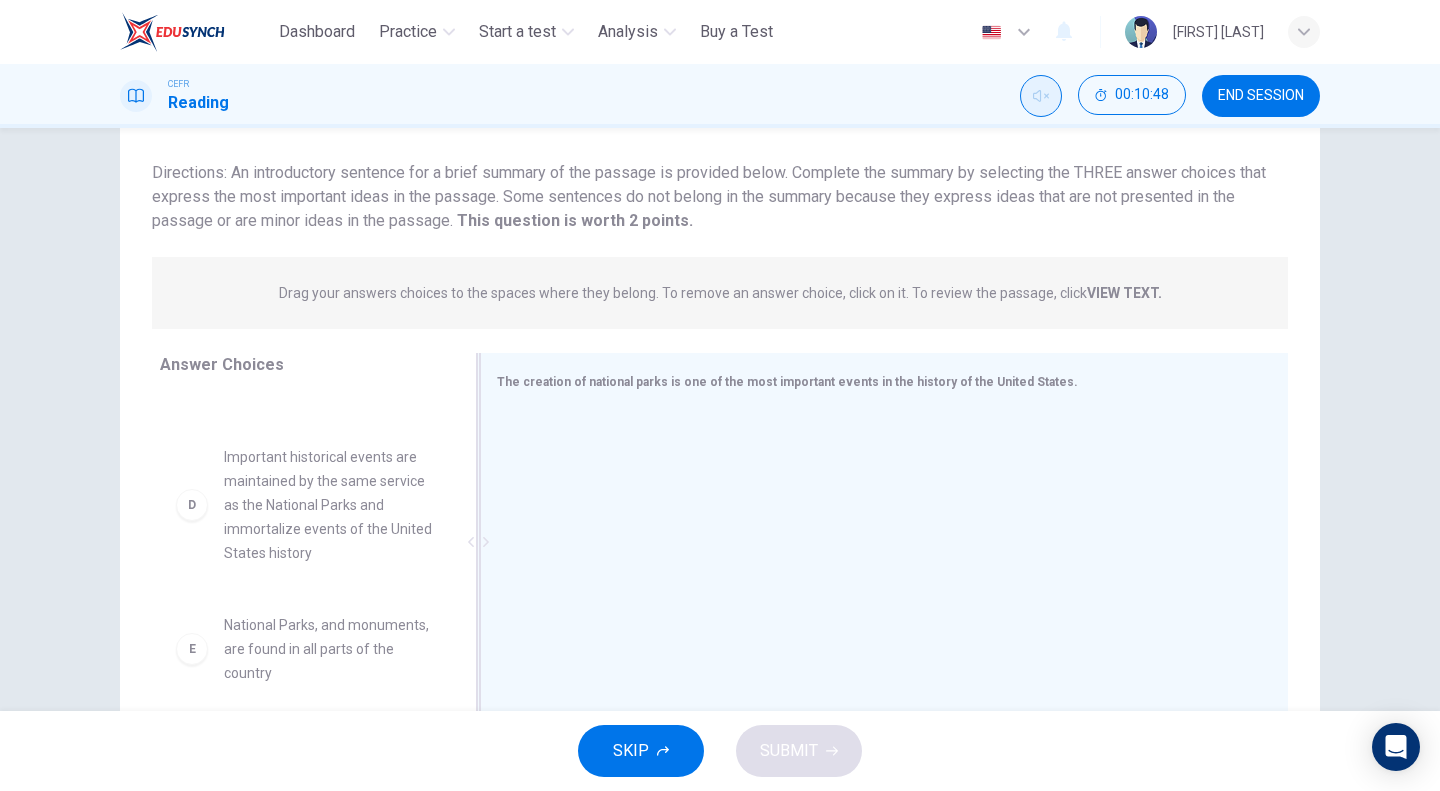 scroll, scrollTop: 192, scrollLeft: 0, axis: vertical 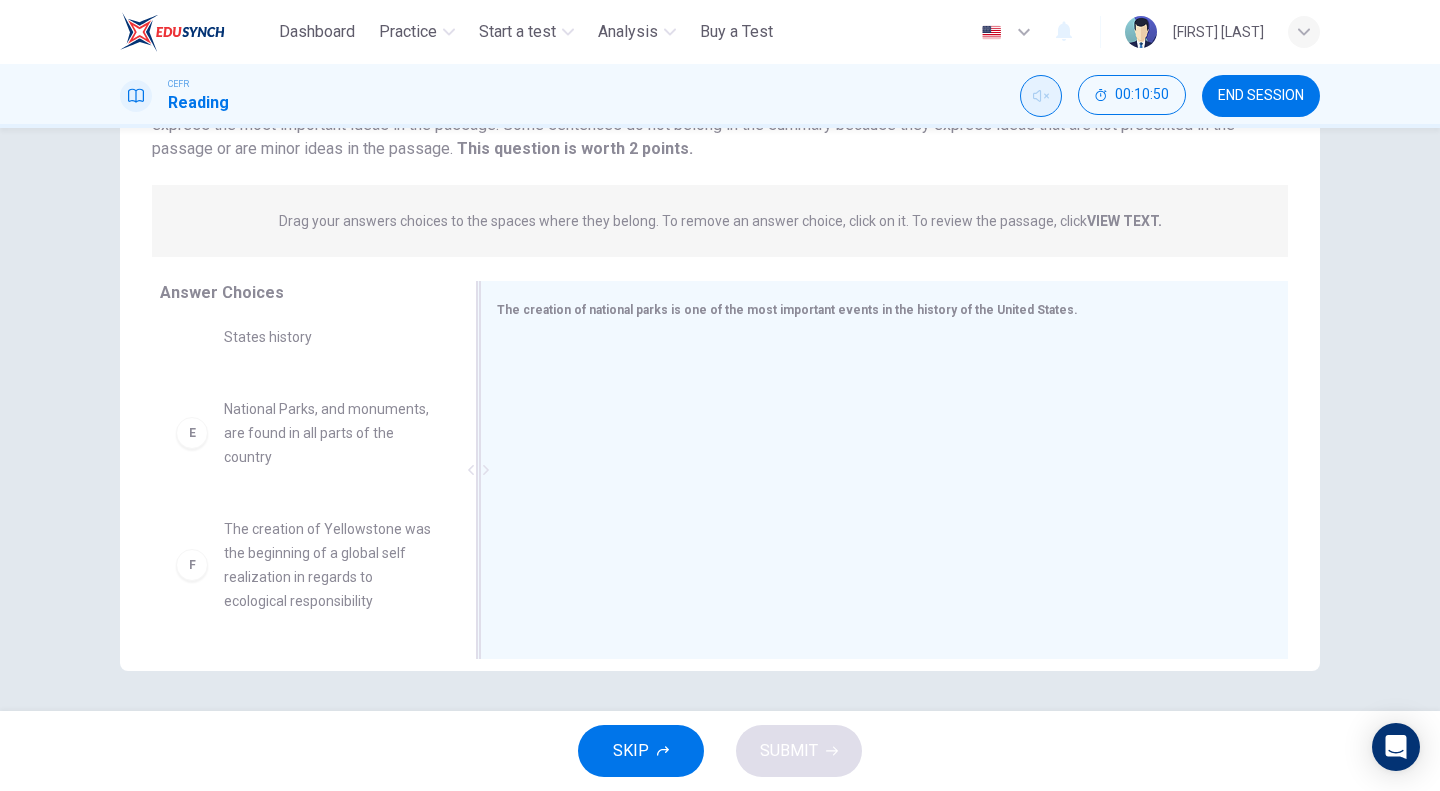 click on "The creation of Yellowstone was the beginning of a global self realization in regards to ecological responsibility" at bounding box center [328, 565] 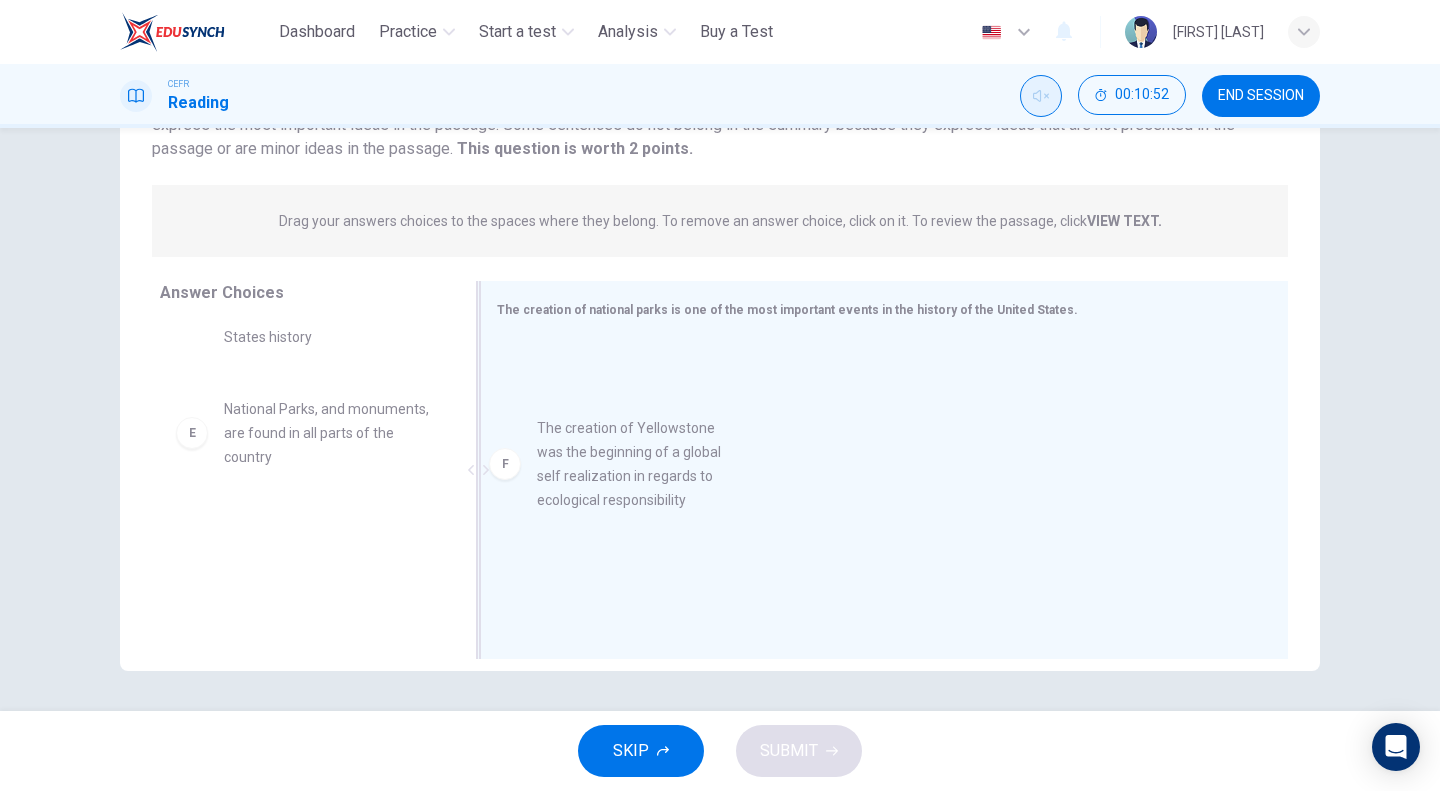 drag, startPoint x: 196, startPoint y: 572, endPoint x: 521, endPoint y: 462, distance: 343.11078 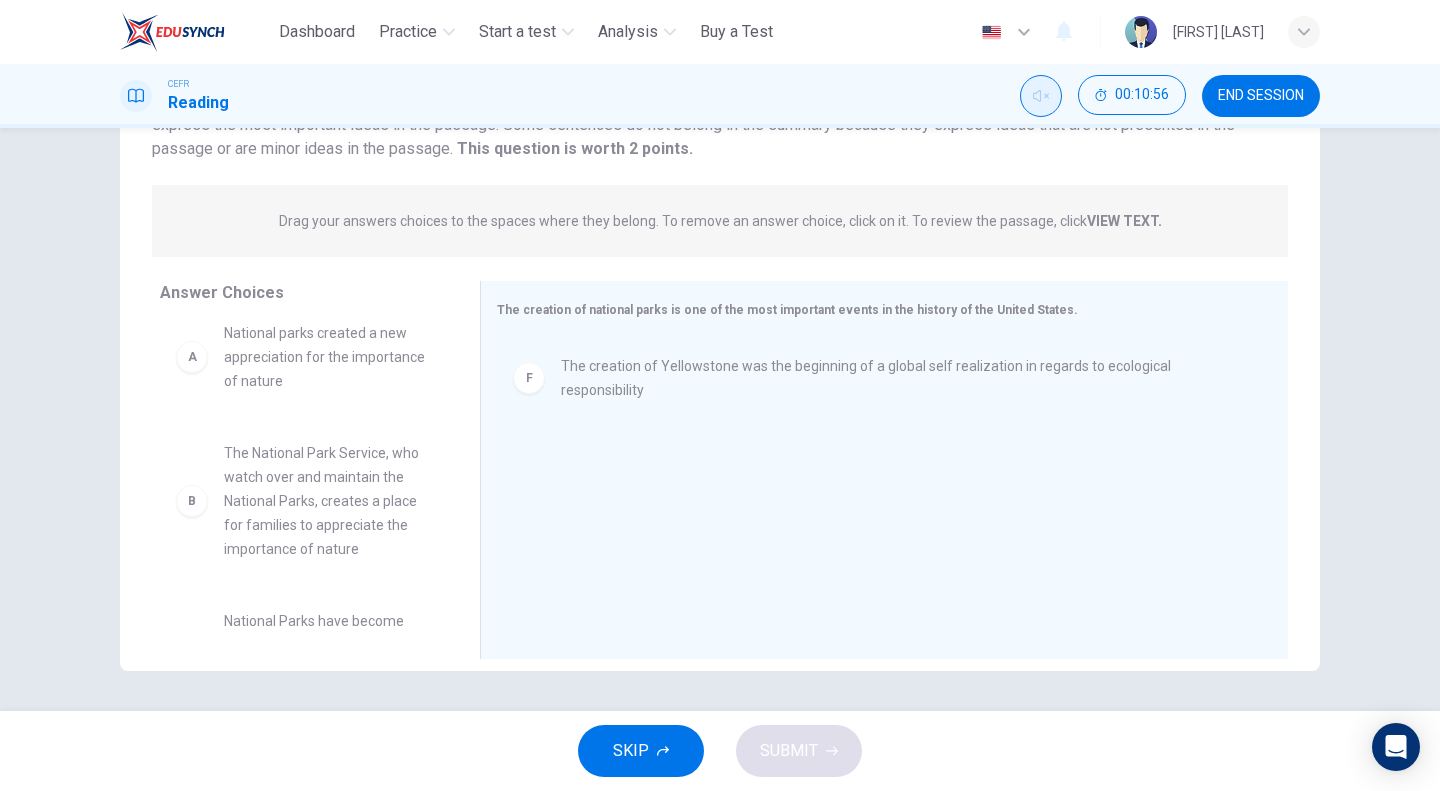 scroll, scrollTop: 0, scrollLeft: 0, axis: both 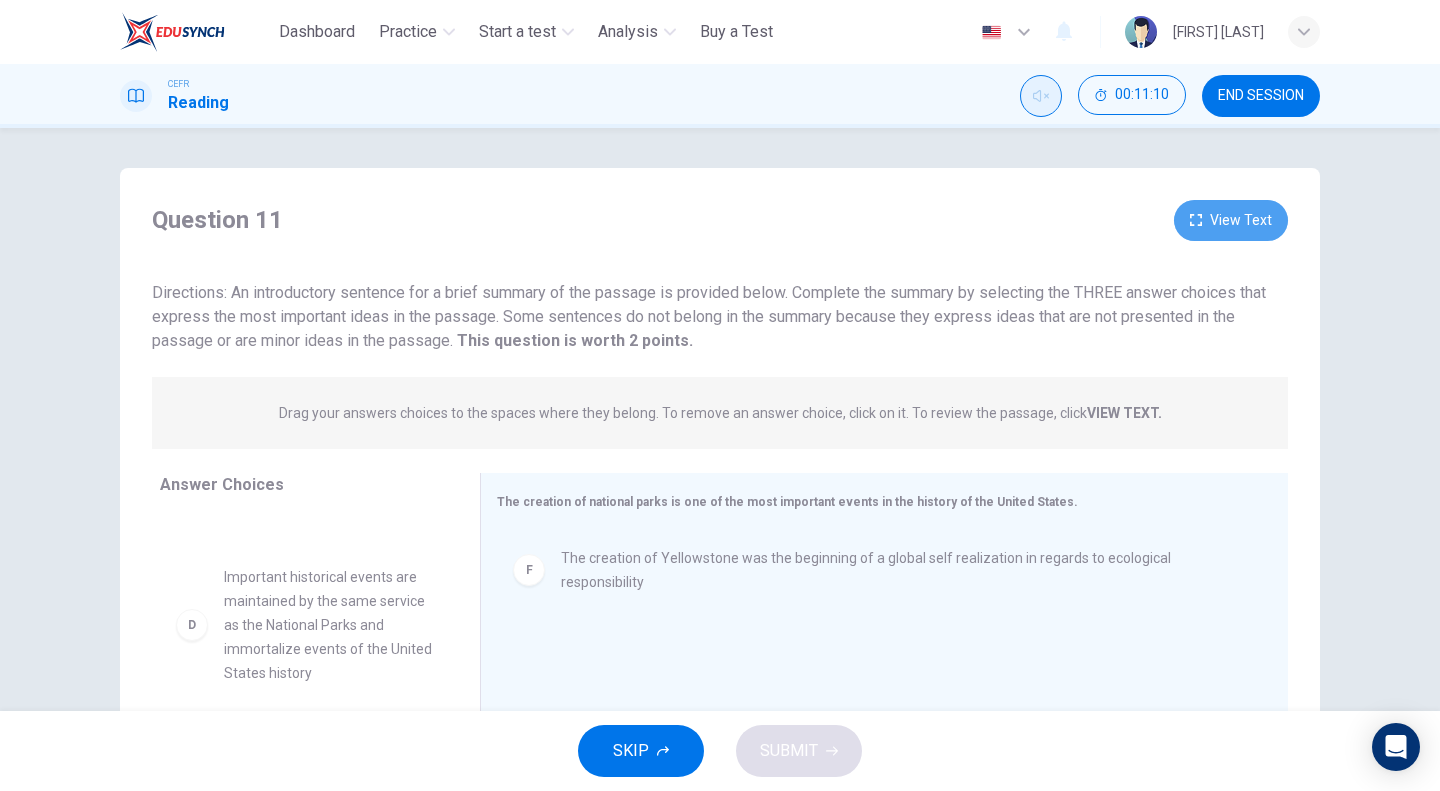 click on "View Text" at bounding box center (1231, 220) 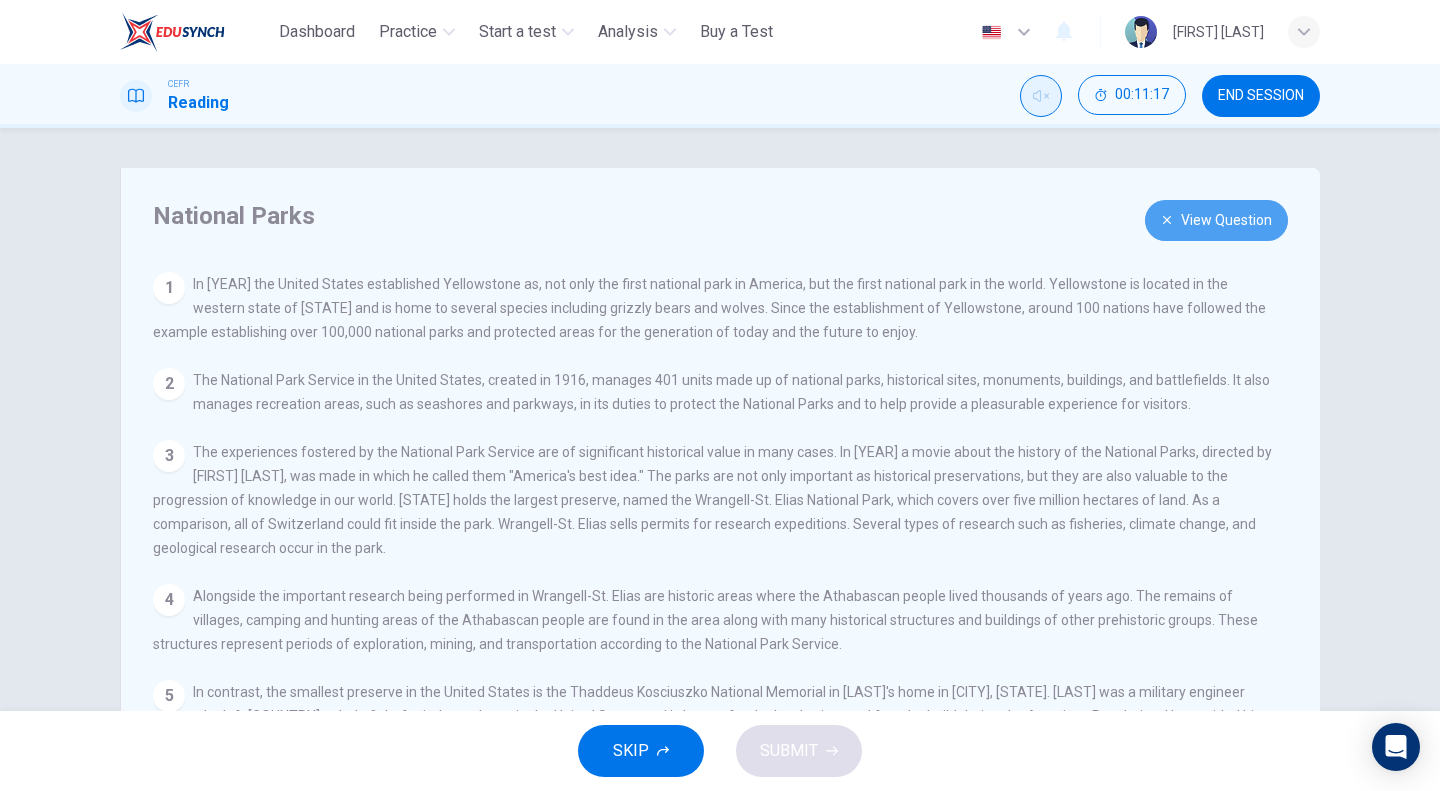 click on "View Question" at bounding box center (1216, 220) 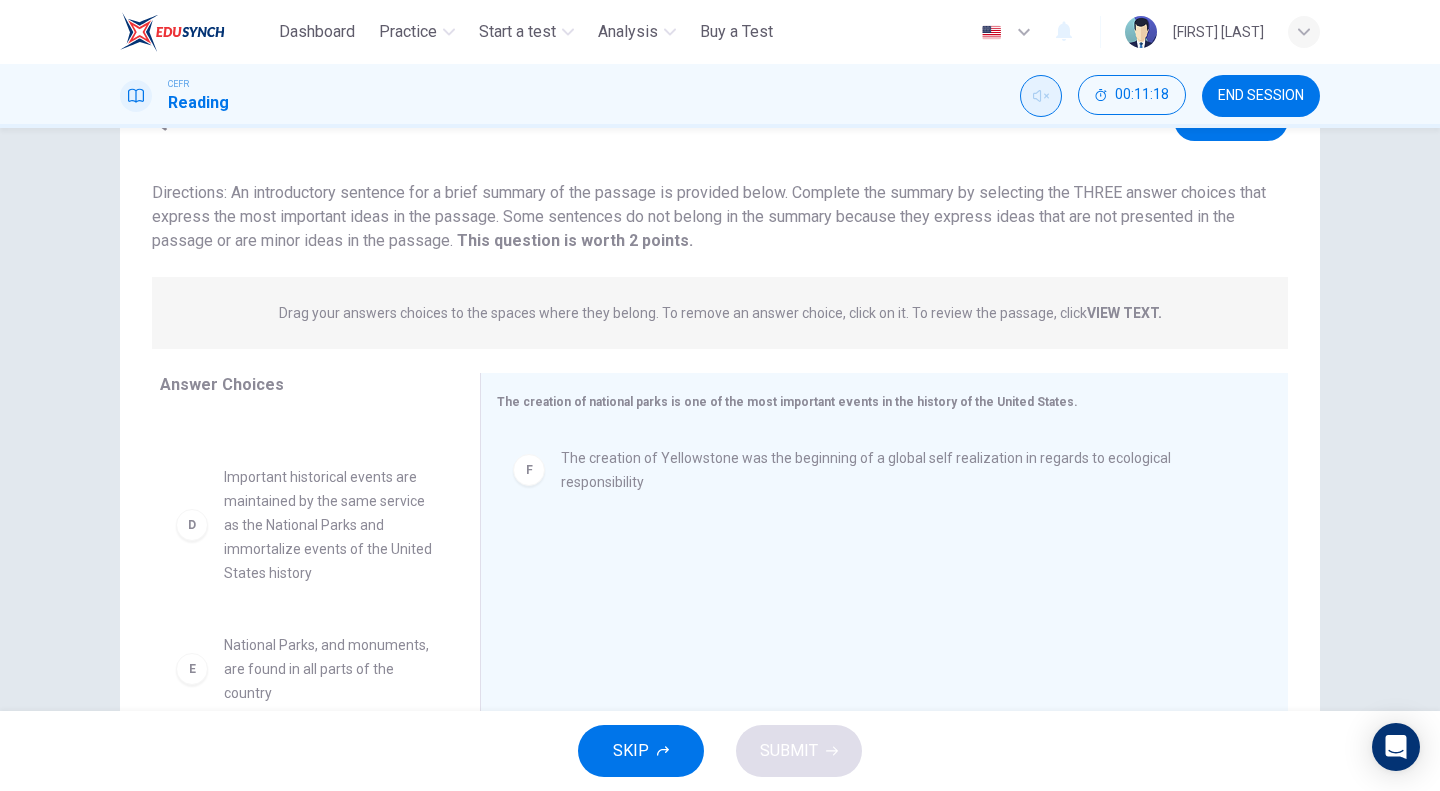 scroll, scrollTop: 192, scrollLeft: 0, axis: vertical 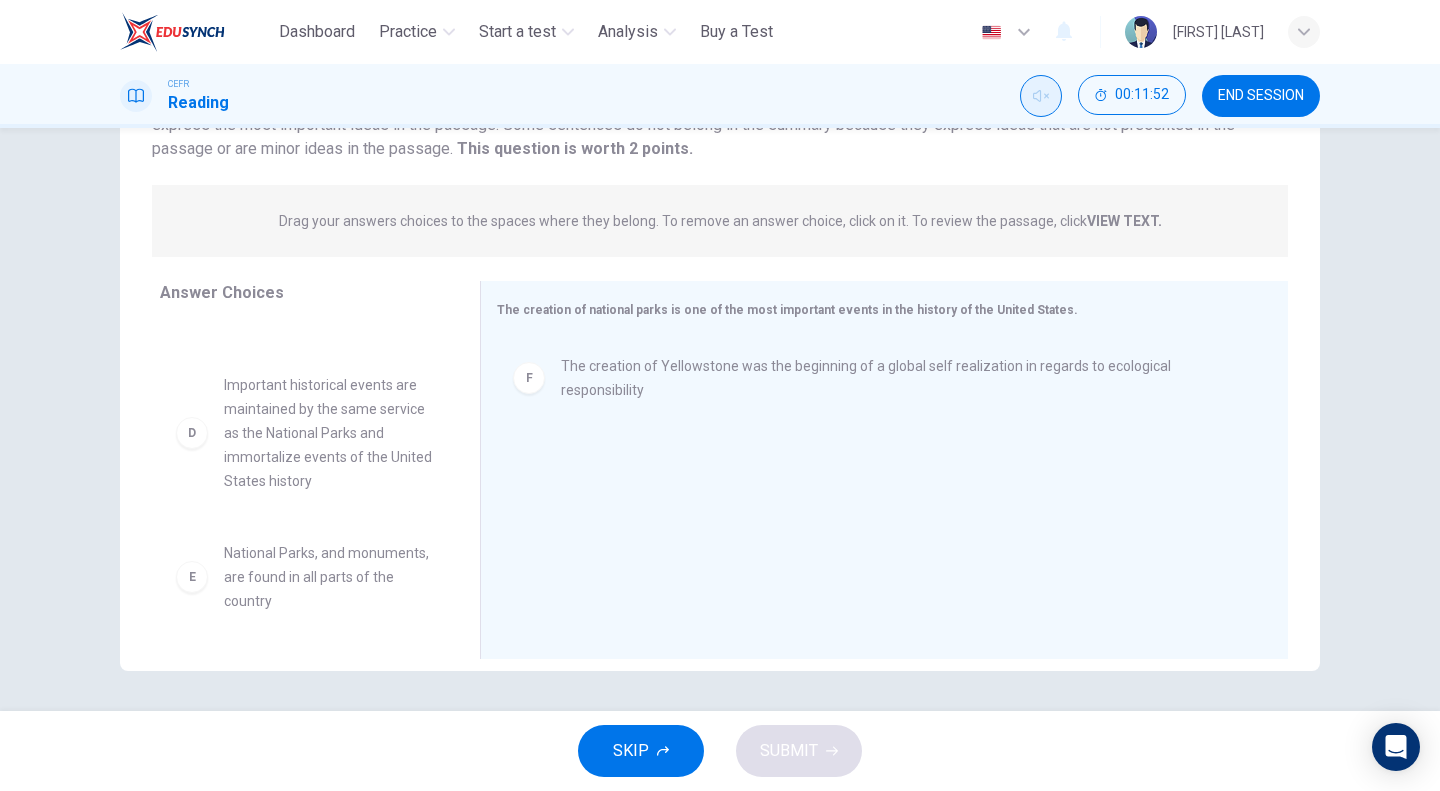 click on "Important historical events are maintained by the same service as the National Parks and immortalize events of the United States history" at bounding box center [328, 433] 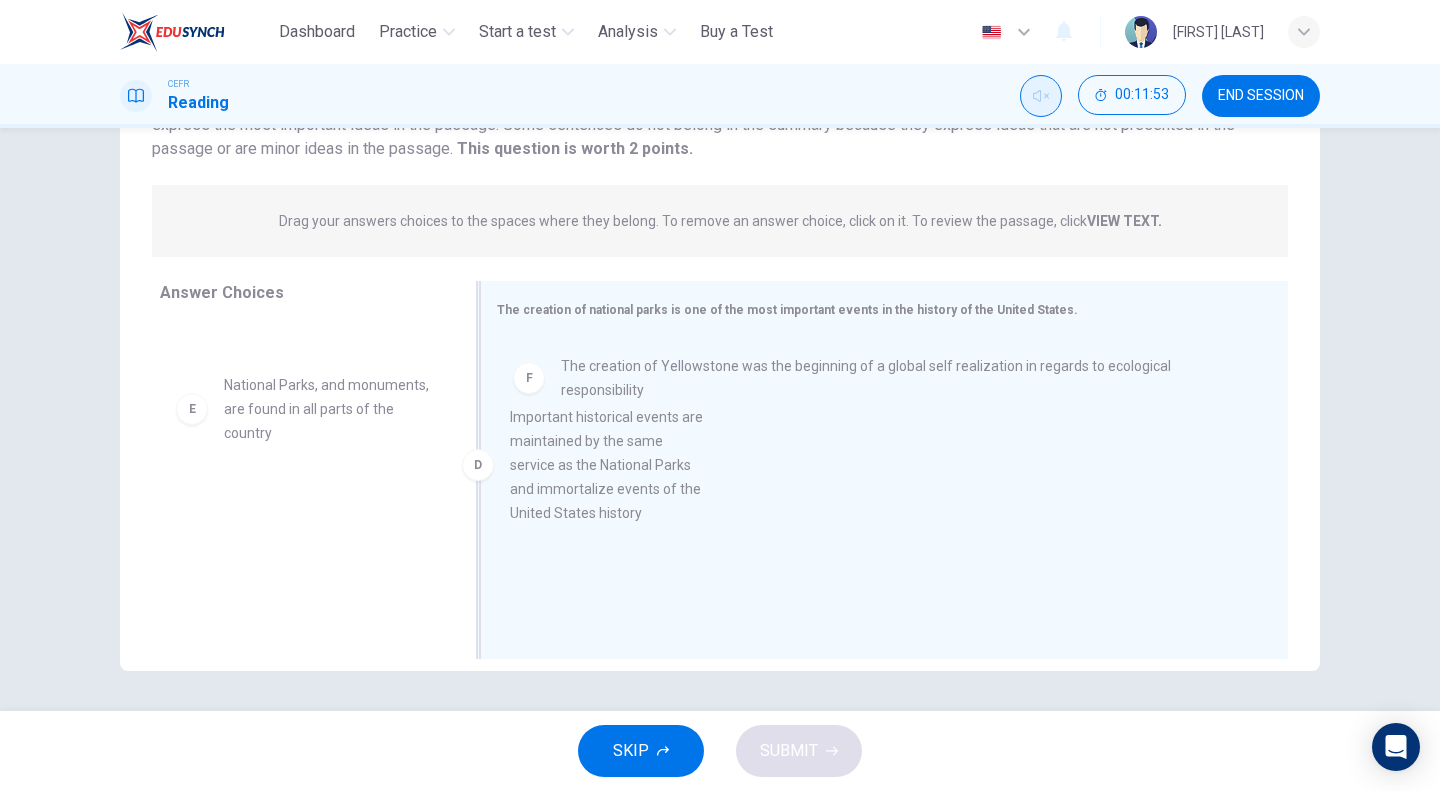 drag, startPoint x: 327, startPoint y: 432, endPoint x: 647, endPoint y: 489, distance: 325.03693 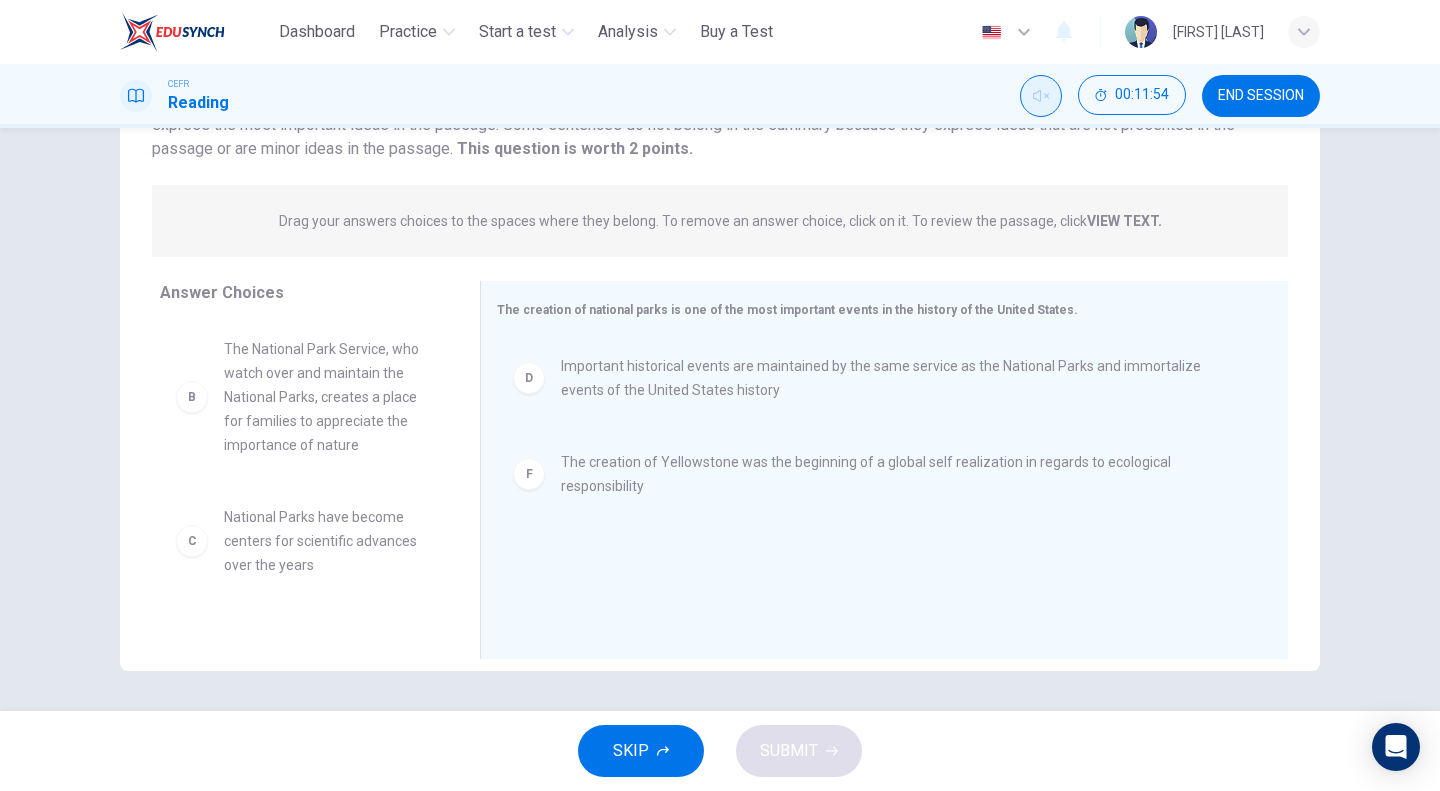 scroll, scrollTop: 104, scrollLeft: 0, axis: vertical 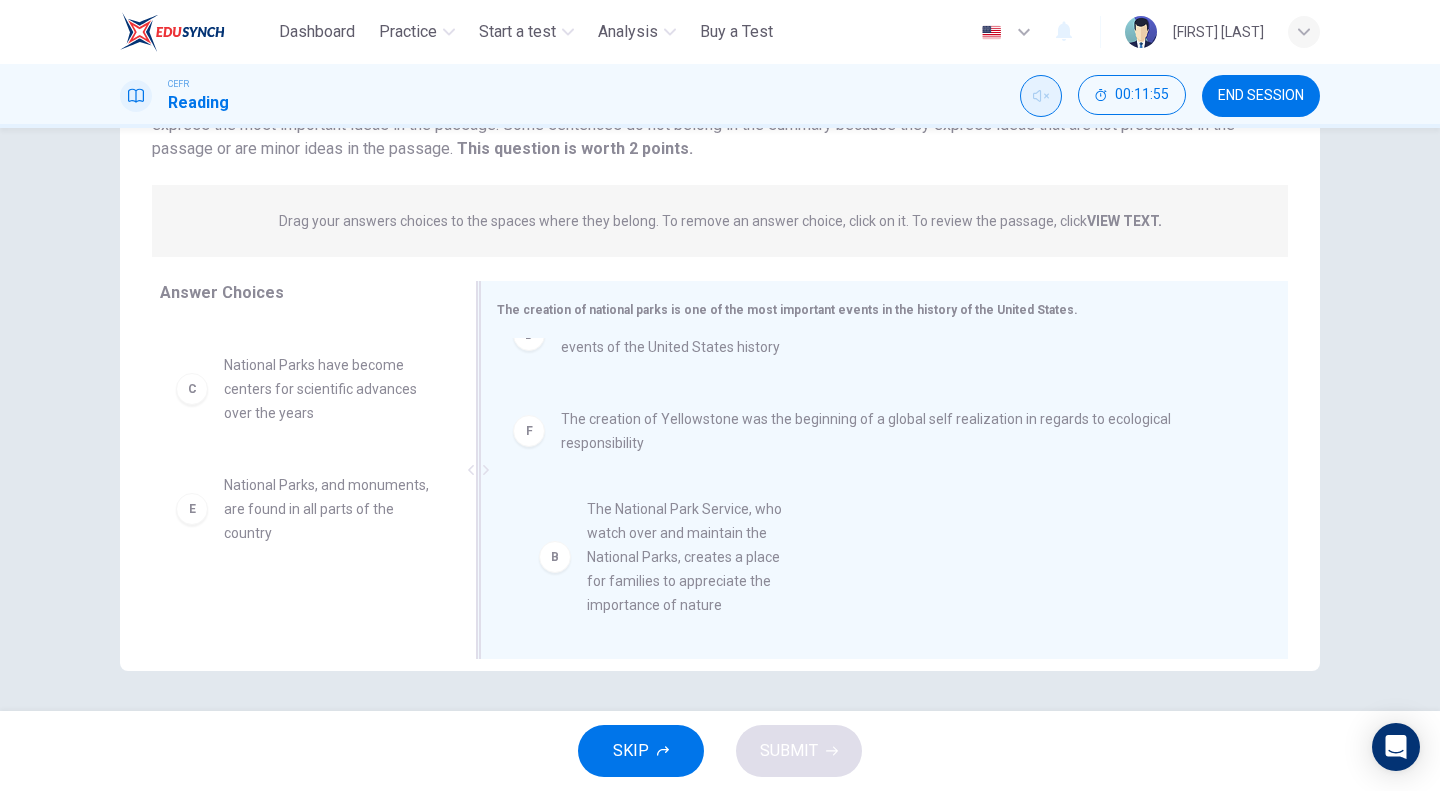 drag, startPoint x: 282, startPoint y: 420, endPoint x: 650, endPoint y: 561, distance: 394.08755 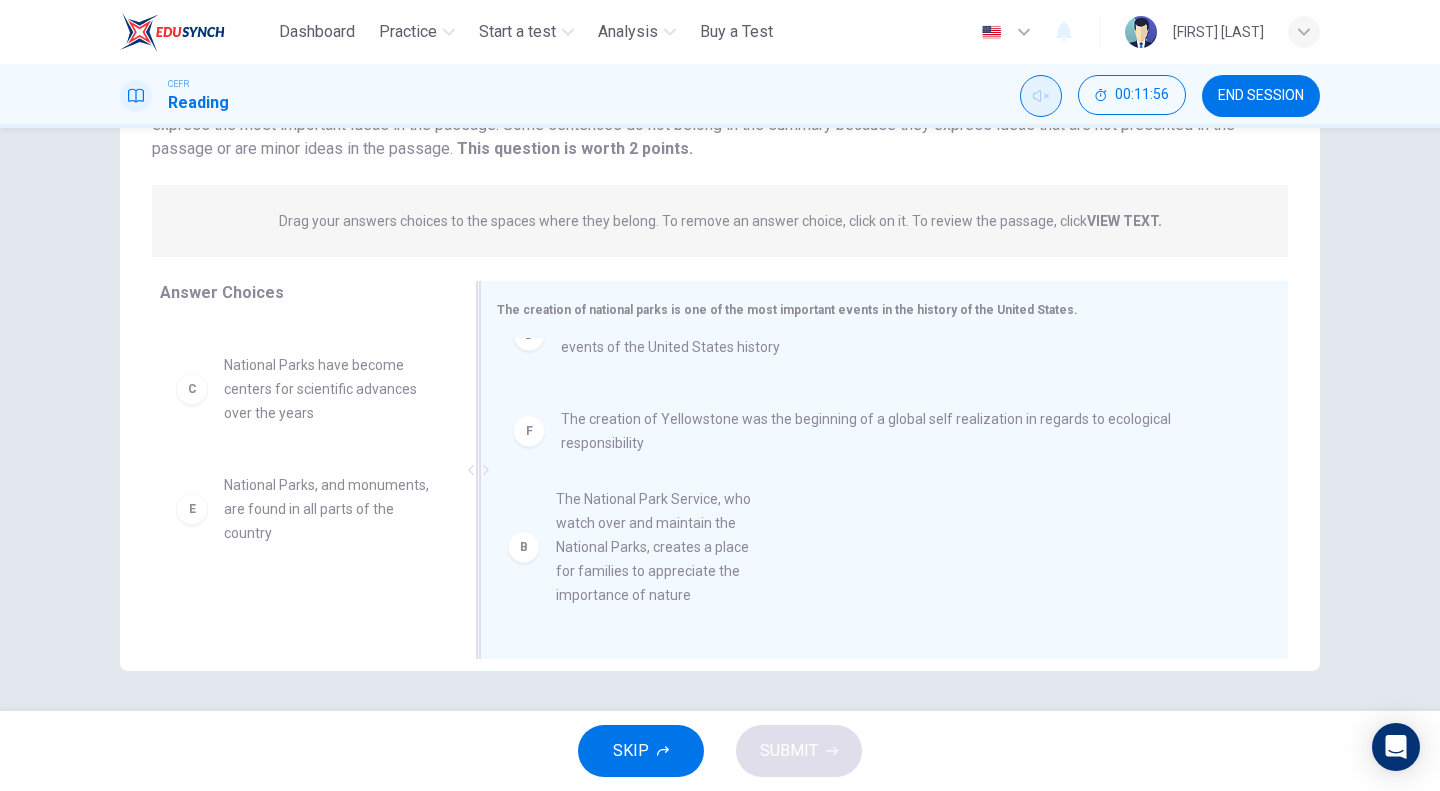 scroll, scrollTop: 4, scrollLeft: 0, axis: vertical 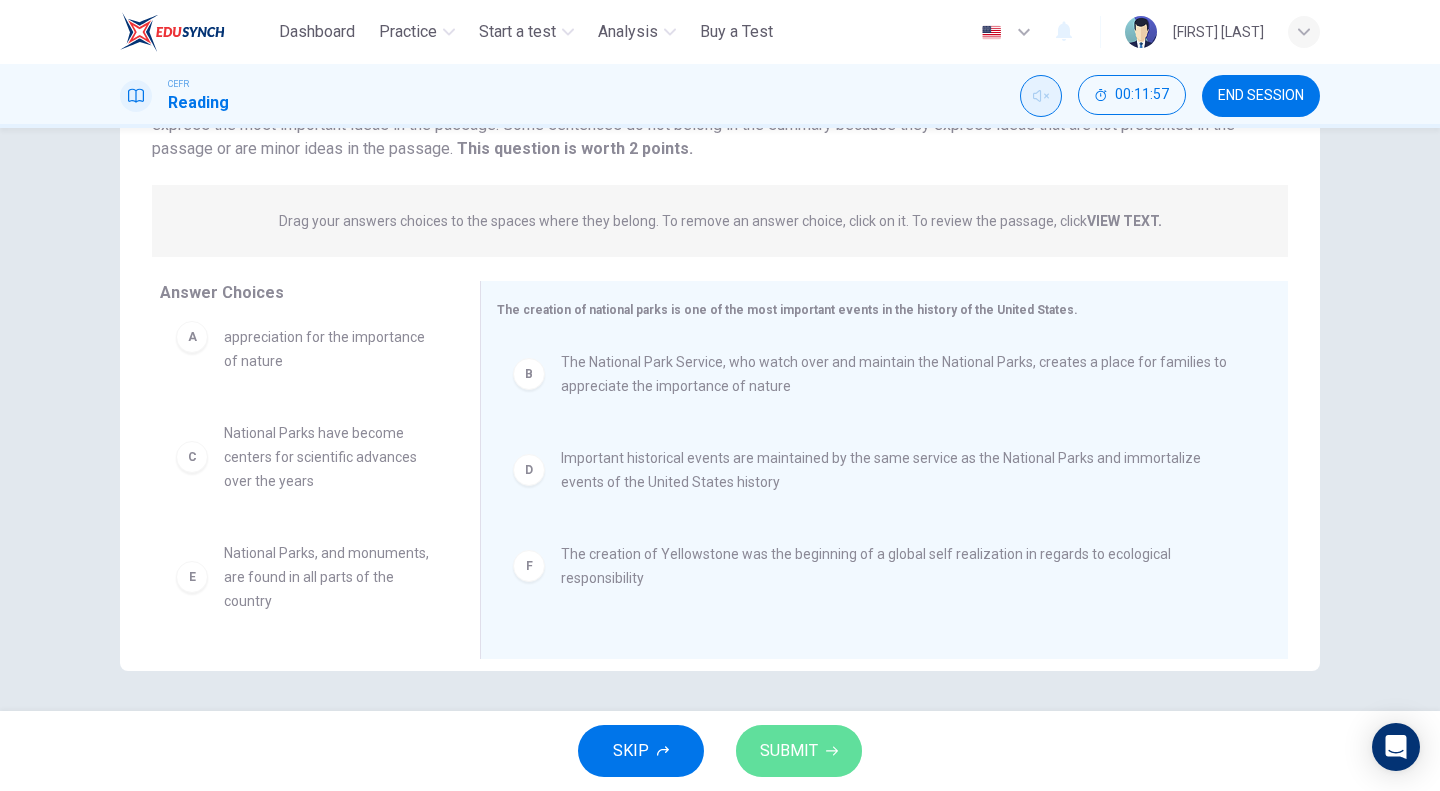 click on "SUBMIT" at bounding box center [799, 751] 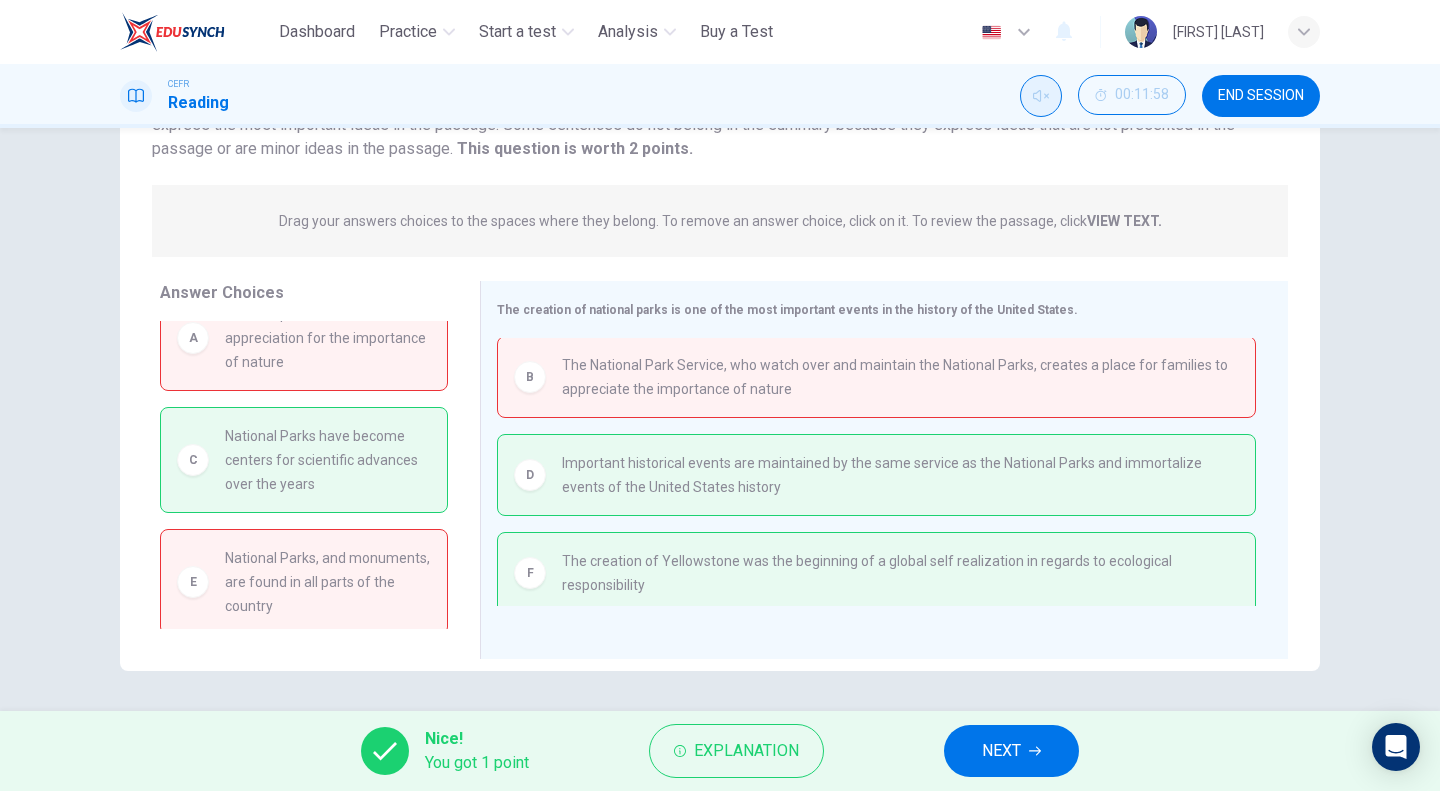 scroll, scrollTop: 0, scrollLeft: 0, axis: both 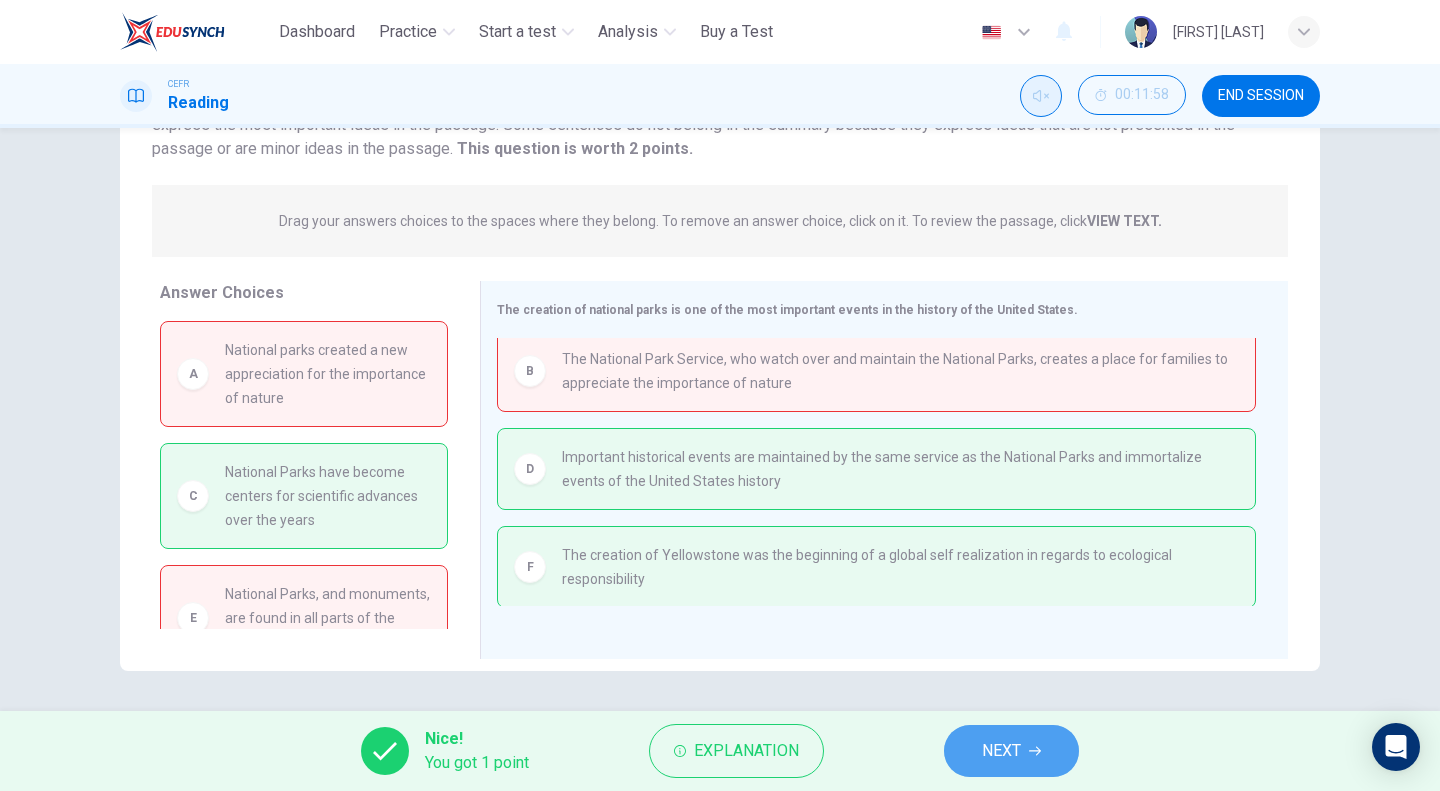 click on "NEXT" at bounding box center (1001, 751) 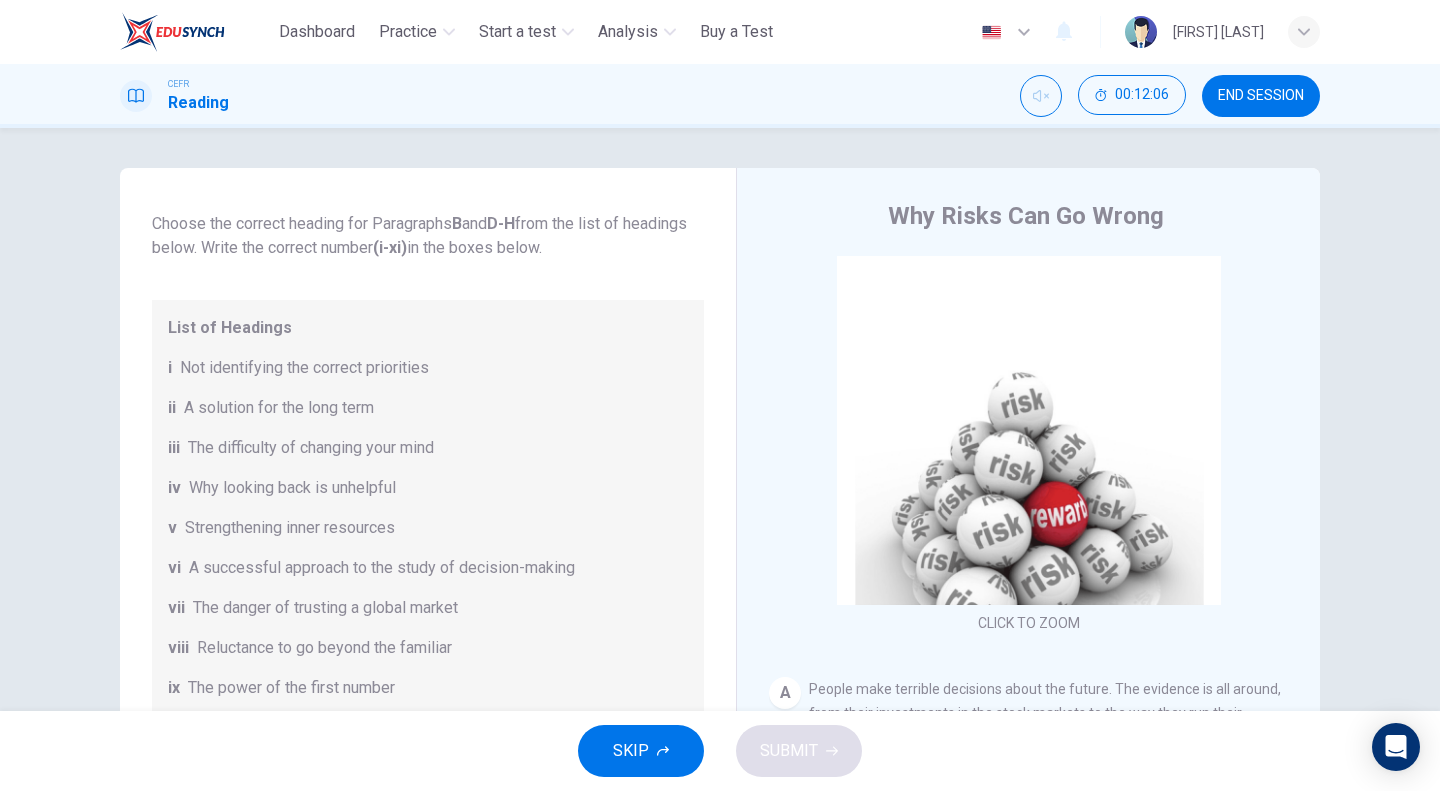 scroll, scrollTop: 0, scrollLeft: 0, axis: both 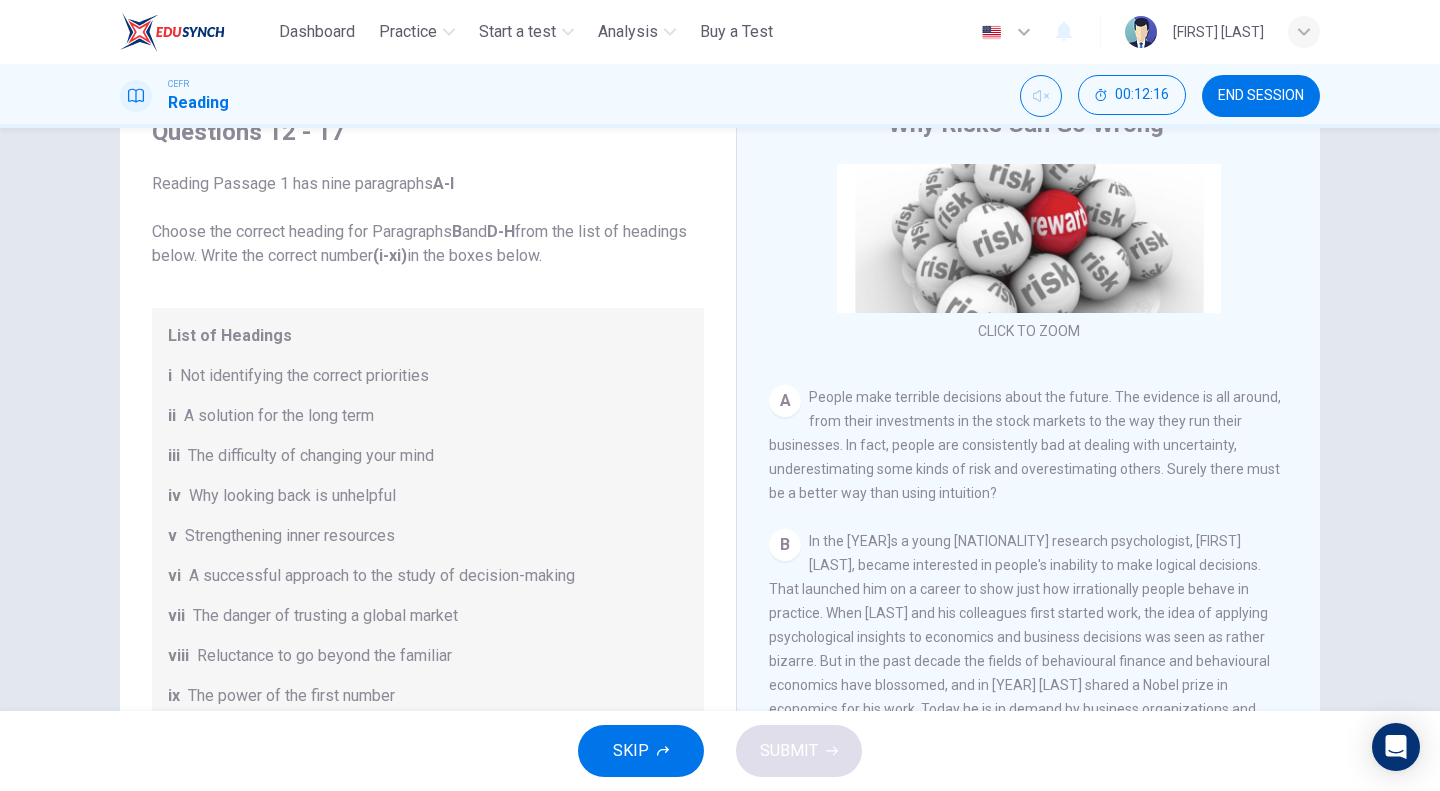 click on "Not identifying the correct priorities" at bounding box center [304, 376] 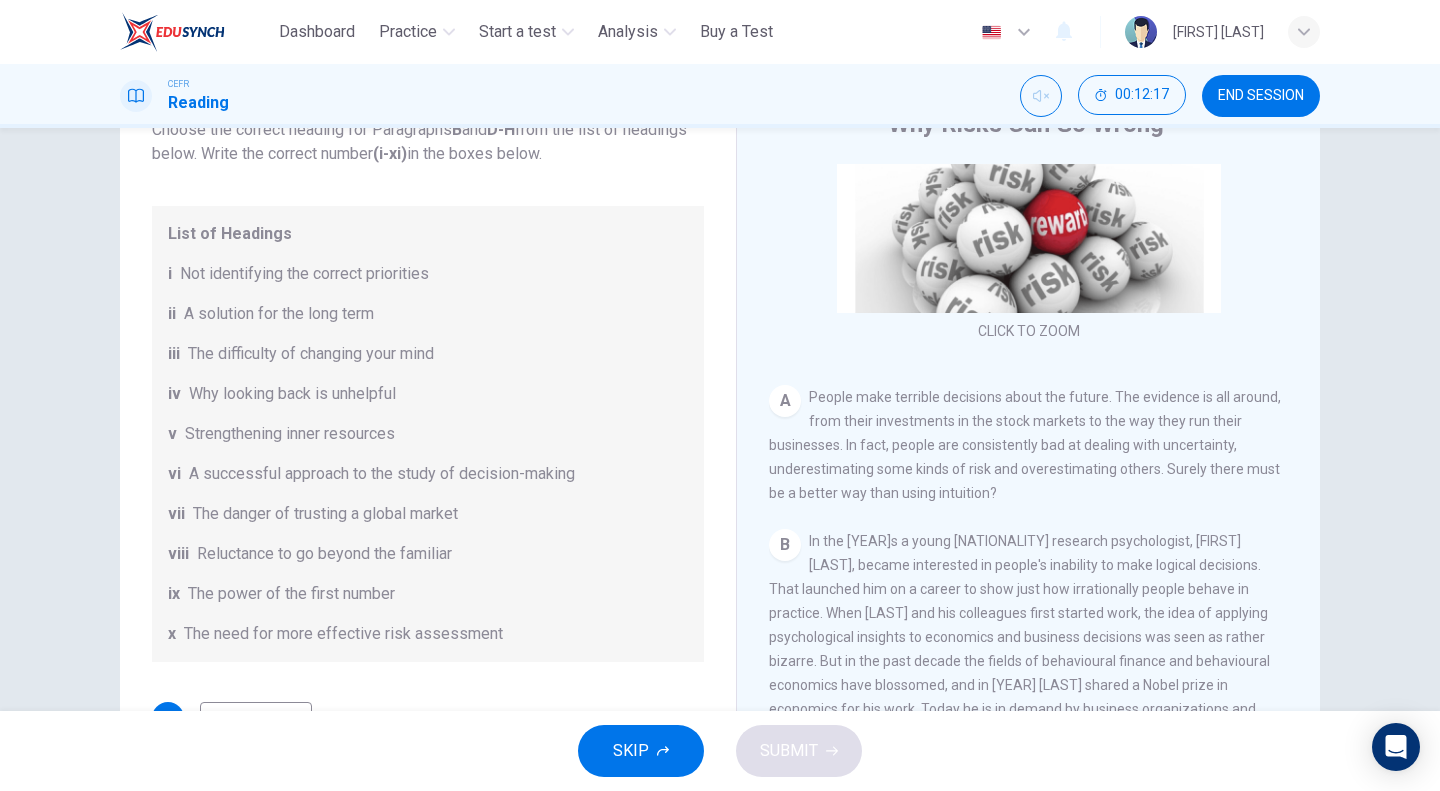 scroll, scrollTop: 200, scrollLeft: 0, axis: vertical 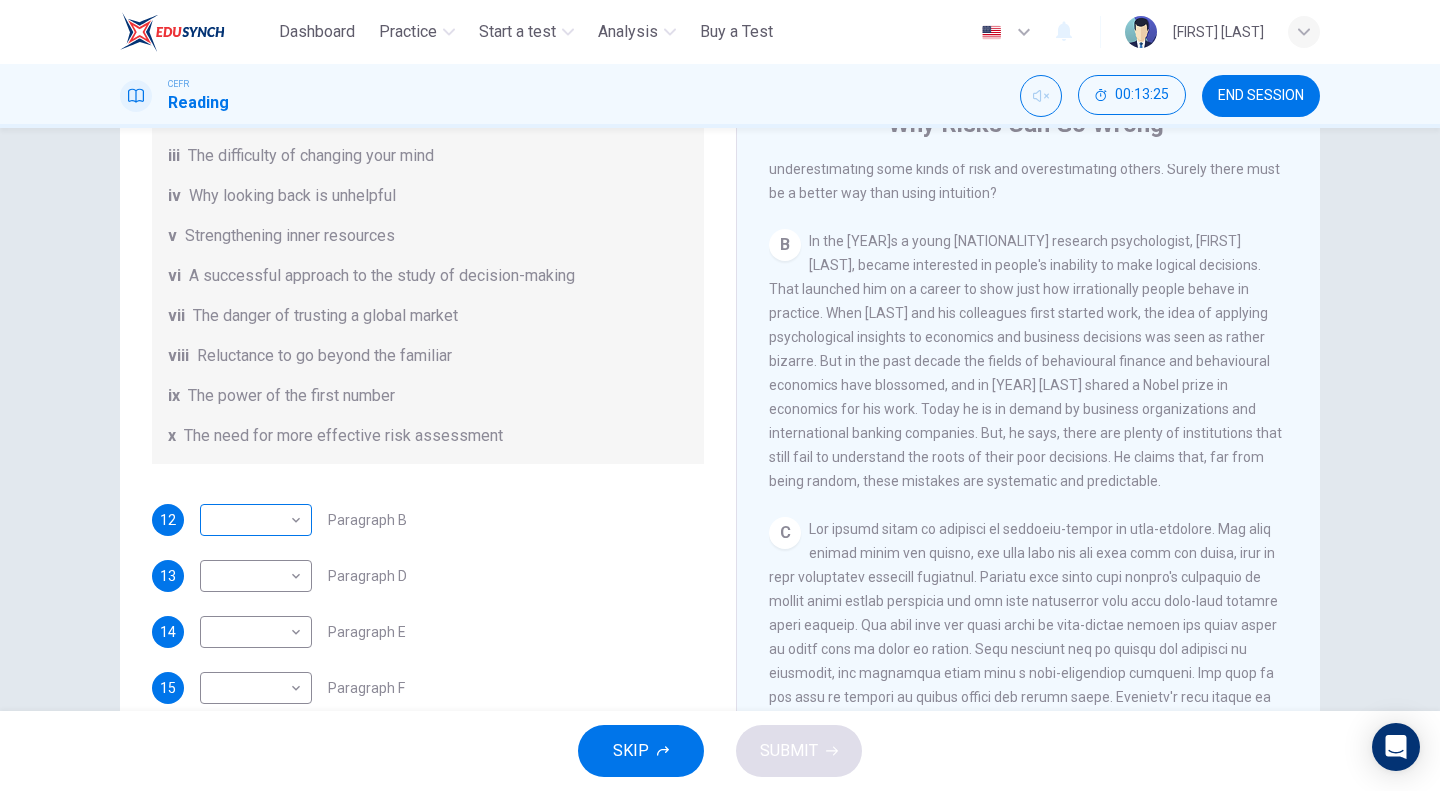click on "This site uses cookies, as explained in our  Privacy Policy . If you agree to the use of cookies, please click the Accept button and continue to browse our site.   Privacy Policy Accept Dashboard Practice Start a test Analysis Buy a Test English ** ​ [FIRST] [LAST] CEFR Reading [TIME] END SESSION Questions 12 - 17 Reading Passage 1 has nine paragraphs  A-I
Choose the correct heading for Paragraphs  B  and  D-H  from the list of headings below.
Write the correct number  (i-xi)  in the boxes below. List of Headings i Not identifying the correct priorities ii A solution for the long term iii The difficulty of changing your mind iv Why looking back is unhelpful v Strengthening inner resources vi A successful approach to the study of decision-making vii The danger of trusting a global market viii Reluctance to go beyond the familiar ix The power of the first number x The need for more effective risk assessment 12 ​ ​ Paragraph B 13 ​ ​ Paragraph D 14 ​ ​ Paragraph E 15 ​ ​ 16 ​" at bounding box center (720, 395) 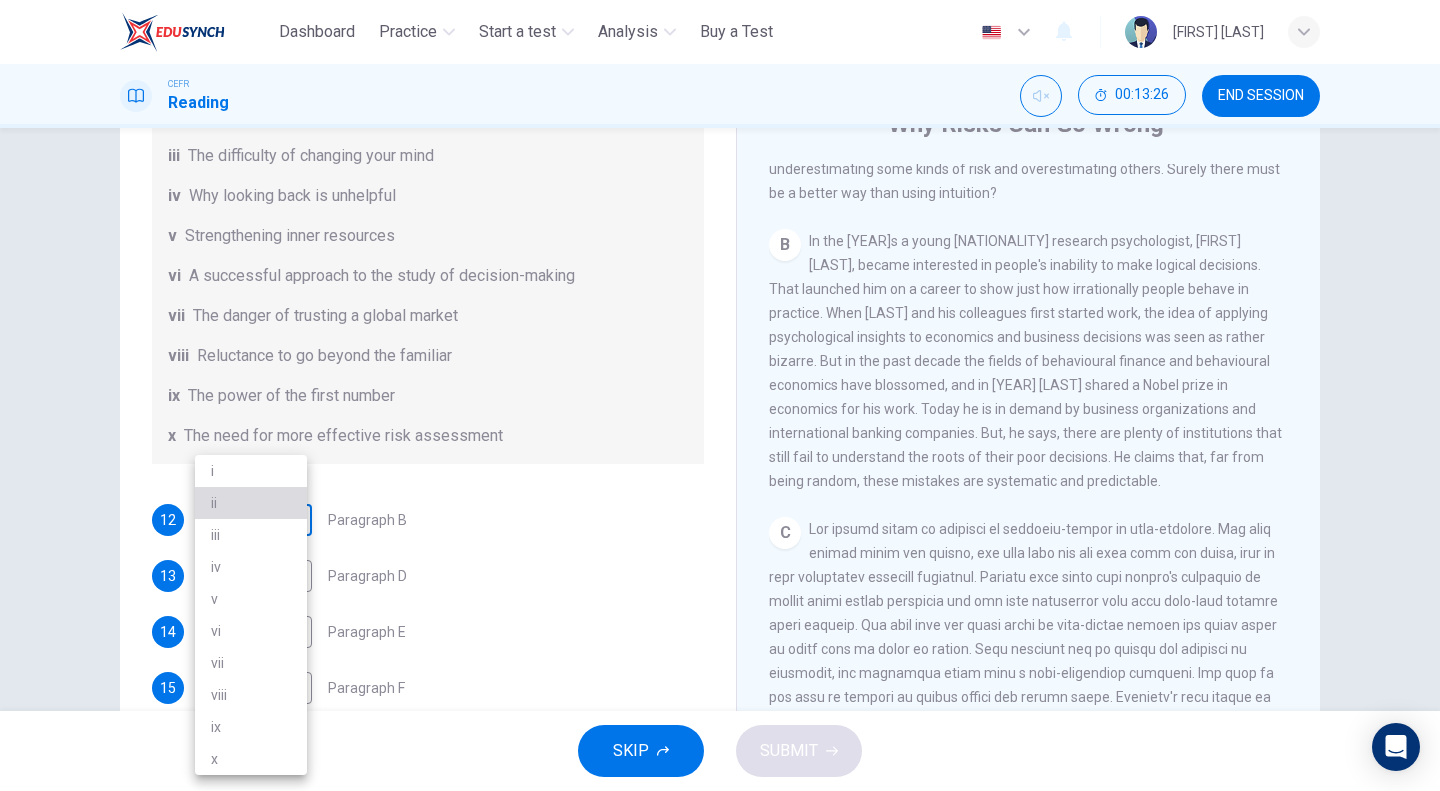 click on "ii" at bounding box center [251, 503] 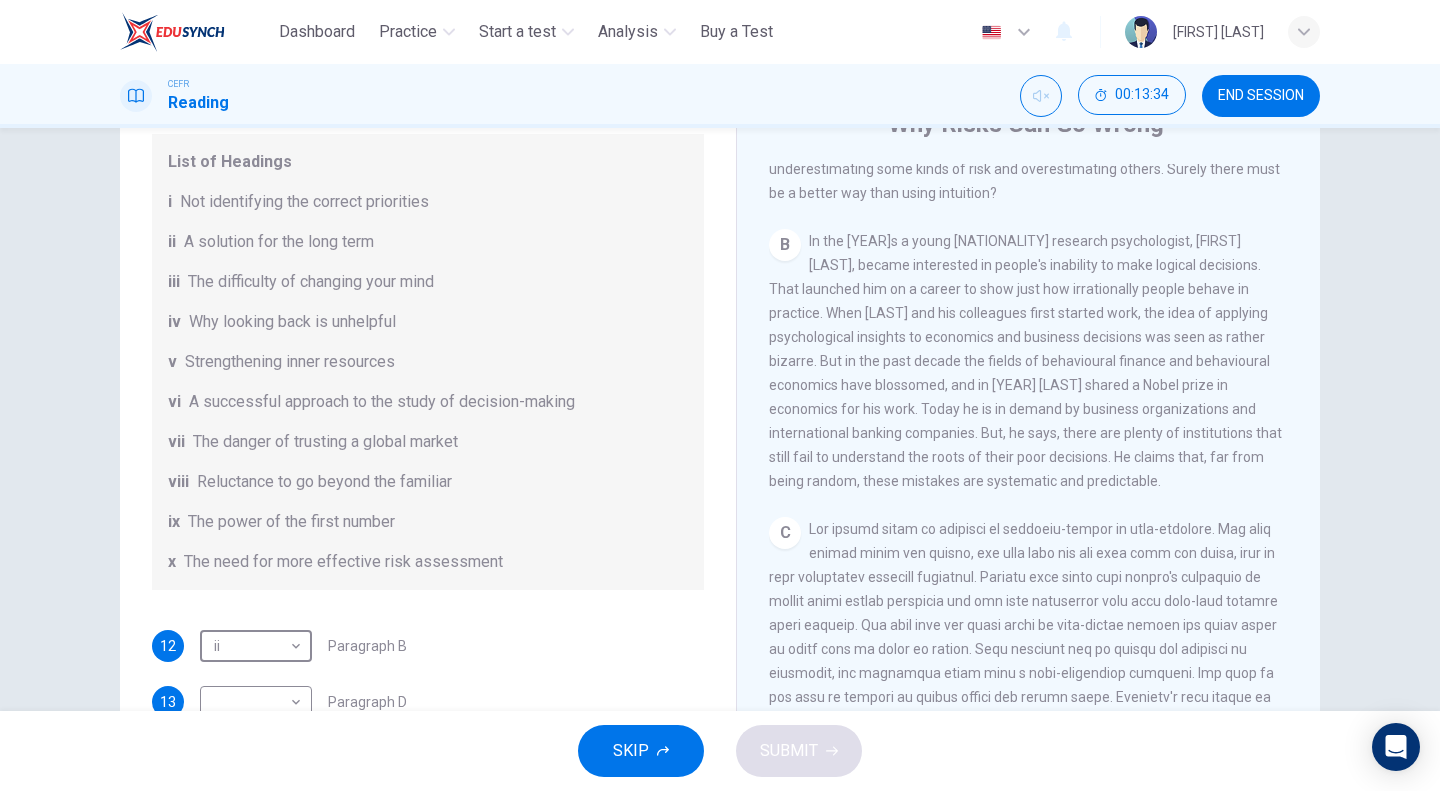 scroll, scrollTop: 200, scrollLeft: 0, axis: vertical 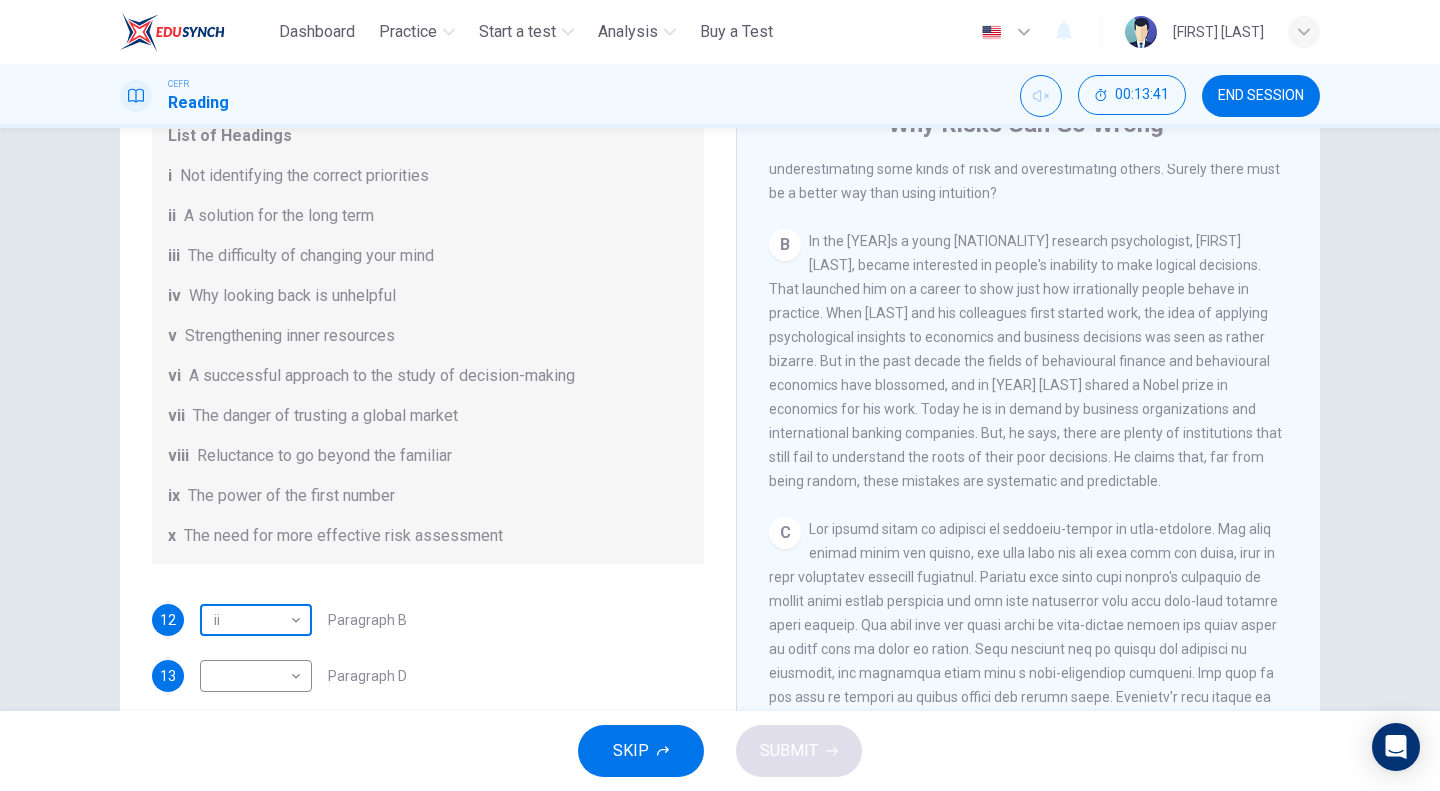 click on "This site uses cookies, as explained in our  Privacy Policy . If you agree to the use of cookies, please click the Accept button and continue to browse our site.   Privacy Policy Accept Dashboard Practice Start a test Analysis Buy a Test English ** ​ [FIRST] [LAST] CEFR Reading [TIME] END SESSION Questions 12 - 17 Reading Passage 1 has nine paragraphs  A-I
Choose the correct heading for Paragraphs  B  and  D-H  from the list of headings below.
Write the correct number  (i-xi)  in the boxes below. List of Headings i Not identifying the correct priorities ii A solution for the long term iii The difficulty of changing your mind iv Why looking back is unhelpful v Strengthening inner resources vi A successful approach to the study of decision-making vii The danger of trusting a global market viii Reluctance to go beyond the familiar ix The power of the first number x The need for more effective risk assessment 12 ii ** ​ Paragraph B 13 ​ ​ Paragraph D 14 ​ ​ Paragraph E 15 ​ ​ 16 17" at bounding box center [720, 395] 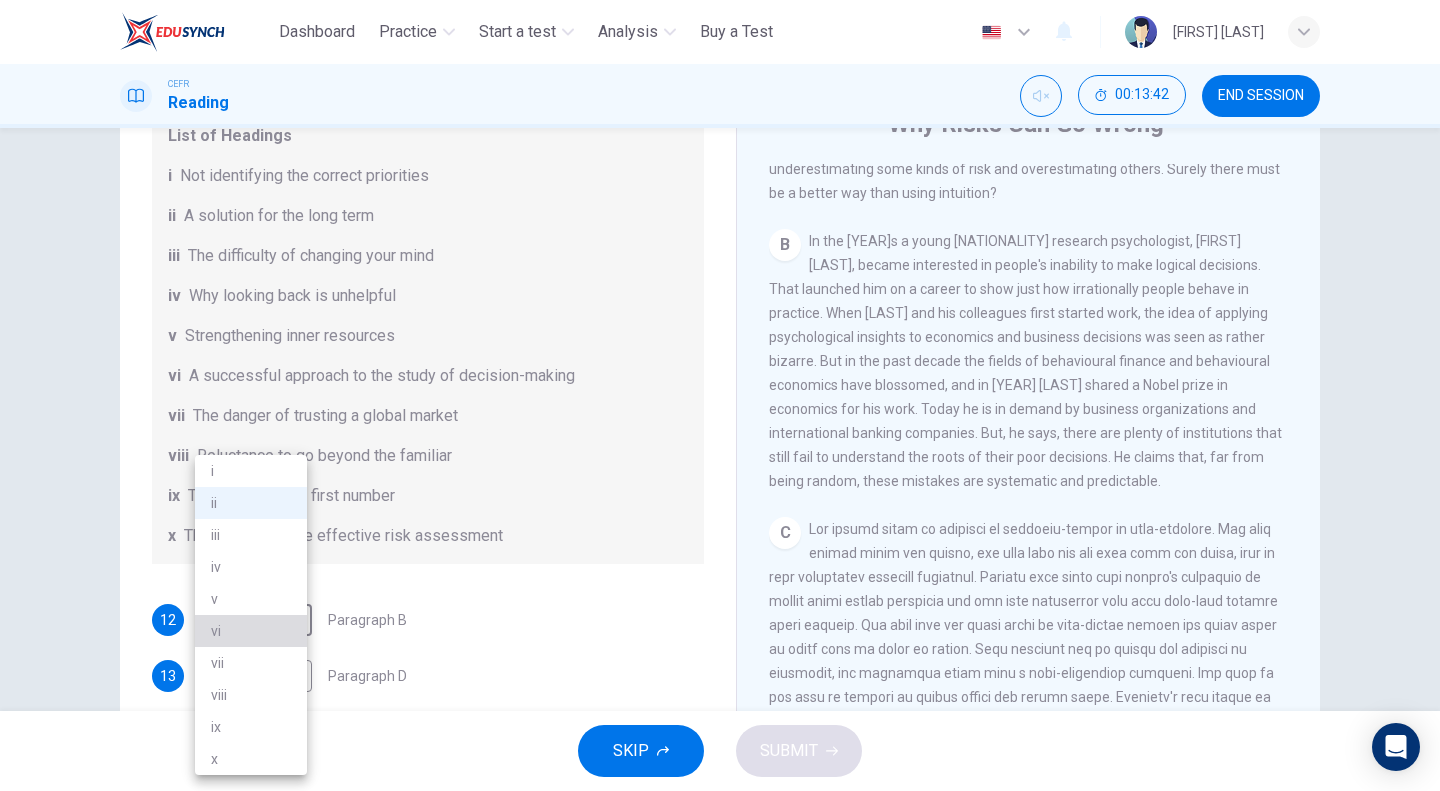 click on "vi" at bounding box center [251, 631] 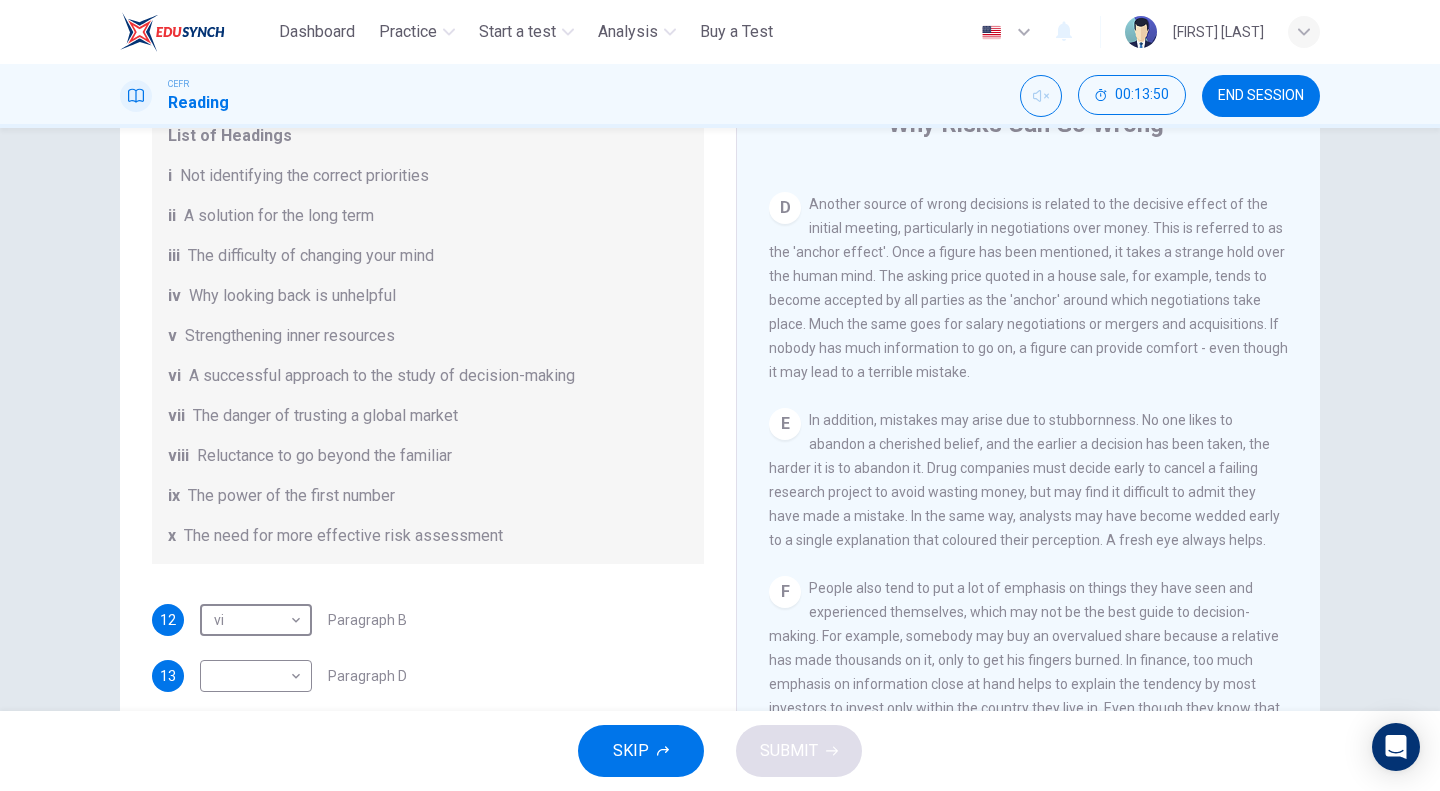 scroll, scrollTop: 1200, scrollLeft: 0, axis: vertical 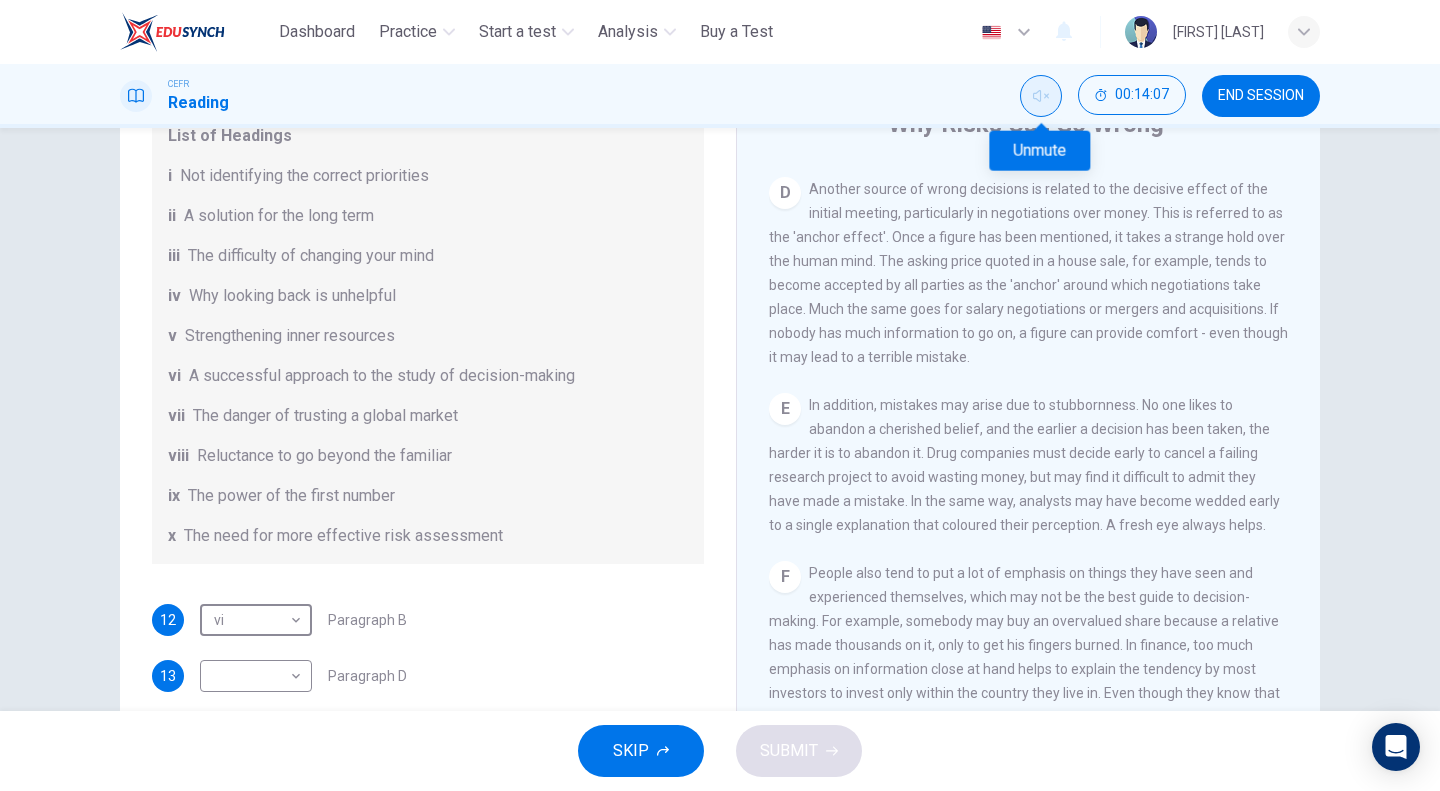 click 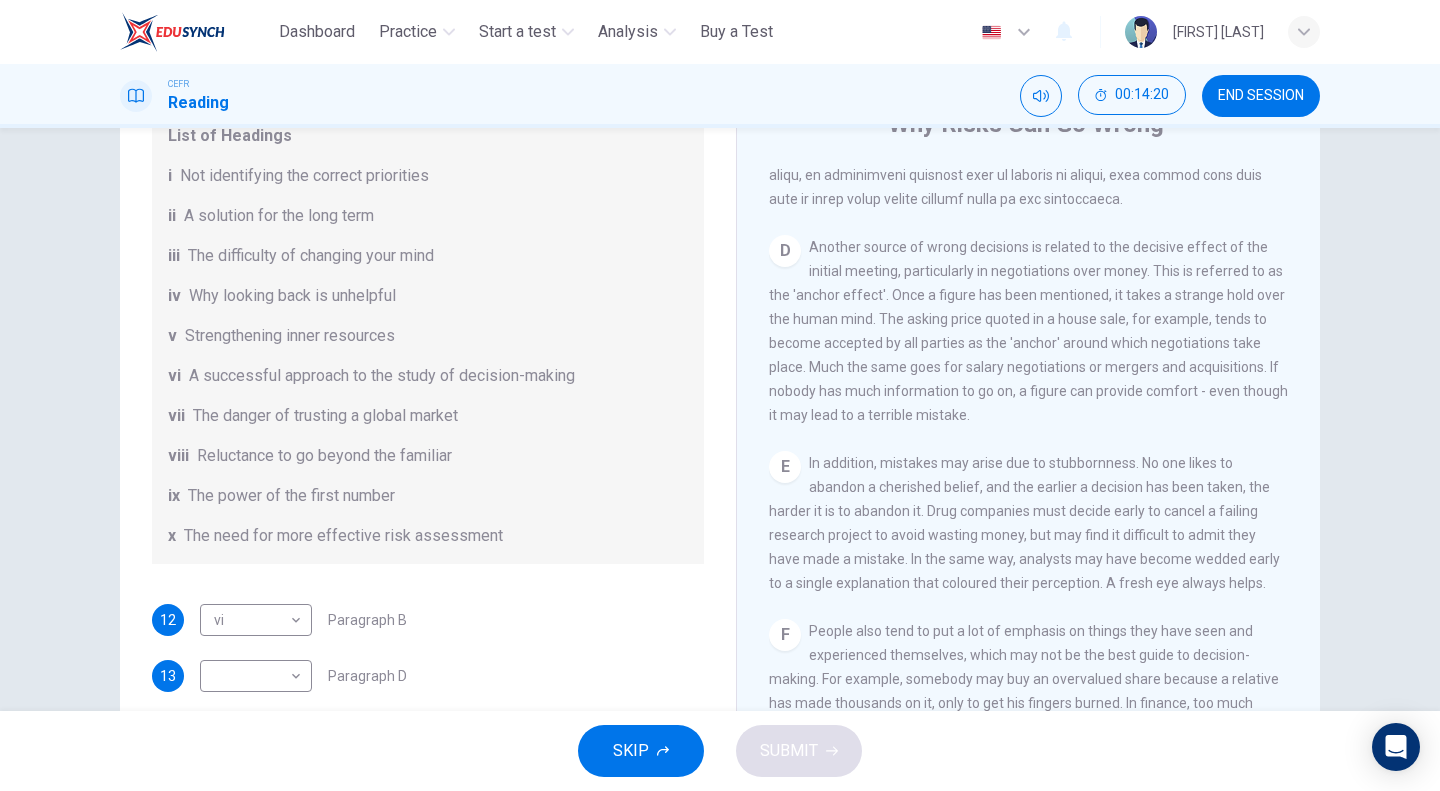 scroll, scrollTop: 1100, scrollLeft: 0, axis: vertical 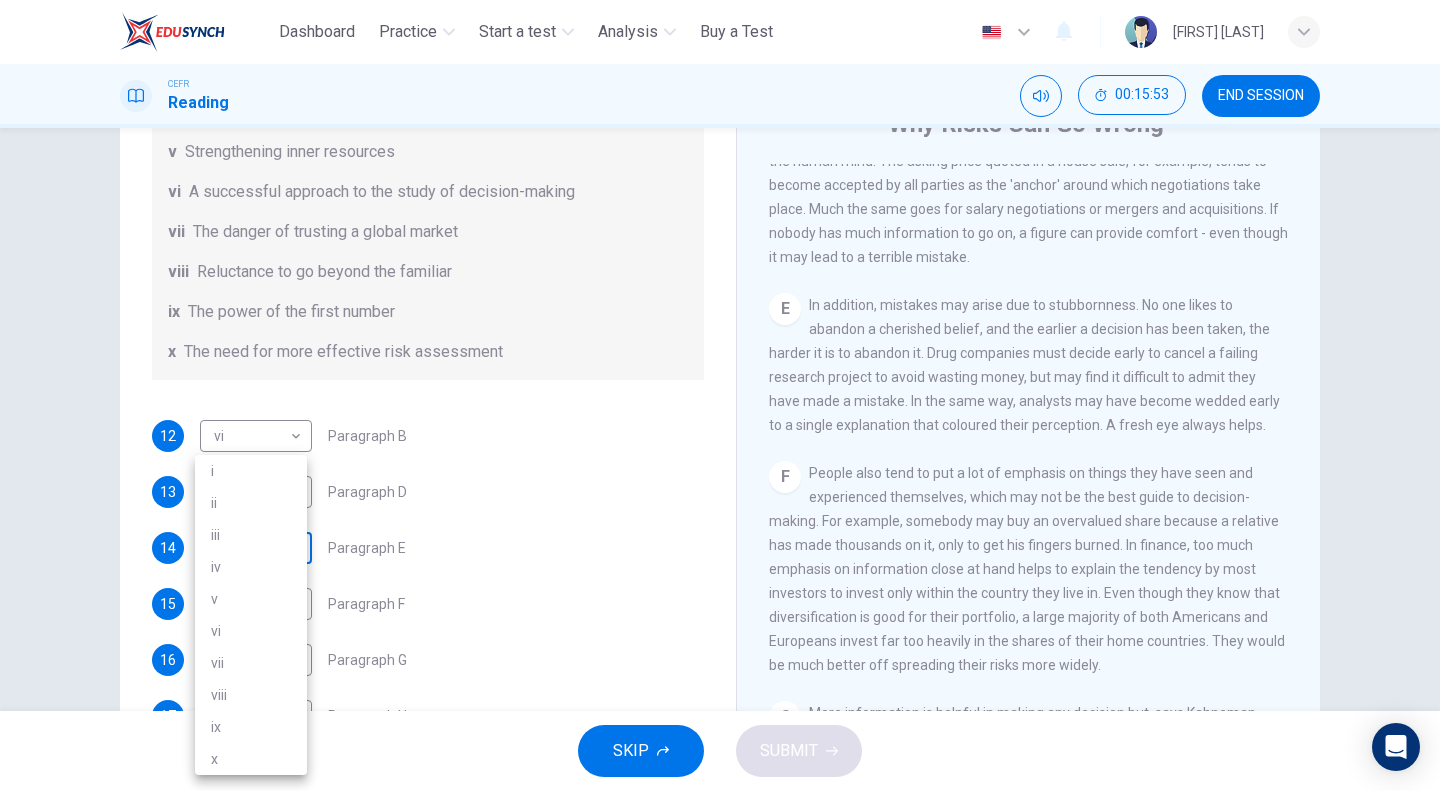 click on "This site uses cookies, as explained in our  Privacy Policy . If you agree to the use of cookies, please click the Accept button and continue to browse our site.   Privacy Policy Accept Dashboard Practice Start a test Analysis Buy a Test English ** ​ [FIRST] [LAST] CEFR Reading [TIME] END SESSION Questions 12 - 17 Reading Passage 1 has nine paragraphs  A-I
Choose the correct heading for Paragraphs  B  and  D-H  from the list of headings below.
Write the correct number  (i-xi)  in the boxes below. List of Headings i Not identifying the correct priorities ii A solution for the long term iii The difficulty of changing your mind iv Why looking back is unhelpful v Strengthening inner resources vi A successful approach to the study of decision-making vii The danger of trusting a global market viii Reluctance to go beyond the familiar ix The power of the first number x The need for more effective risk assessment 12 vi ** ​ Paragraph B 13 ​ ​ Paragraph D 14 ​ ​ Paragraph E 15 ​ ​ 16 17" at bounding box center [720, 395] 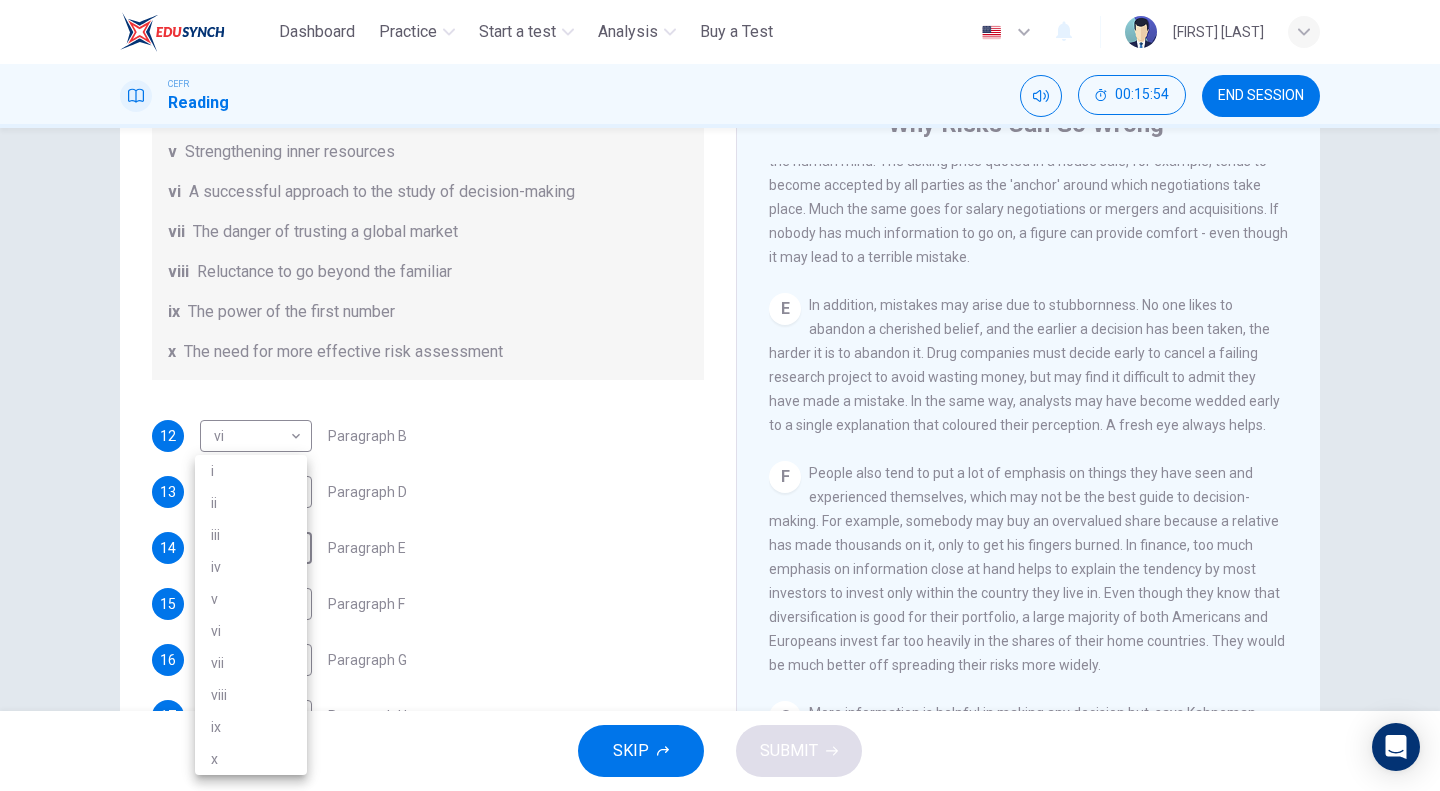 click on "iii" at bounding box center [251, 535] 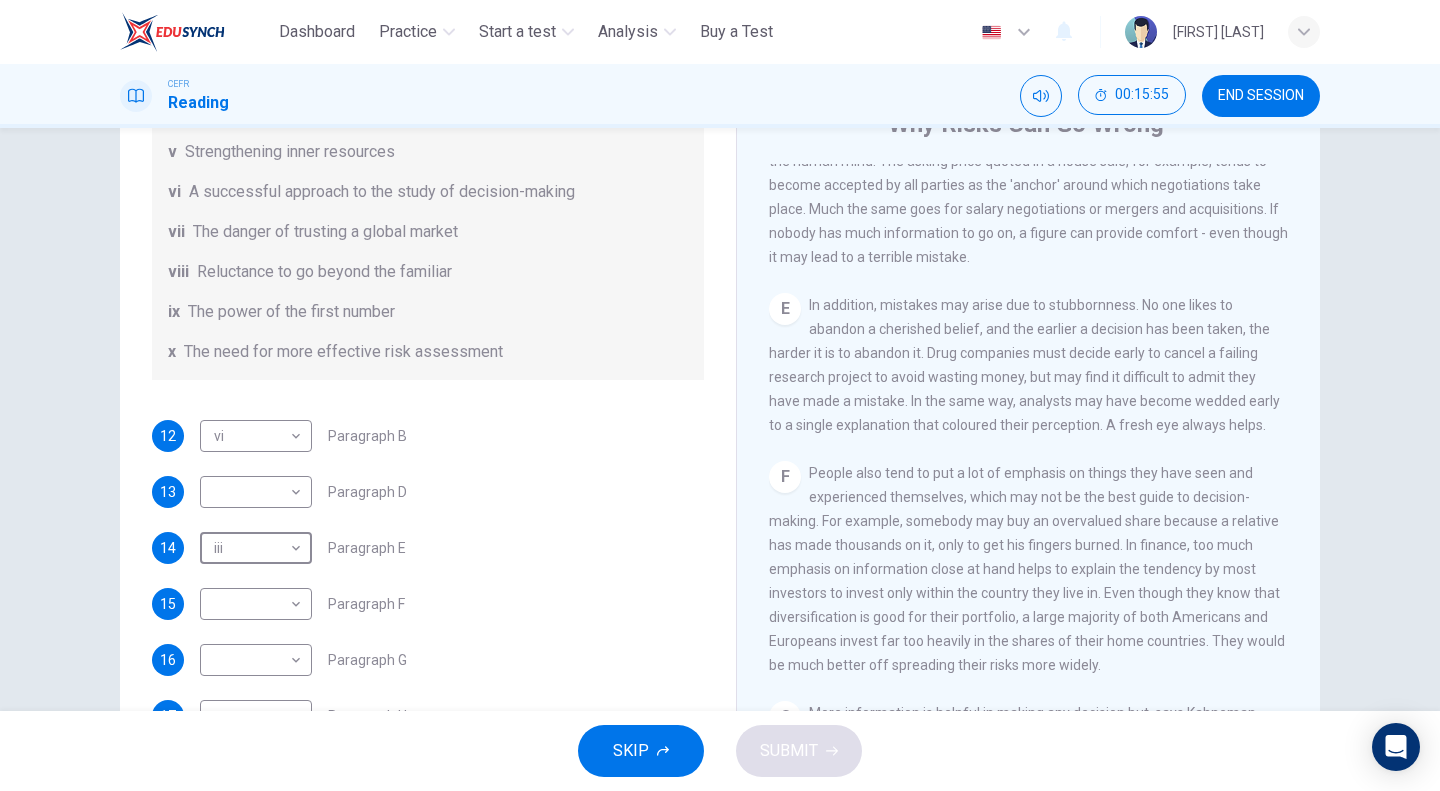 type on "***" 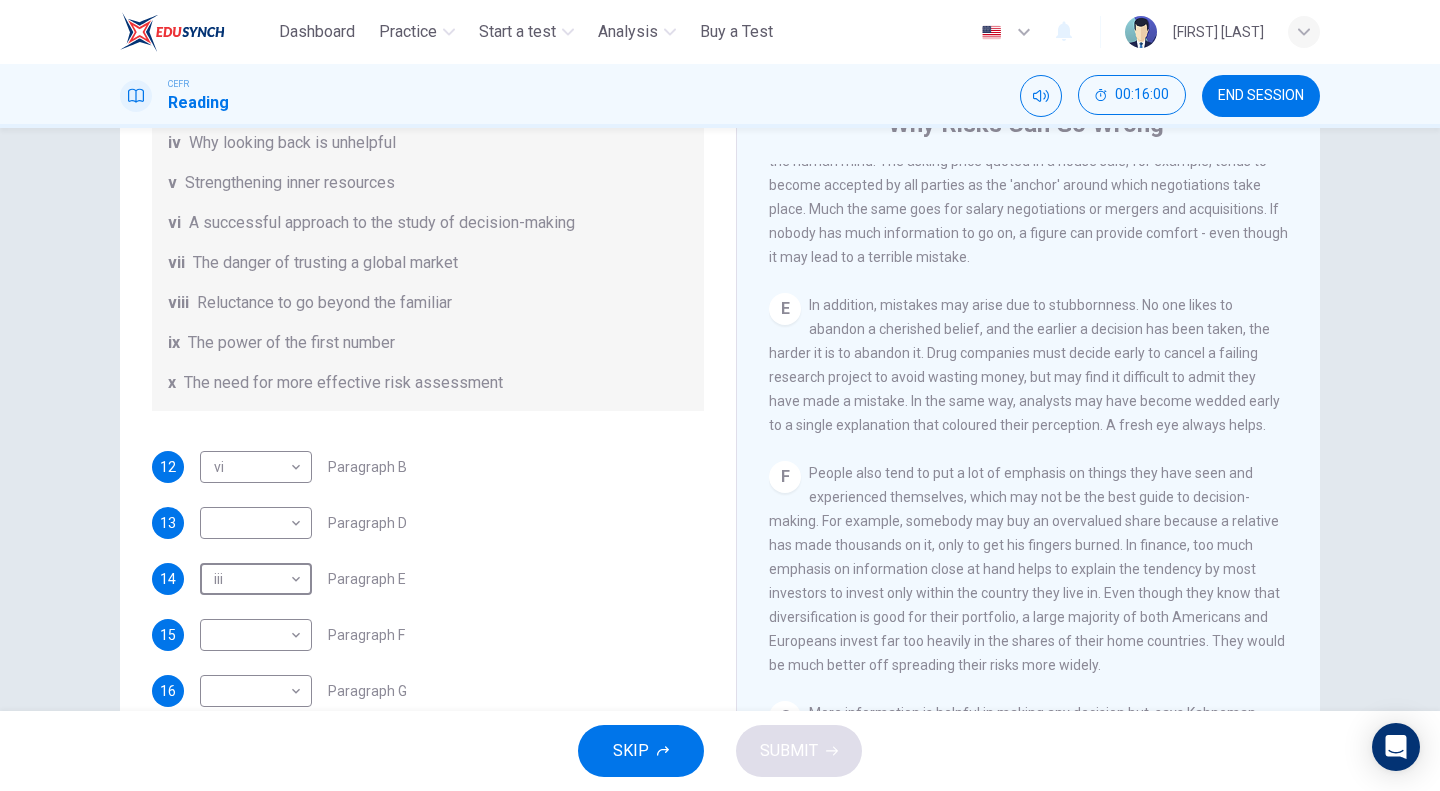 scroll, scrollTop: 384, scrollLeft: 0, axis: vertical 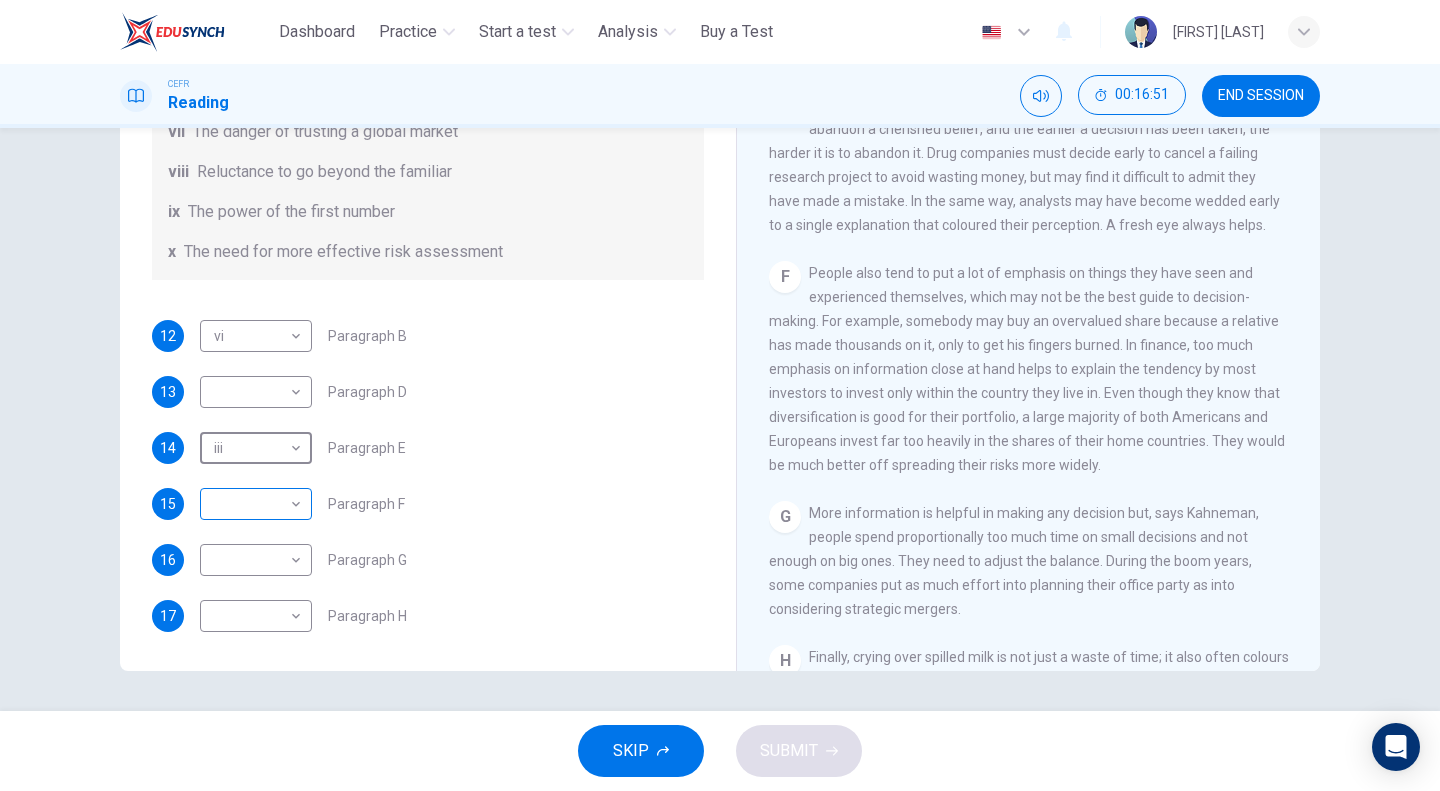 click on "This site uses cookies, as explained in our  Privacy Policy . If you agree to the use of cookies, please click the Accept button and continue to browse our site.   Privacy Policy Accept Dashboard Practice Start a test Analysis Buy a Test English ** ​ [FIRST] [LAST] CEFR Reading [TIME] END SESSION Questions 12 - 17 Reading Passage 1 has nine paragraphs  A-I
Choose the correct heading for Paragraphs  B  and  D-H  from the list of headings below.
Write the correct number  (i-xi)  in the boxes below. List of Headings i Not identifying the correct priorities ii A solution for the long term iii The difficulty of changing your mind iv Why looking back is unhelpful v Strengthening inner resources vi A successful approach to the study of decision-making vii The danger of trusting a global market viii Reluctance to go beyond the familiar ix The power of the first number x The need for more effective risk assessment 12 vi ** ​ Paragraph B 13 ​ ​ Paragraph D 14 iii *** ​ Paragraph E 15 ​ ​ A" at bounding box center (720, 395) 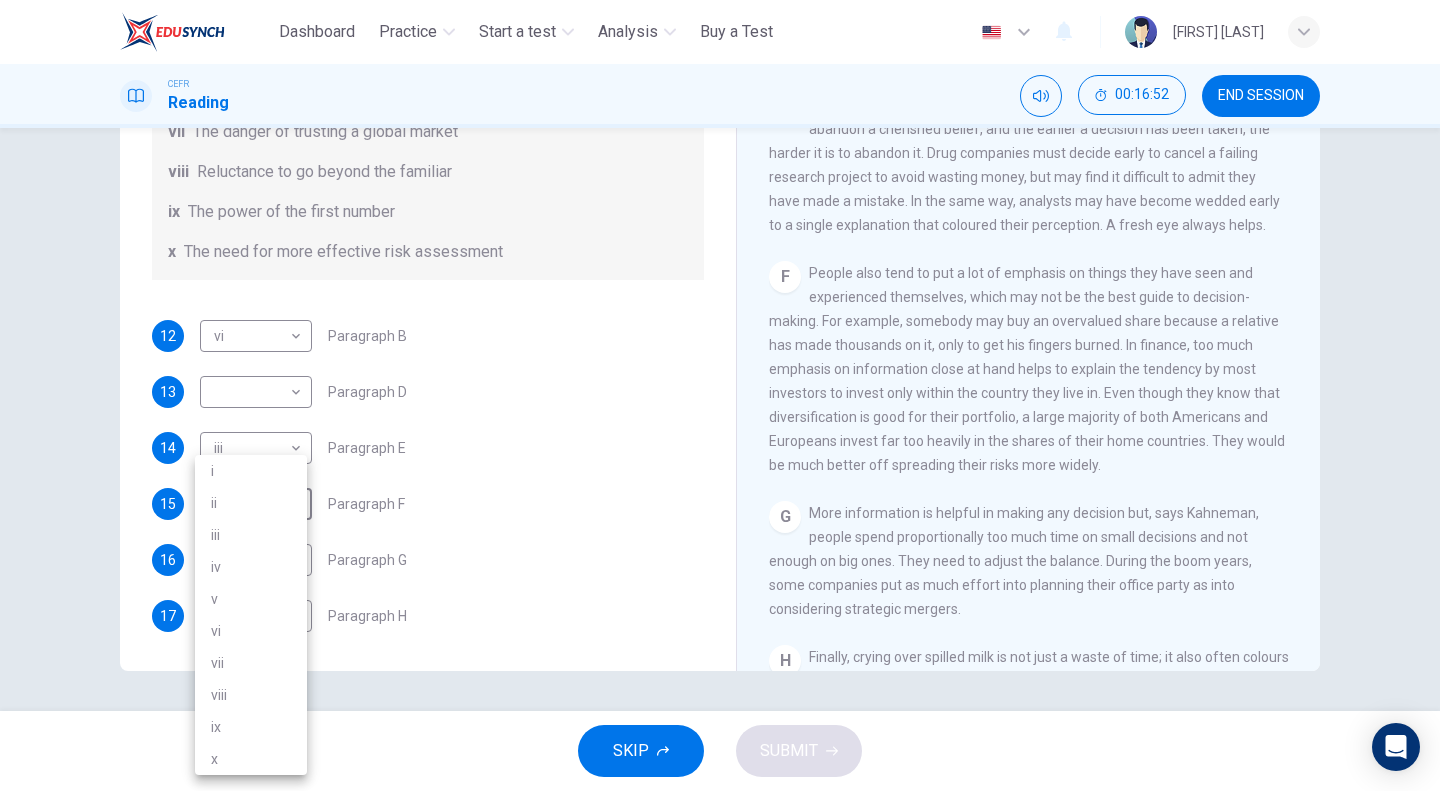 click on "vii" at bounding box center [251, 663] 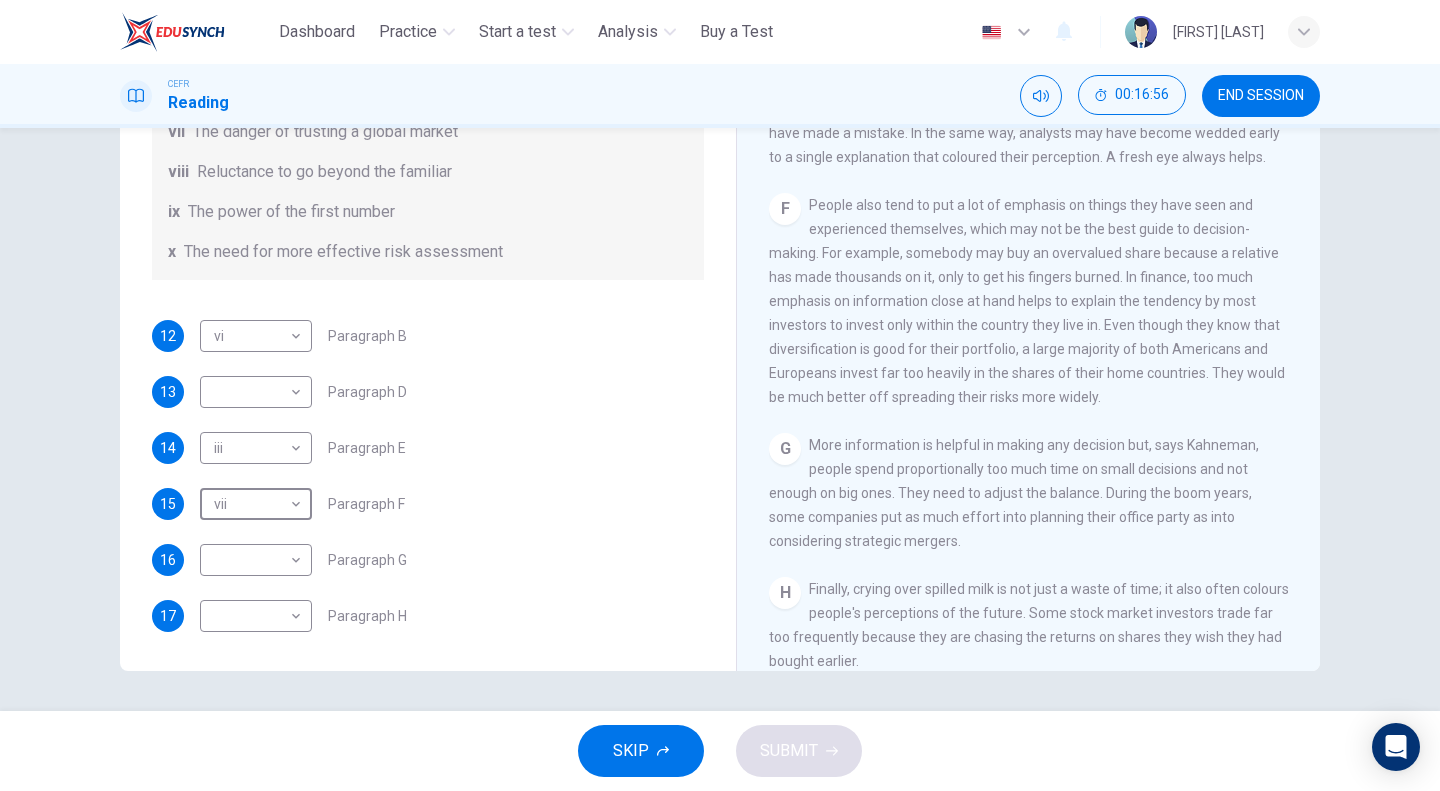scroll, scrollTop: 1500, scrollLeft: 0, axis: vertical 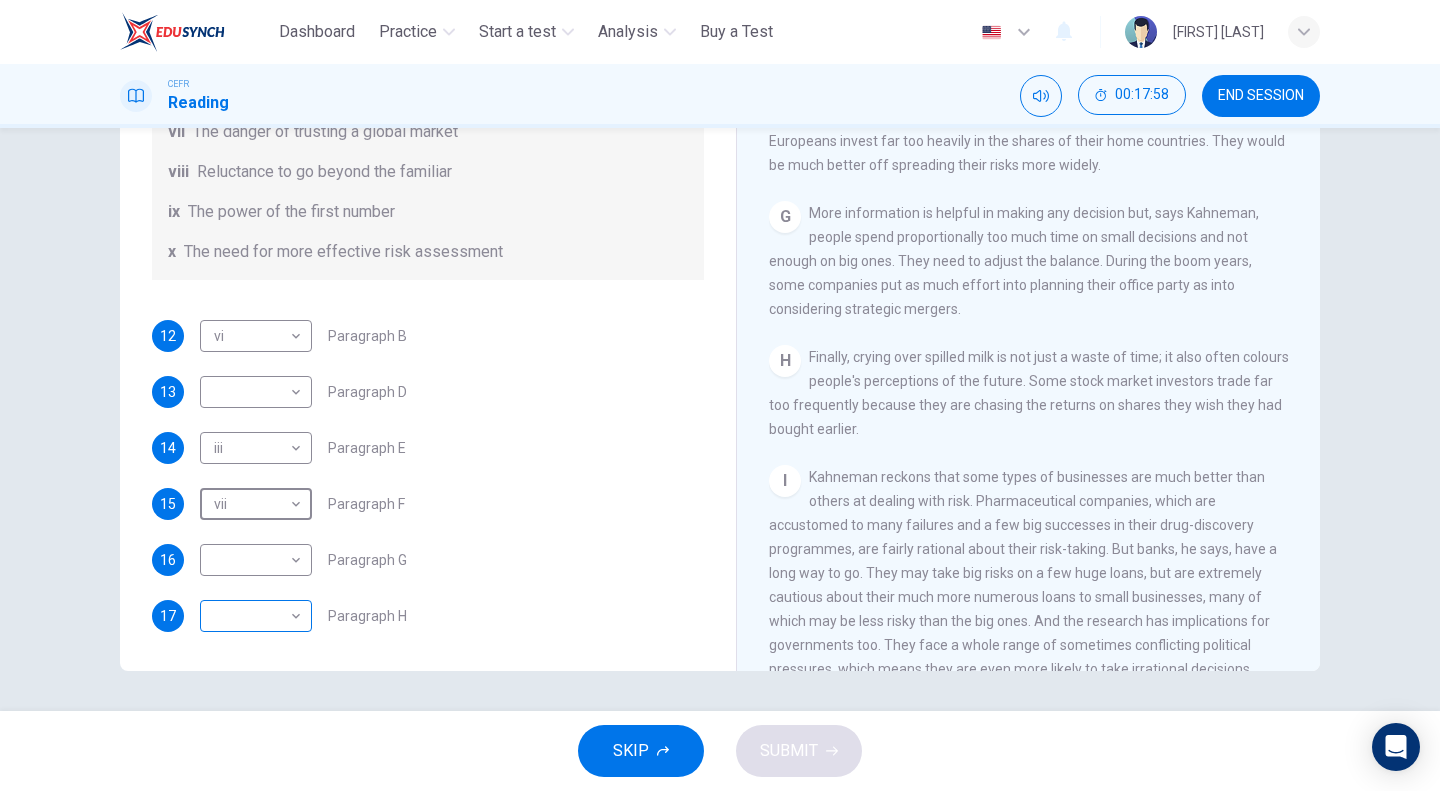 click on "This site uses cookies, as explained in our  Privacy Policy . If you agree to the use of cookies, please click the Accept button and continue to browse our site.   Privacy Policy Accept Dashboard Practice Start a test Analysis Buy a Test English ** ​ [FIRST] [LAST] CEFR Reading [TIME] END SESSION Questions 12 - 17 Reading Passage 1 has nine paragraphs  A-I
Choose the correct heading for Paragraphs  B  and  D-H  from the list of headings below.
Write the correct number  (i-xi)  in the boxes below. List of Headings i Not identifying the correct priorities ii A solution for the long term iii The difficulty of changing your mind iv Why looking back is unhelpful v Strengthening inner resources vi A successful approach to the study of decision-making vii The danger of trusting a global market viii Reluctance to go beyond the familiar ix The power of the first number x The need for more effective risk assessment 12 vi ** ​ Paragraph B 13 ​ ​ Paragraph D 14 iii *** ​ Paragraph E 15 vii *** A" at bounding box center (720, 395) 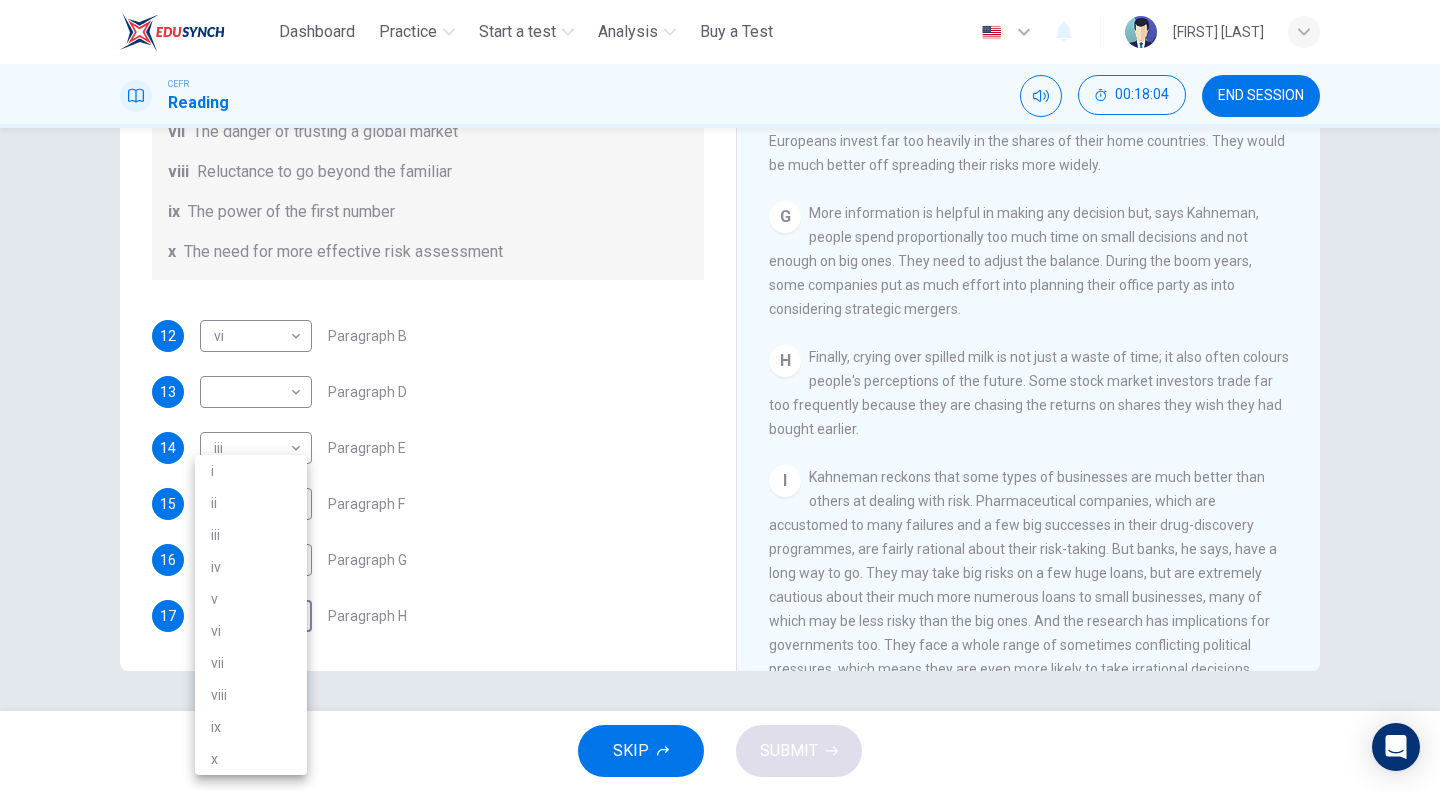 click at bounding box center (720, 395) 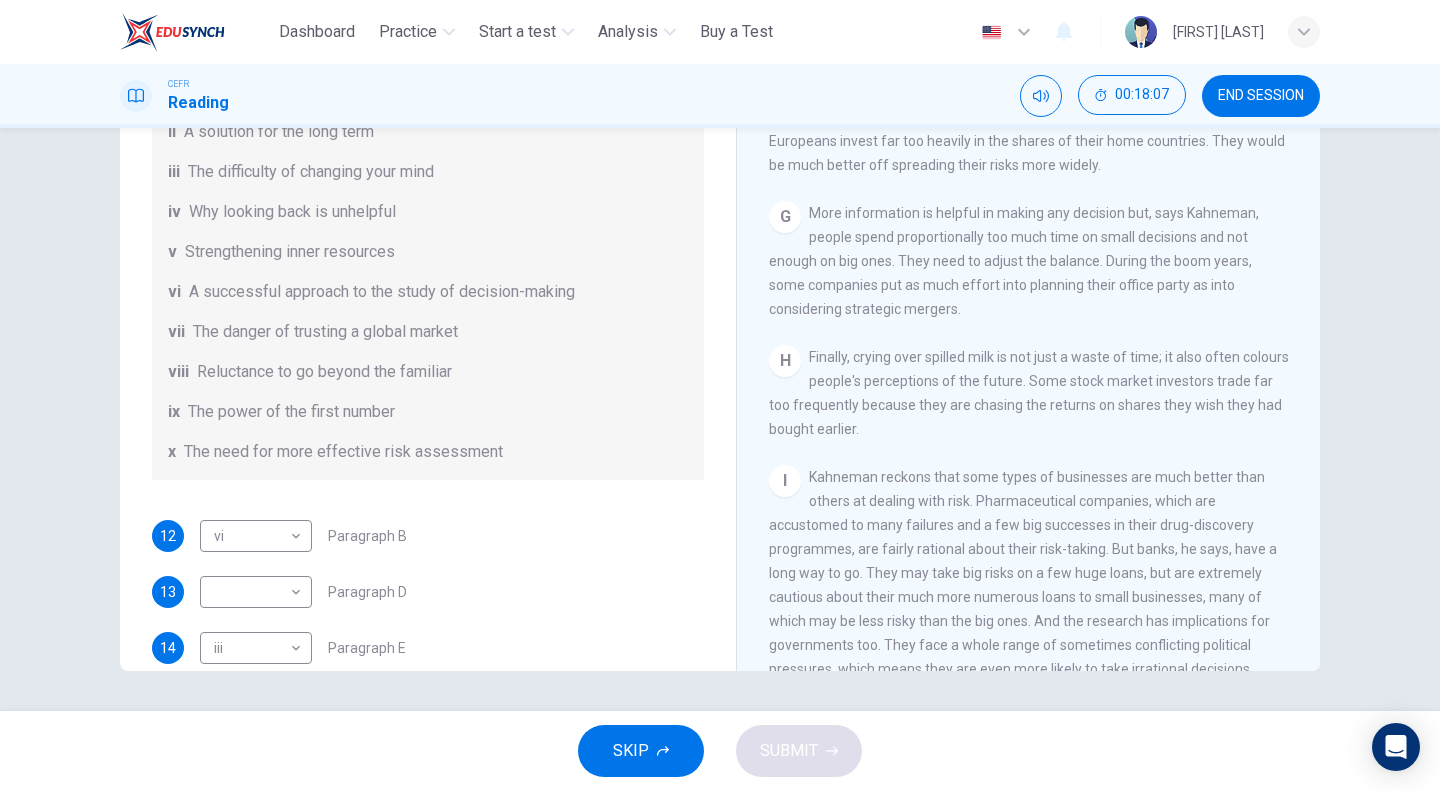 scroll, scrollTop: 84, scrollLeft: 0, axis: vertical 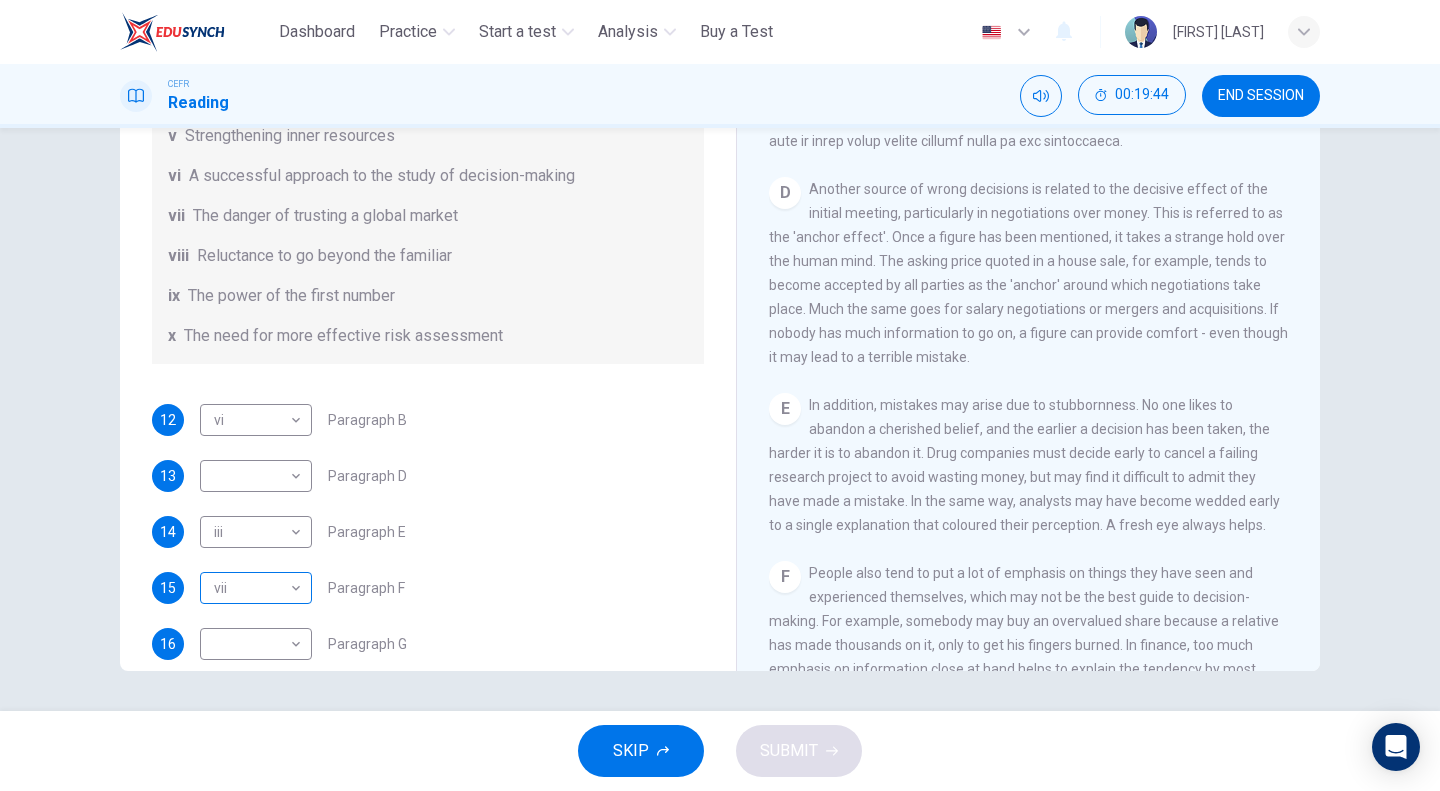 click on "This site uses cookies, as explained in our  Privacy Policy . If you agree to the use of cookies, please click the Accept button and continue to browse our site.   Privacy Policy Accept Dashboard Practice Start a test Analysis Buy a Test English ** ​ [FIRST] [LAST] CEFR Reading [TIME] END SESSION Questions 12 - 17 Reading Passage 1 has nine paragraphs  A-I
Choose the correct heading for Paragraphs  B  and  D-H  from the list of headings below.
Write the correct number  (i-xi)  in the boxes below. List of Headings i Not identifying the correct priorities ii A solution for the long term iii The difficulty of changing your mind iv Why looking back is unhelpful v Strengthening inner resources vi A successful approach to the study of decision-making vii The danger of trusting a global market viii Reluctance to go beyond the familiar ix The power of the first number x The need for more effective risk assessment 12 vi ** ​ Paragraph B 13 ​ ​ Paragraph D 14 iii *** ​ Paragraph E 15 vii *** A" at bounding box center (720, 395) 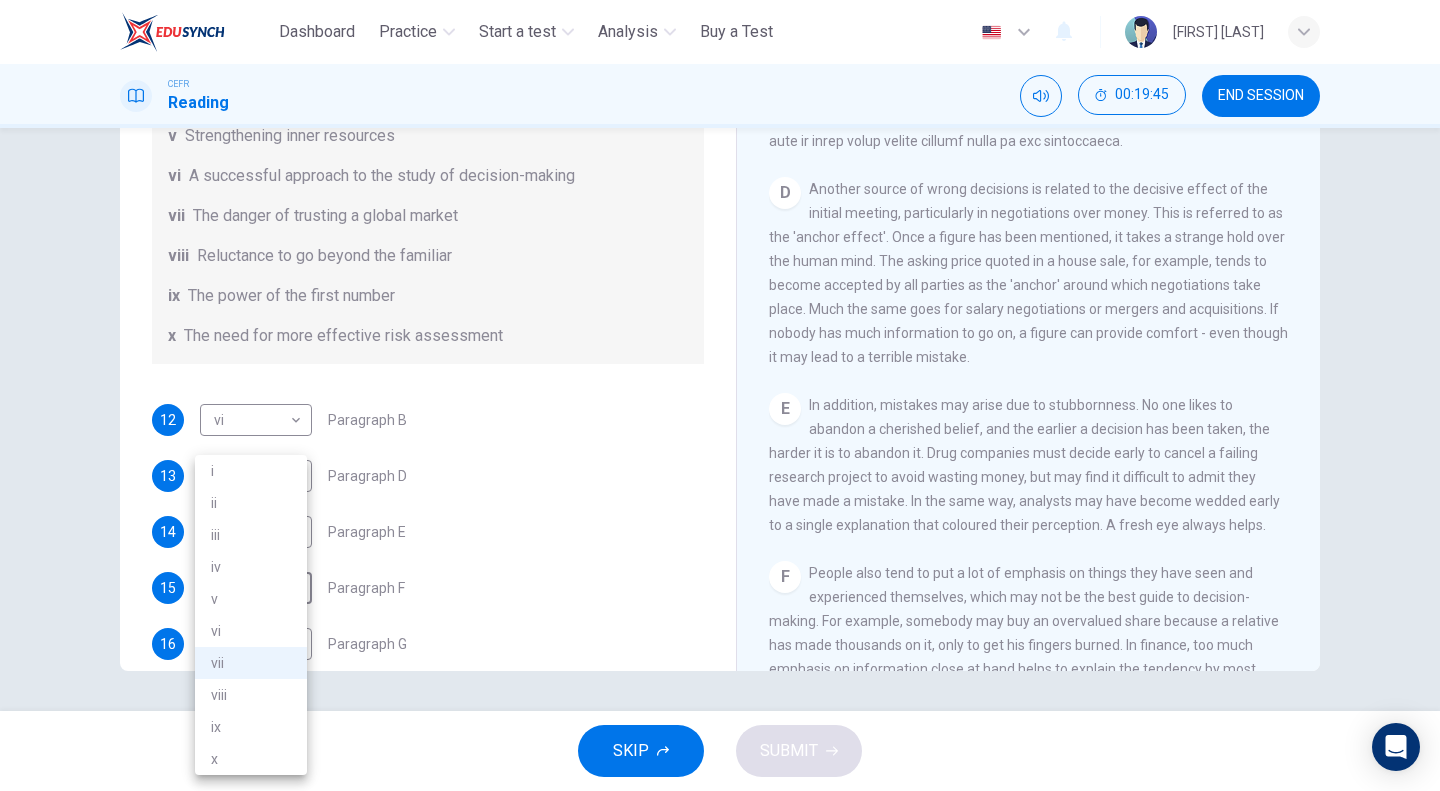 click on "viii" at bounding box center (251, 695) 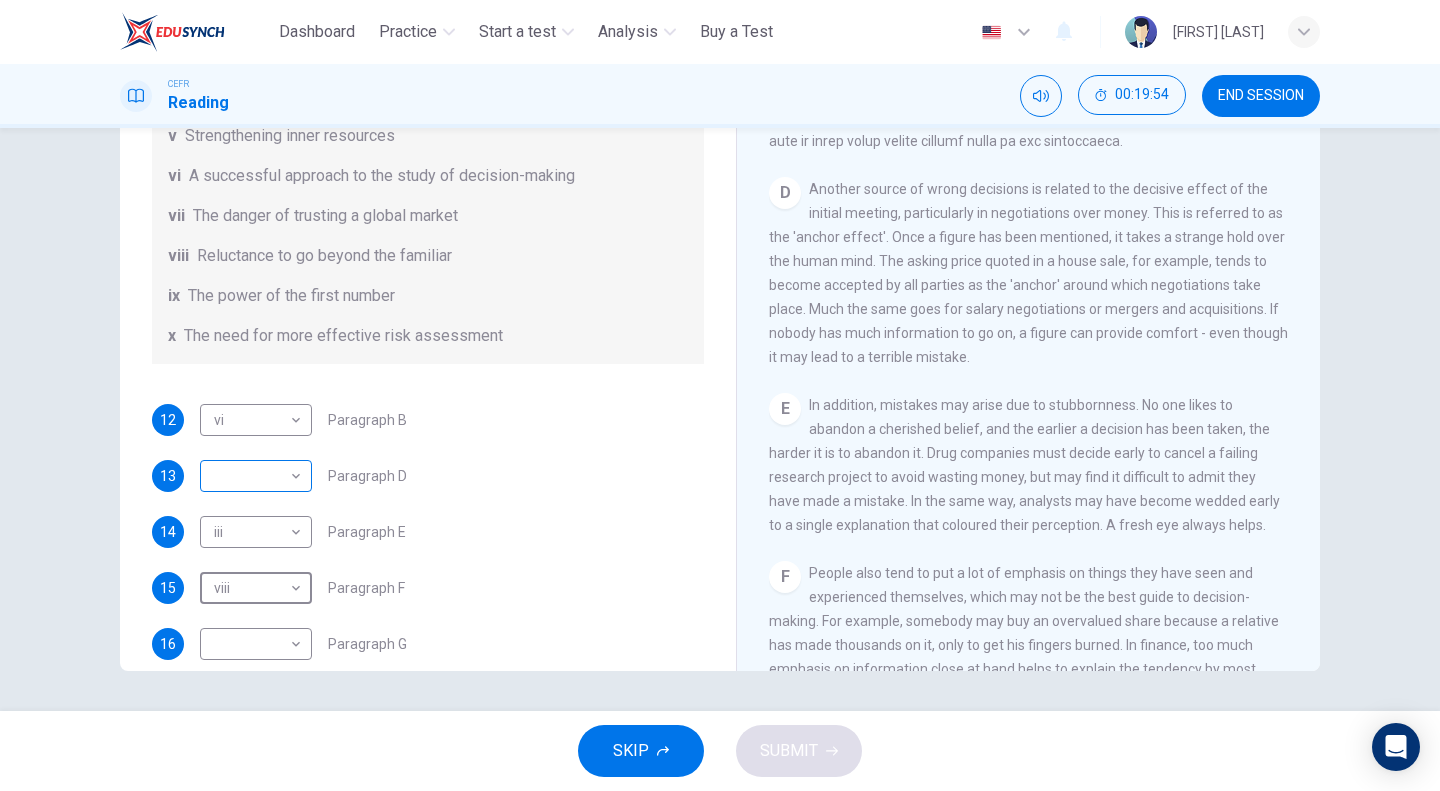 click on "This site uses cookies, as explained in our  Privacy Policy . If you agree to the use of cookies, please click the Accept button and continue to browse our site.   Privacy Policy Accept Dashboard Practice Start a test Analysis Buy a Test English ** ​ [FIRST] [LAST] CEFR Reading [TIME] END SESSION Questions 12 - 17 Reading Passage 1 has nine paragraphs  A-I
Choose the correct heading for Paragraphs  B  and  D-H  from the list of headings below.
Write the correct number  (i-xi)  in the boxes below. List of Headings i Not identifying the correct priorities ii A solution for the long term iii The difficulty of changing your mind iv Why looking back is unhelpful v Strengthening inner resources vi A successful approach to the study of decision-making vii The danger of trusting a global market viii Reluctance to go beyond the familiar ix The power of the first number x The need for more effective risk assessment 12 vi ** ​ Paragraph B 13 ​ ​ Paragraph D 14 iii *** ​ Paragraph E 15 viii ****" at bounding box center [720, 395] 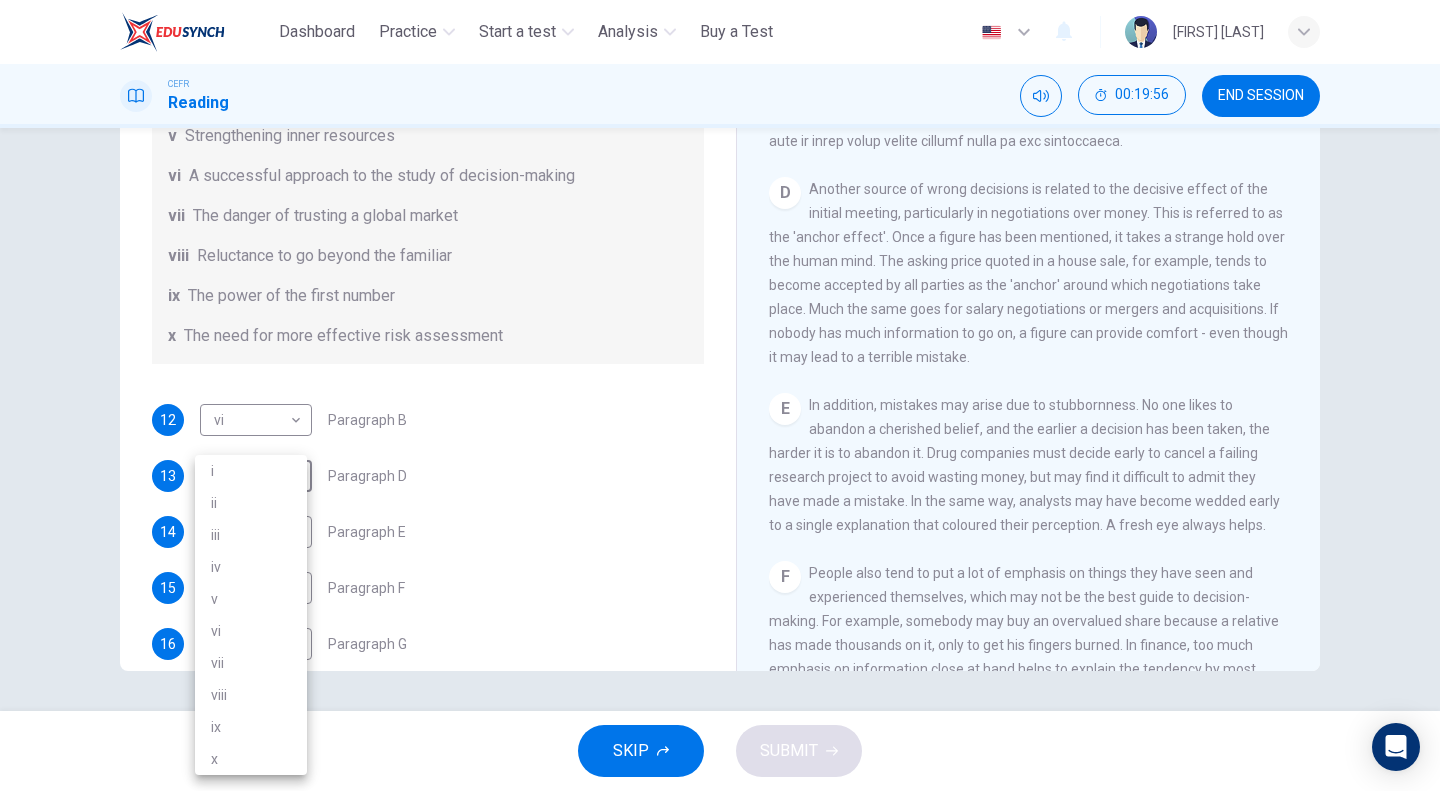 click on "vii" at bounding box center (251, 663) 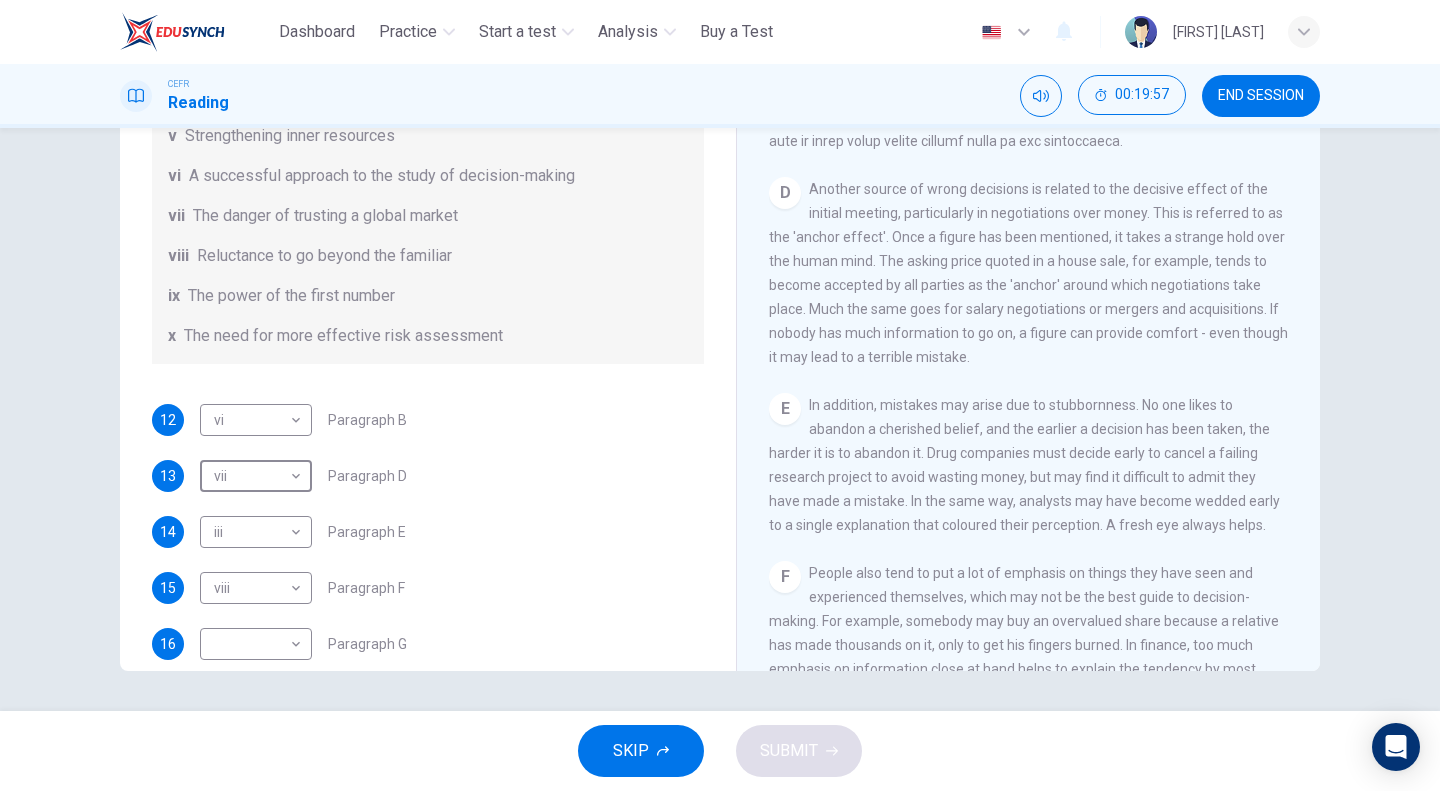 scroll, scrollTop: 384, scrollLeft: 0, axis: vertical 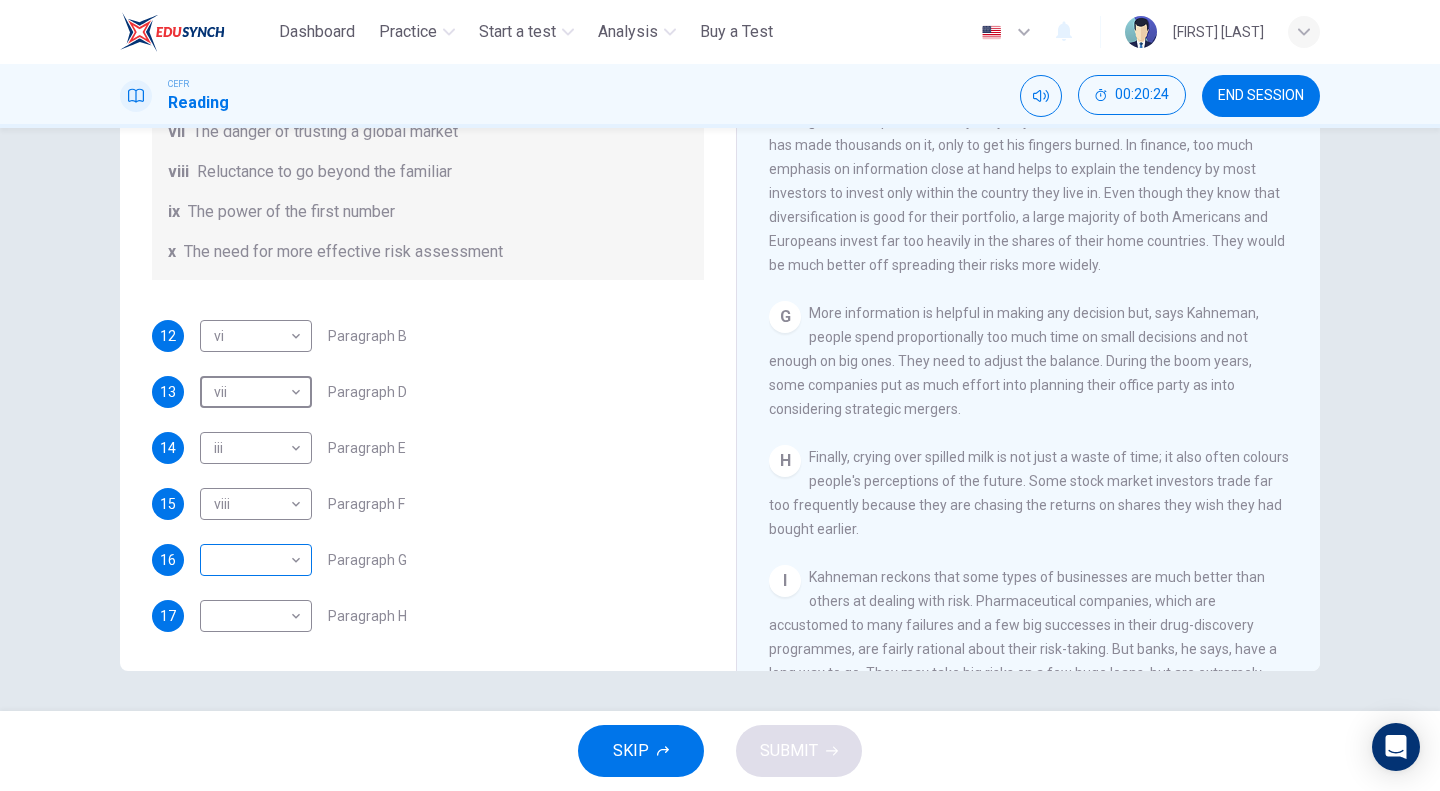 click on "This site uses cookies, as explained in our  Privacy Policy . If you agree to the use of cookies, please click the Accept button and continue to browse our site.   Privacy Policy Accept Dashboard Practice Start a test Analysis Buy a Test English ** ​ [FIRST] [LAST] CEFR Reading [TIME] END SESSION Questions 12 - 17 Reading Passage 1 has nine paragraphs  A-I
Choose the correct heading for Paragraphs  B  and  D-H  from the list of headings below.
Write the correct number  (i-xi)  in the boxes below. List of Headings i Not identifying the correct priorities ii A solution for the long term iii The difficulty of changing your mind iv Why looking back is unhelpful v Strengthening inner resources vi A successful approach to the study of decision-making vii The danger of trusting a global market viii Reluctance to go beyond the familiar ix The power of the first number x The need for more effective risk assessment 12 vi ** ​ Paragraph B 13 vii *** ​ Paragraph D 14 iii *** ​ Paragraph E 15 viii" at bounding box center (720, 395) 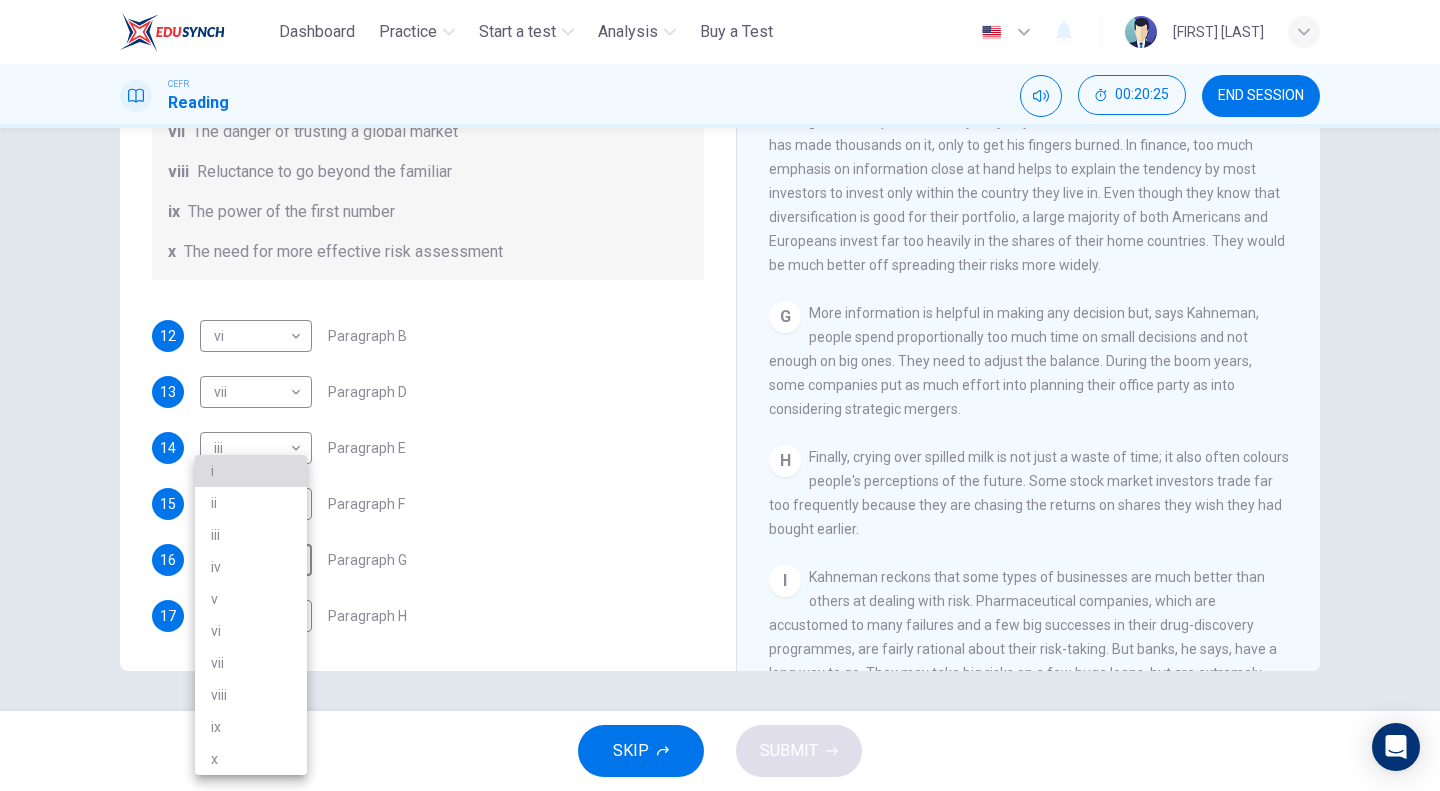 click on "i" at bounding box center [251, 471] 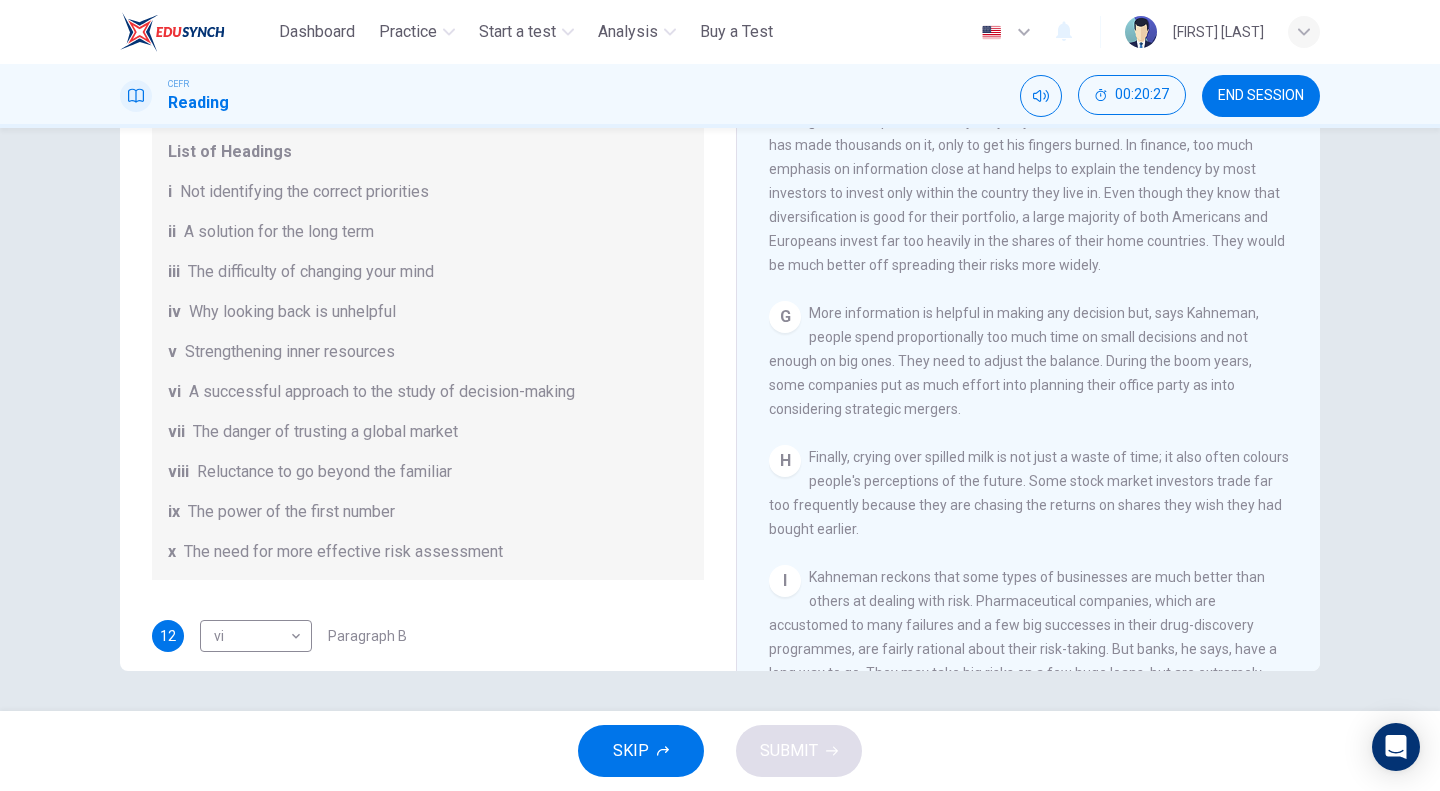 scroll, scrollTop: 384, scrollLeft: 0, axis: vertical 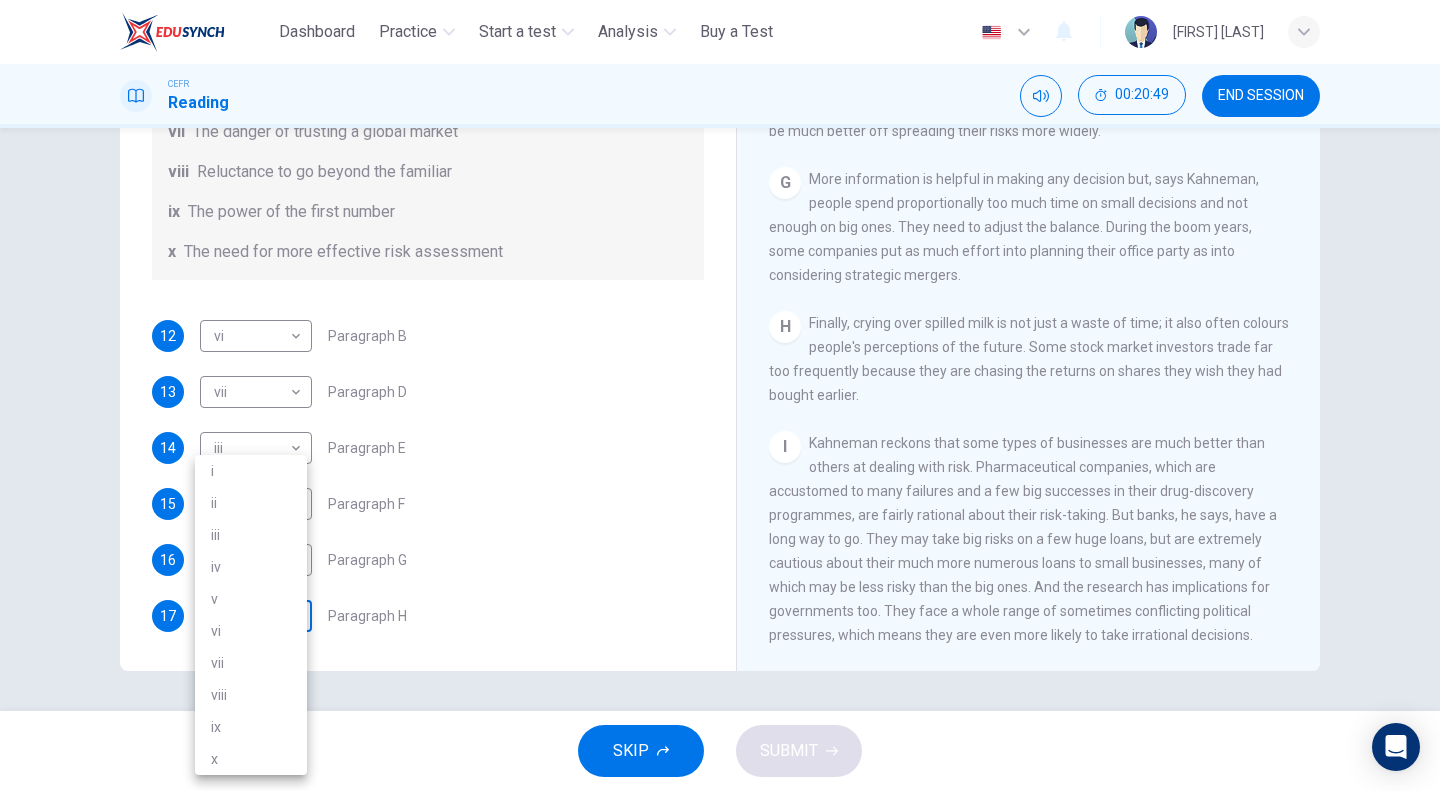 click on "This site uses cookies, as explained in our  Privacy Policy . If you agree to the use of cookies, please click the Accept button and continue to browse our site.   Privacy Policy Accept Dashboard Practice Start a test Analysis Buy a Test English ** ​ [FIRST] [LAST] CEFR Reading [TIME] END SESSION Questions 12 - 17 Reading Passage 1 has nine paragraphs  A-I
Choose the correct heading for Paragraphs  B  and  D-H  from the list of headings below.
Write the correct number  (i-xi)  in the boxes below. List of Headings i Not identifying the correct priorities ii A solution for the long term iii The difficulty of changing your mind iv Why looking back is unhelpful v Strengthening inner resources vi A successful approach to the study of decision-making vii The danger of trusting a global market viii Reluctance to go beyond the familiar ix The power of the first number x The need for more effective risk assessment 12 vi ** ​ Paragraph B 13 vii *** ​ Paragraph D 14 iii *** ​ Paragraph E 15 viii" at bounding box center [720, 395] 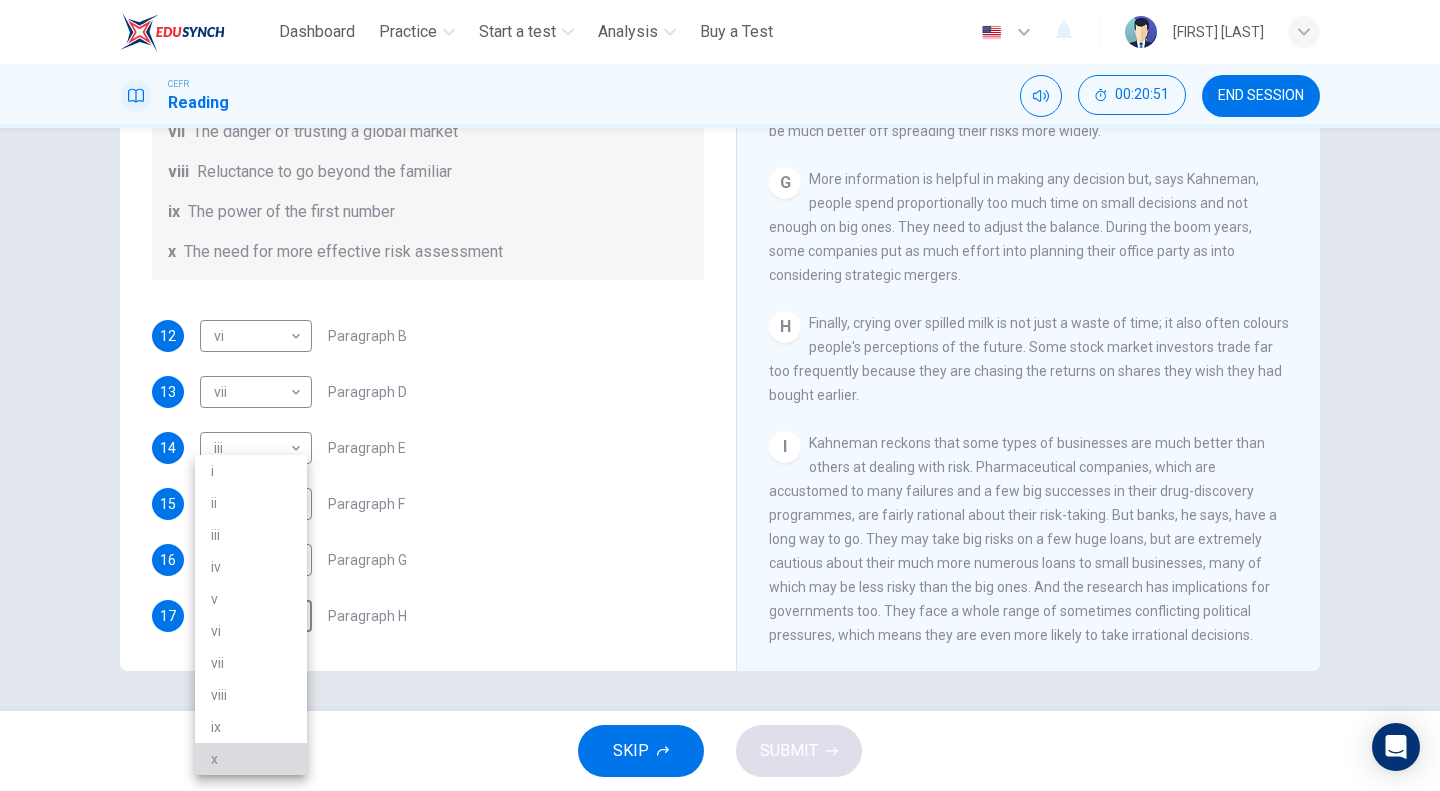 click on "x" at bounding box center [251, 759] 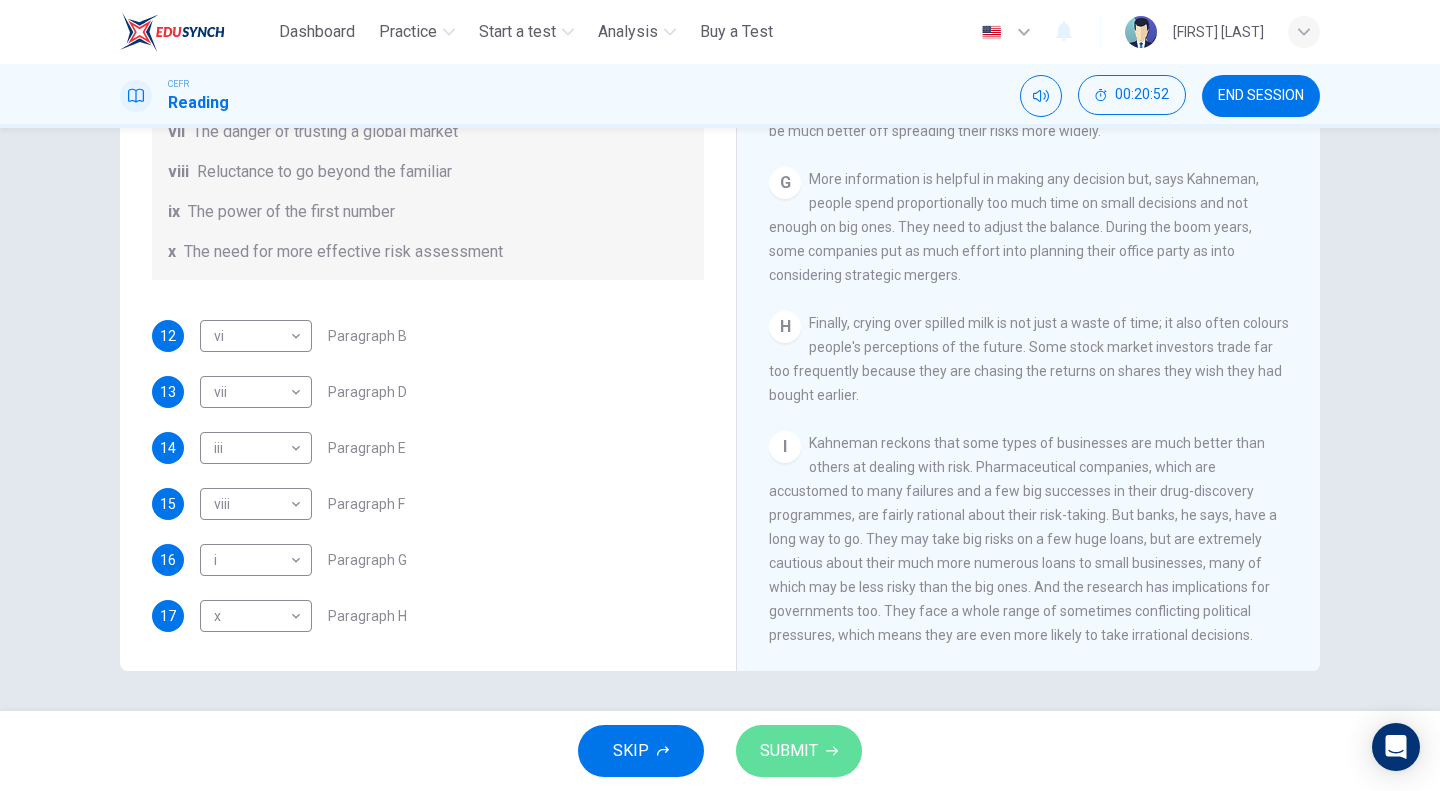click on "SUBMIT" at bounding box center [789, 751] 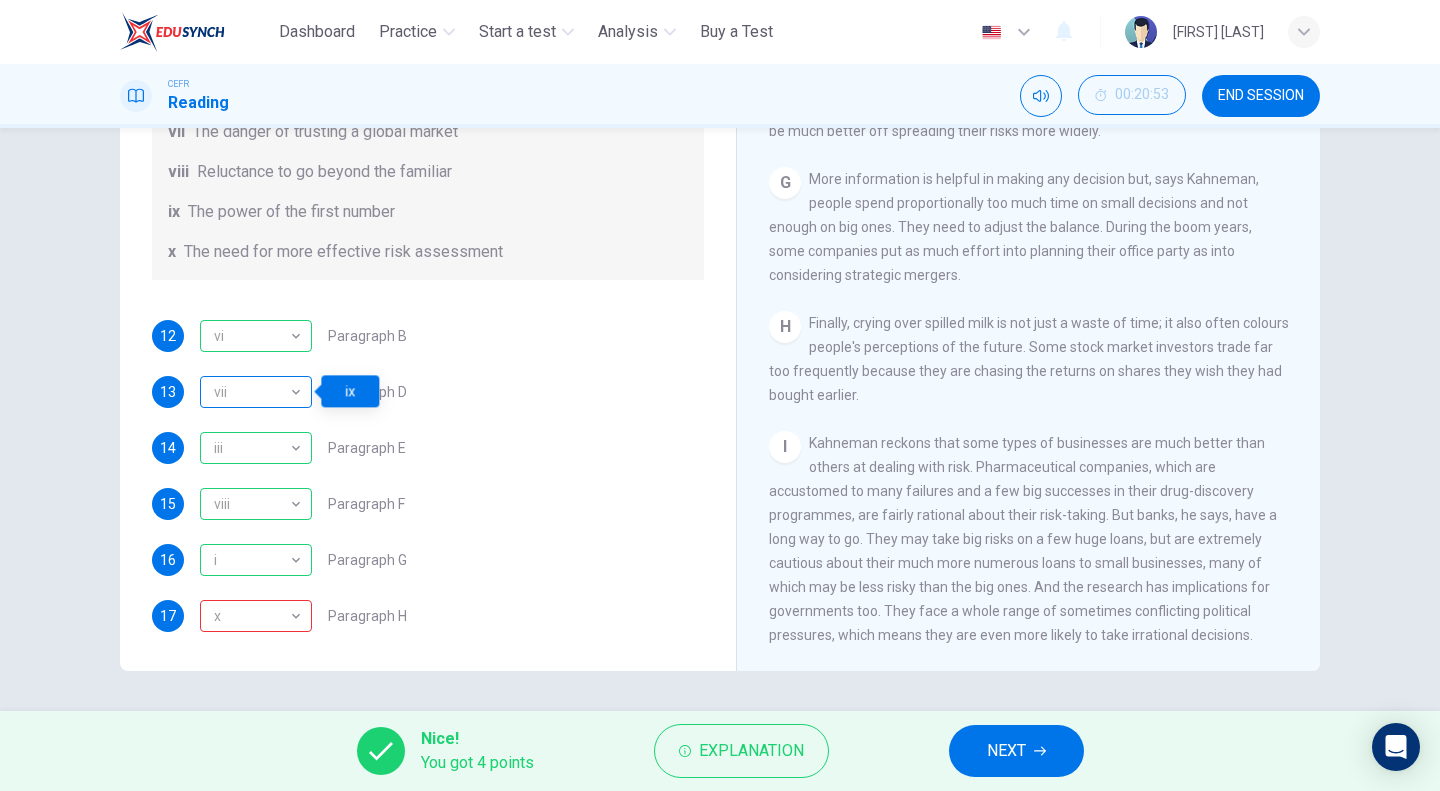 click on "vii" at bounding box center (252, 392) 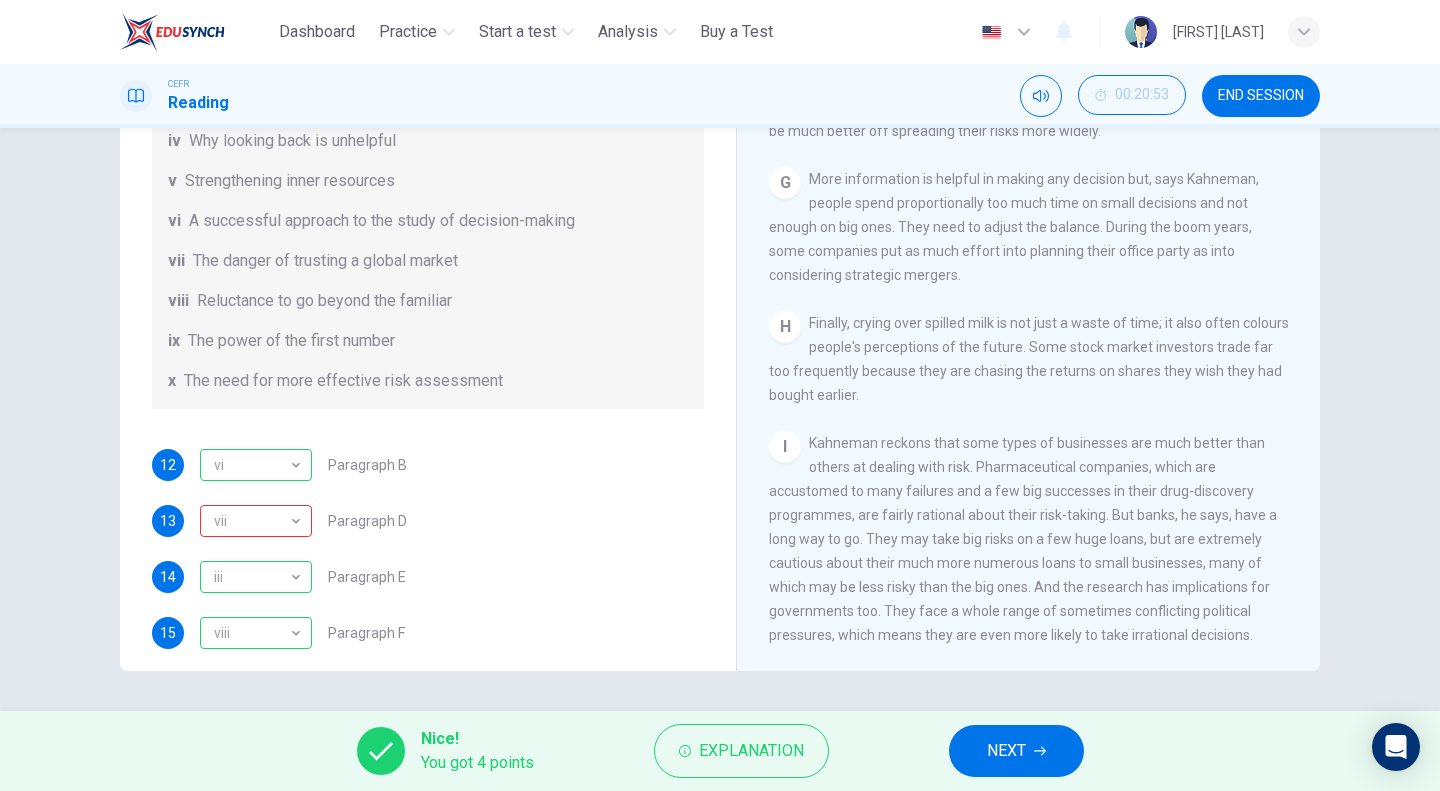 scroll, scrollTop: 284, scrollLeft: 0, axis: vertical 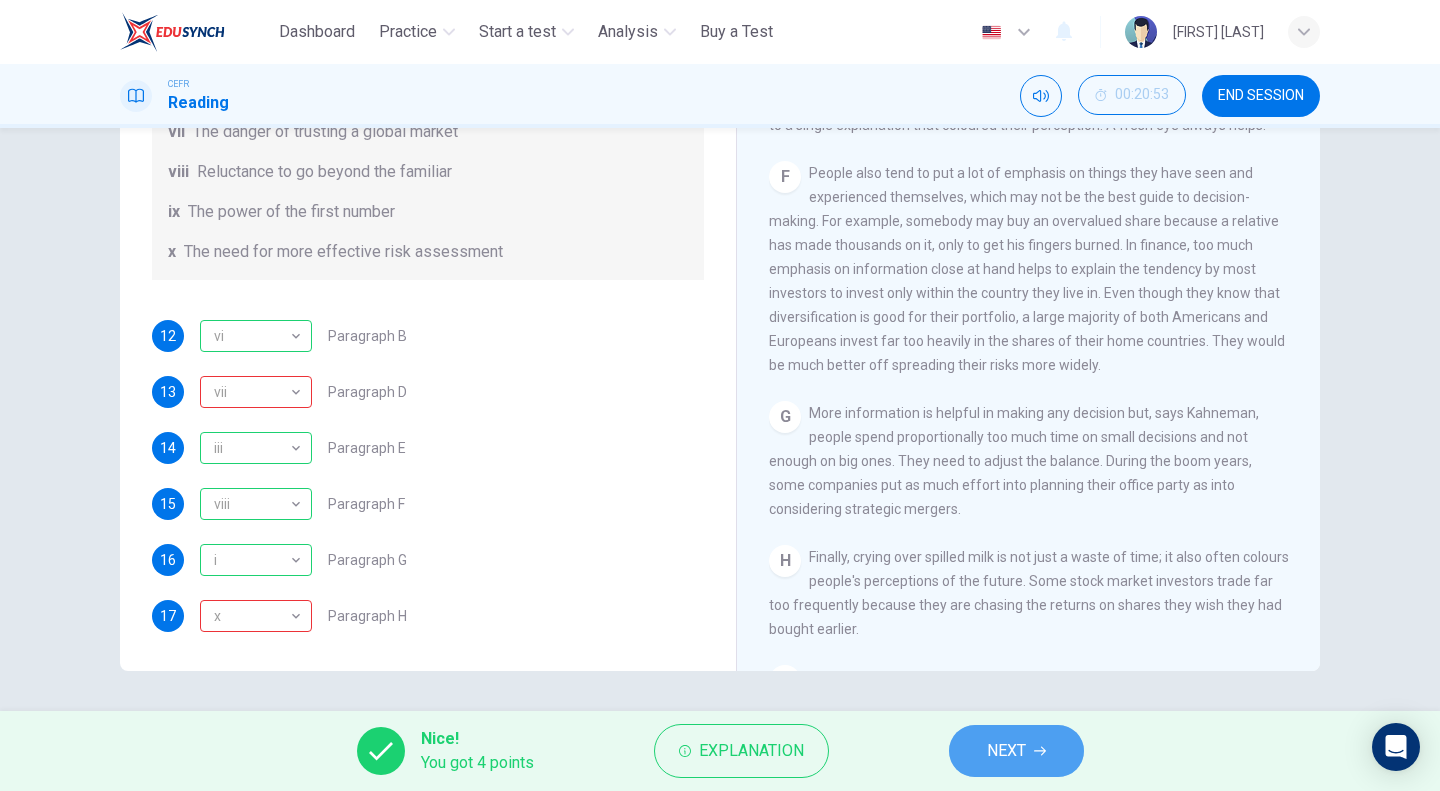 click on "NEXT" at bounding box center [1006, 751] 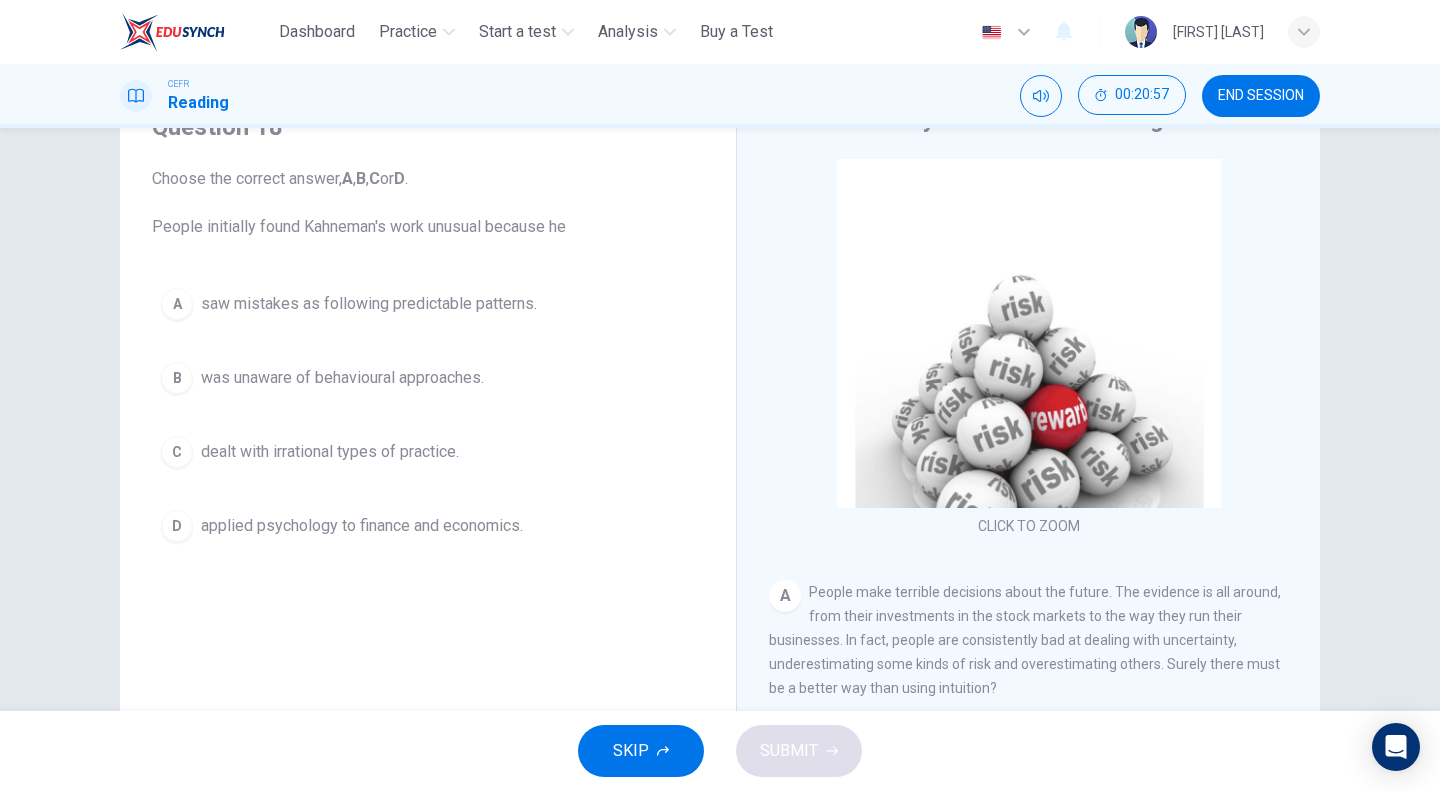 scroll, scrollTop: 192, scrollLeft: 0, axis: vertical 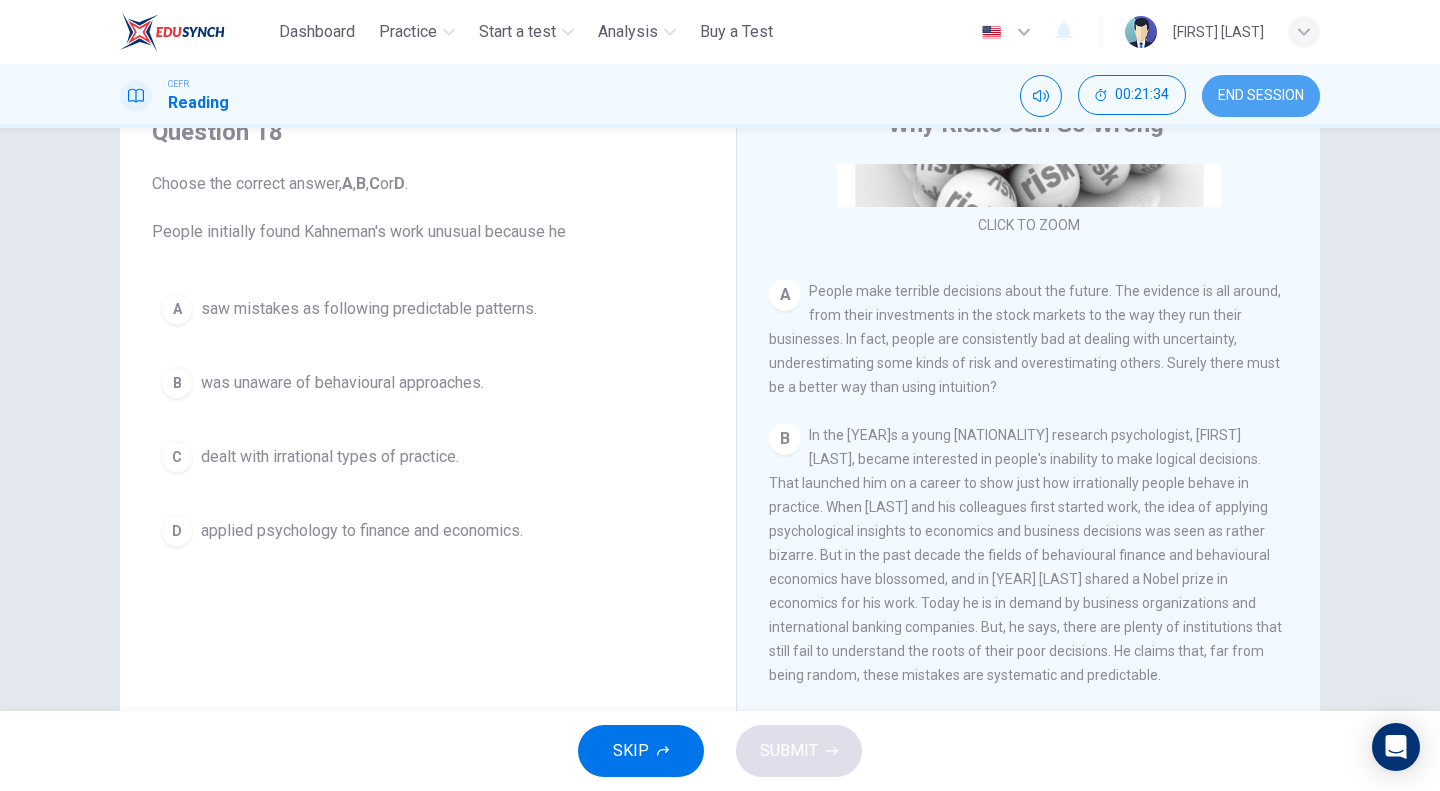 click on "END SESSION" at bounding box center (1261, 96) 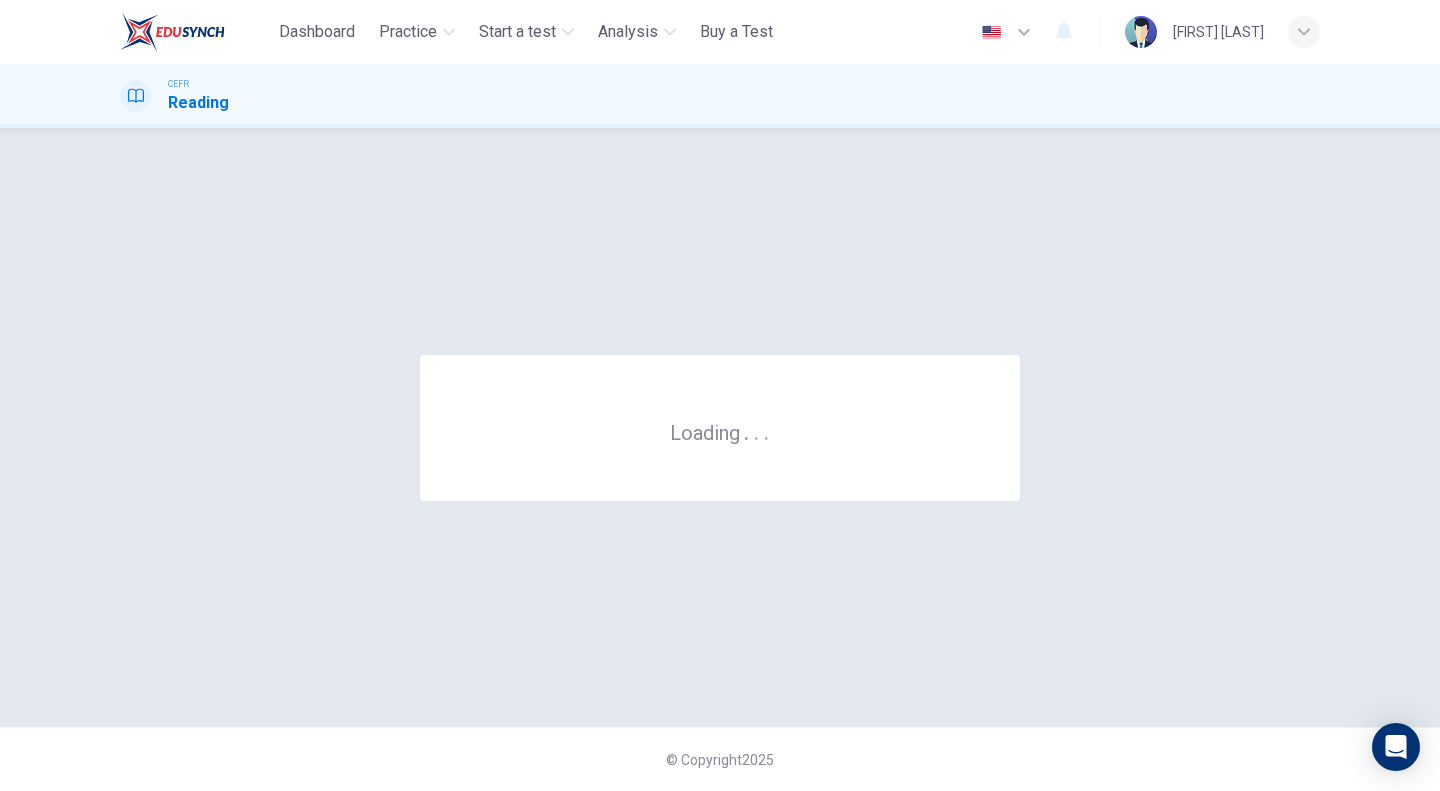 scroll, scrollTop: 0, scrollLeft: 0, axis: both 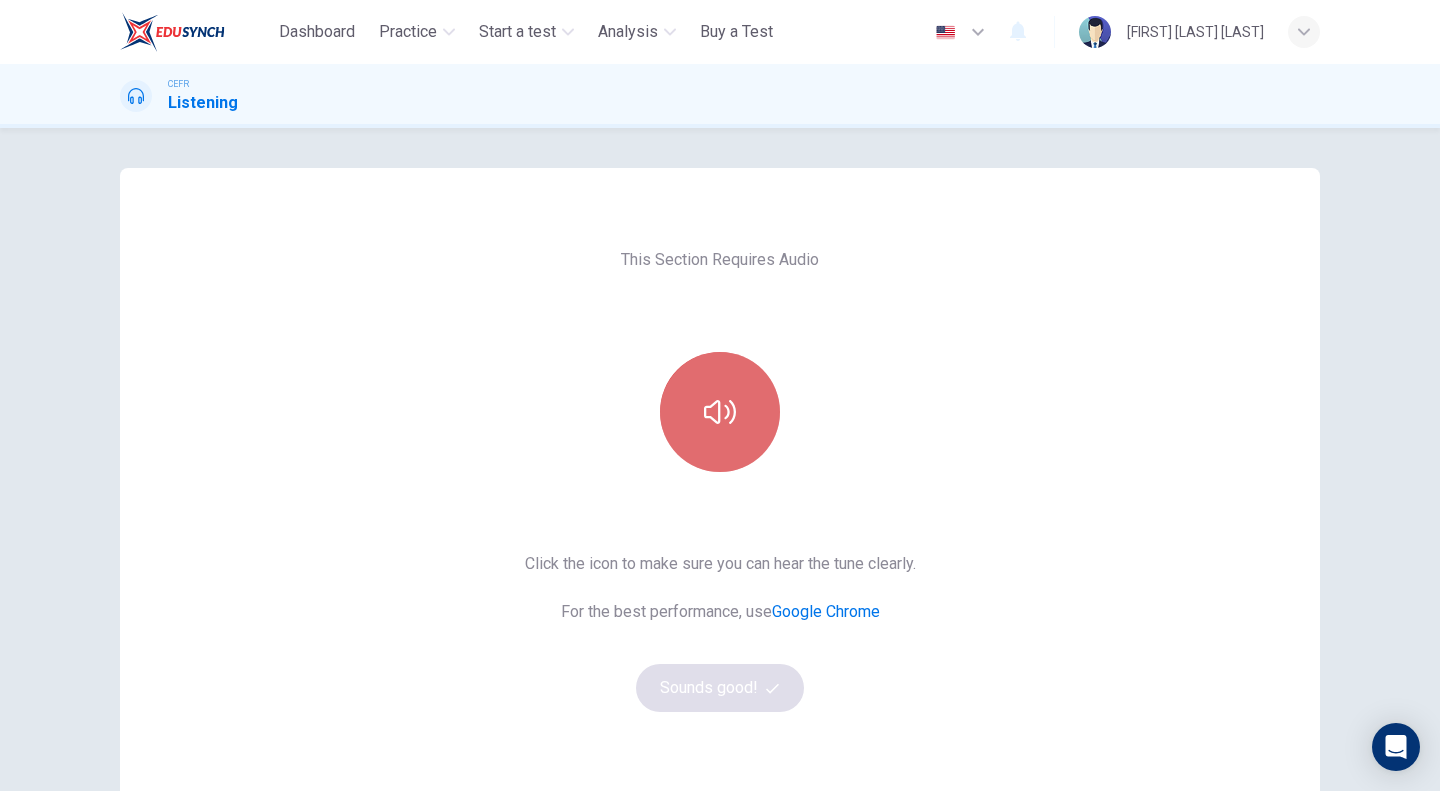 click 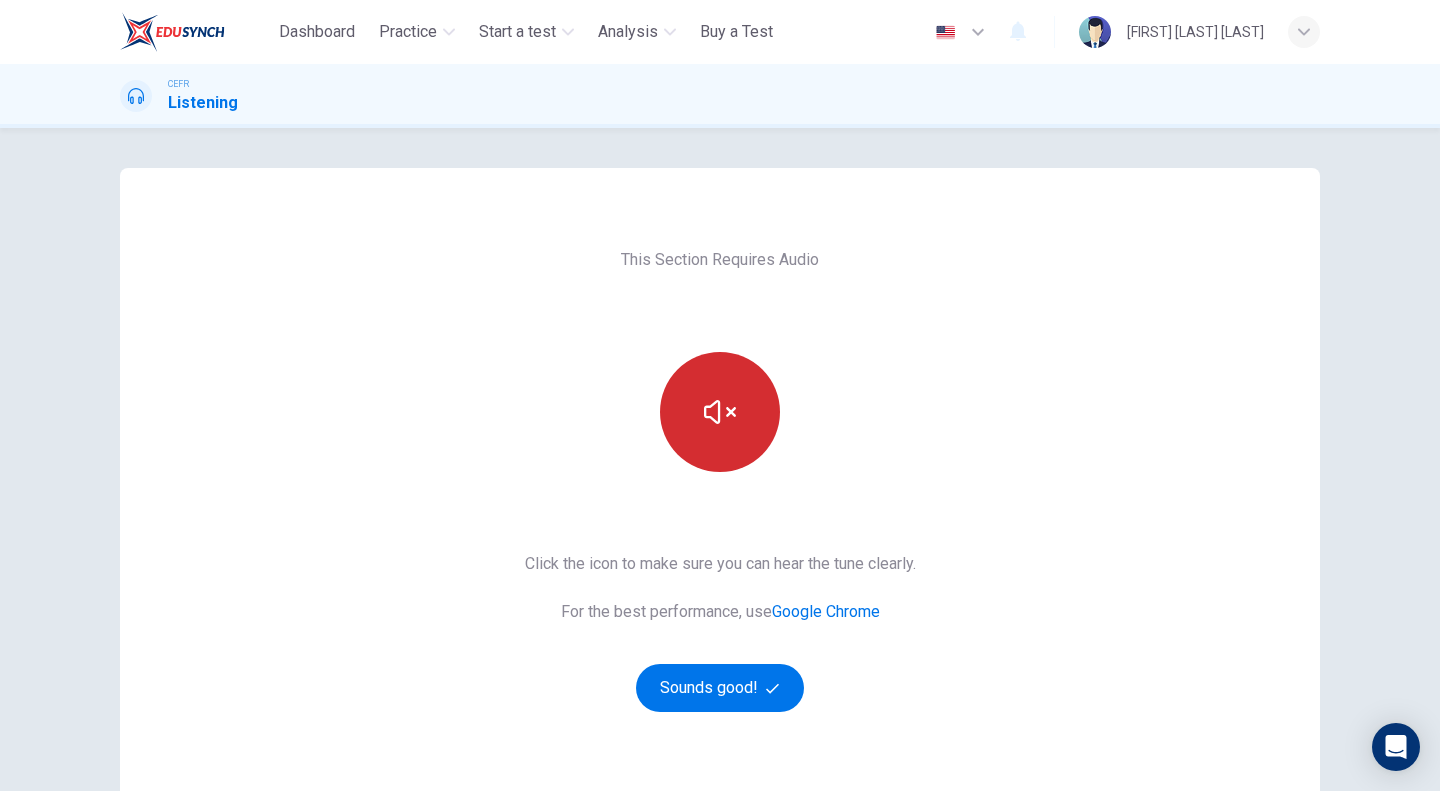 click at bounding box center (720, 412) 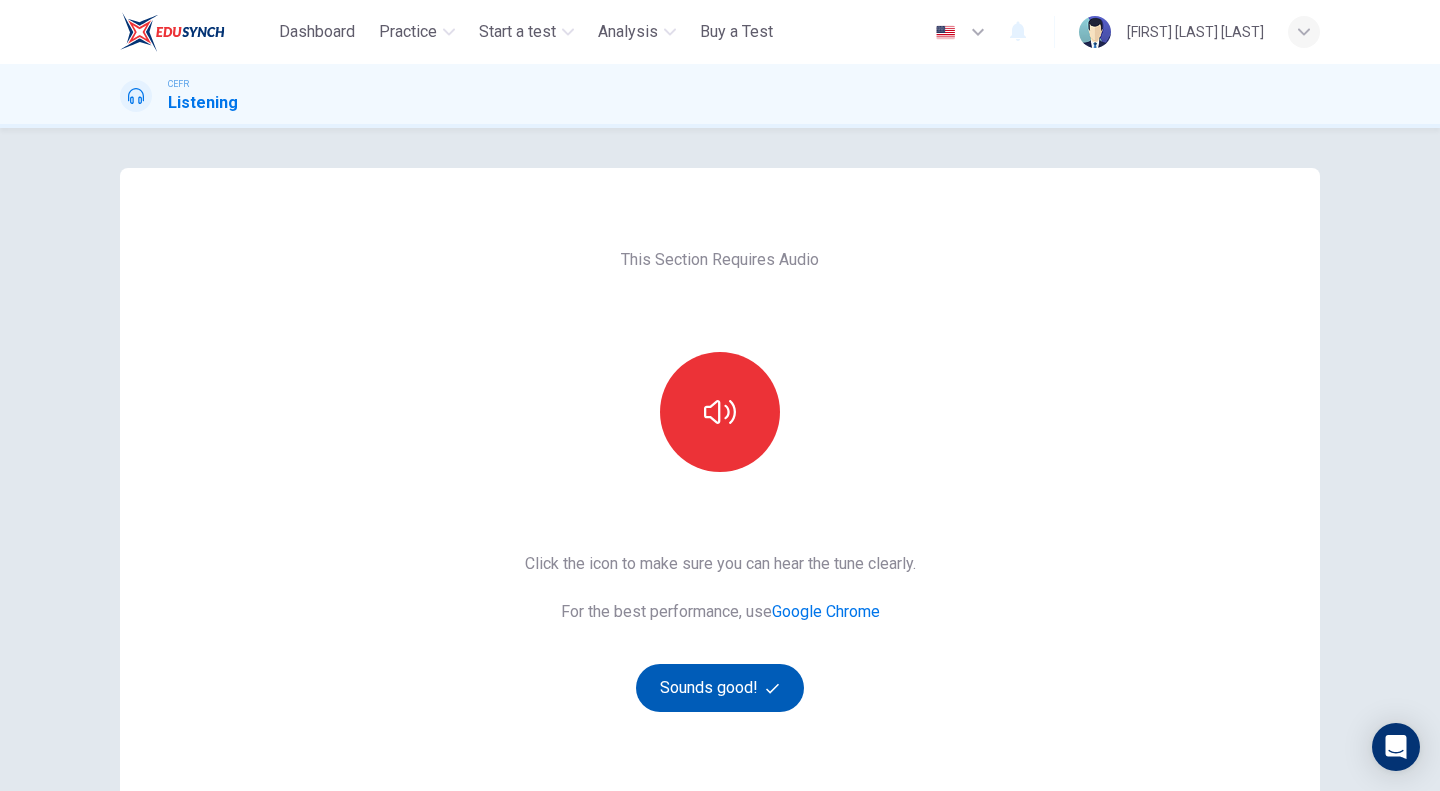 click on "Sounds good!" at bounding box center (720, 688) 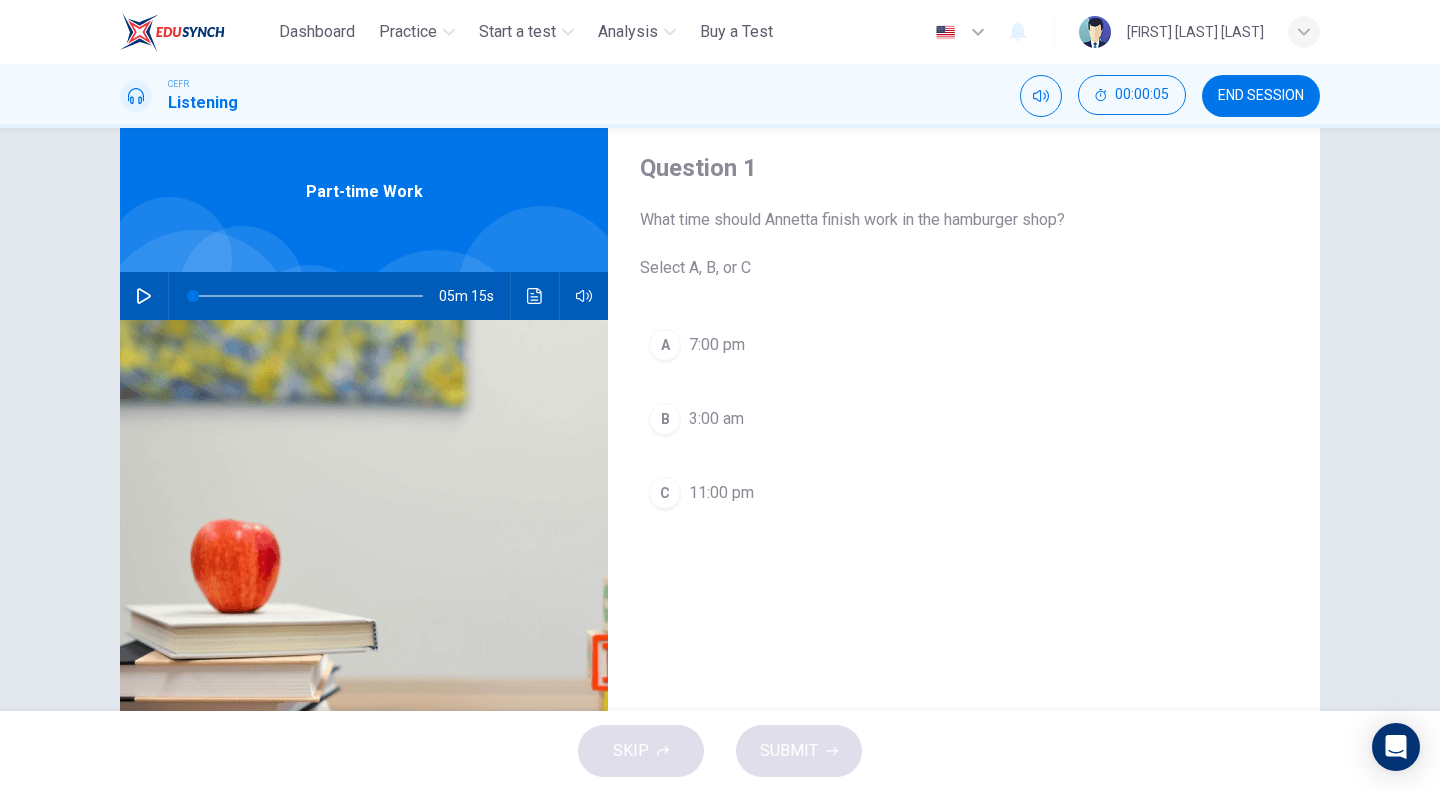 scroll, scrollTop: 56, scrollLeft: 0, axis: vertical 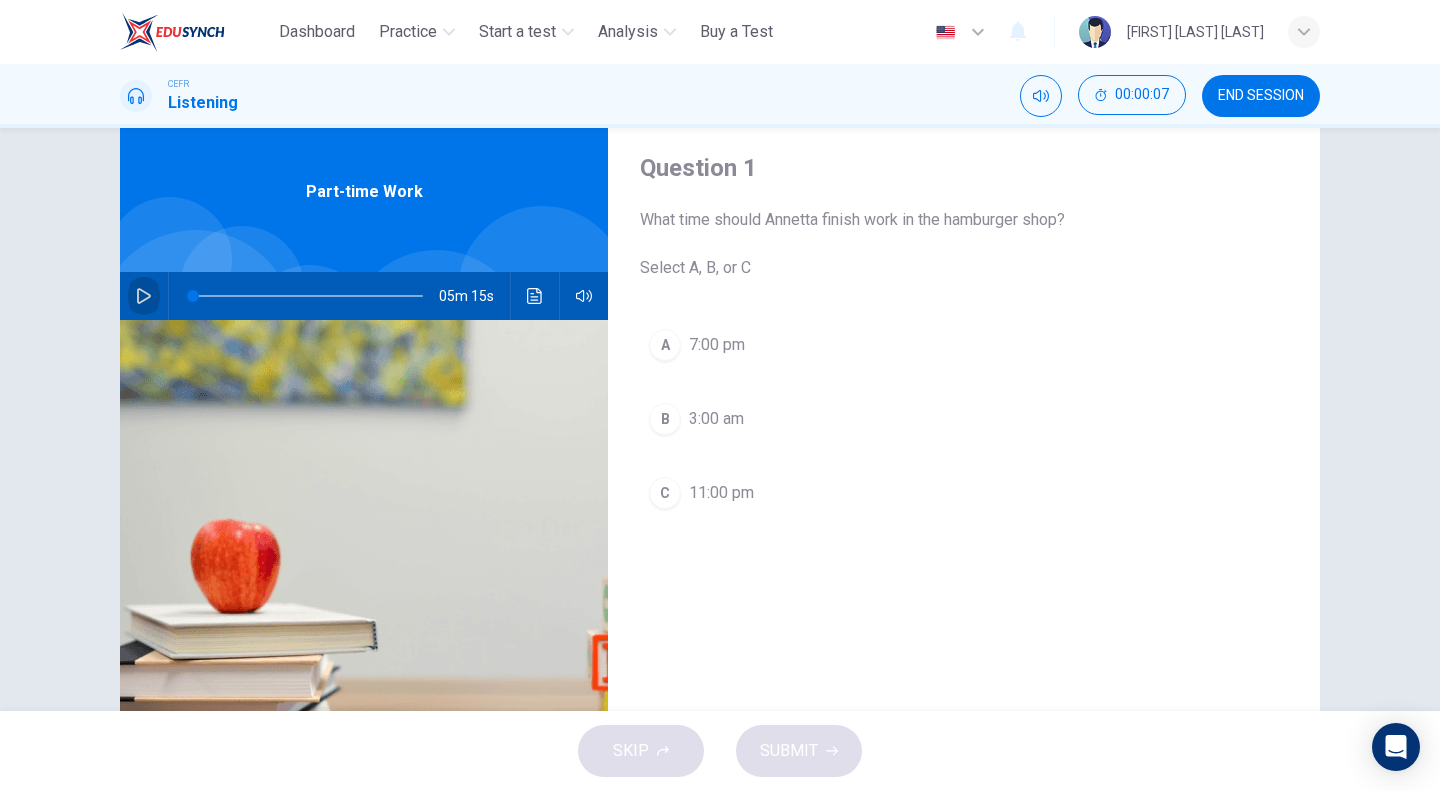 click 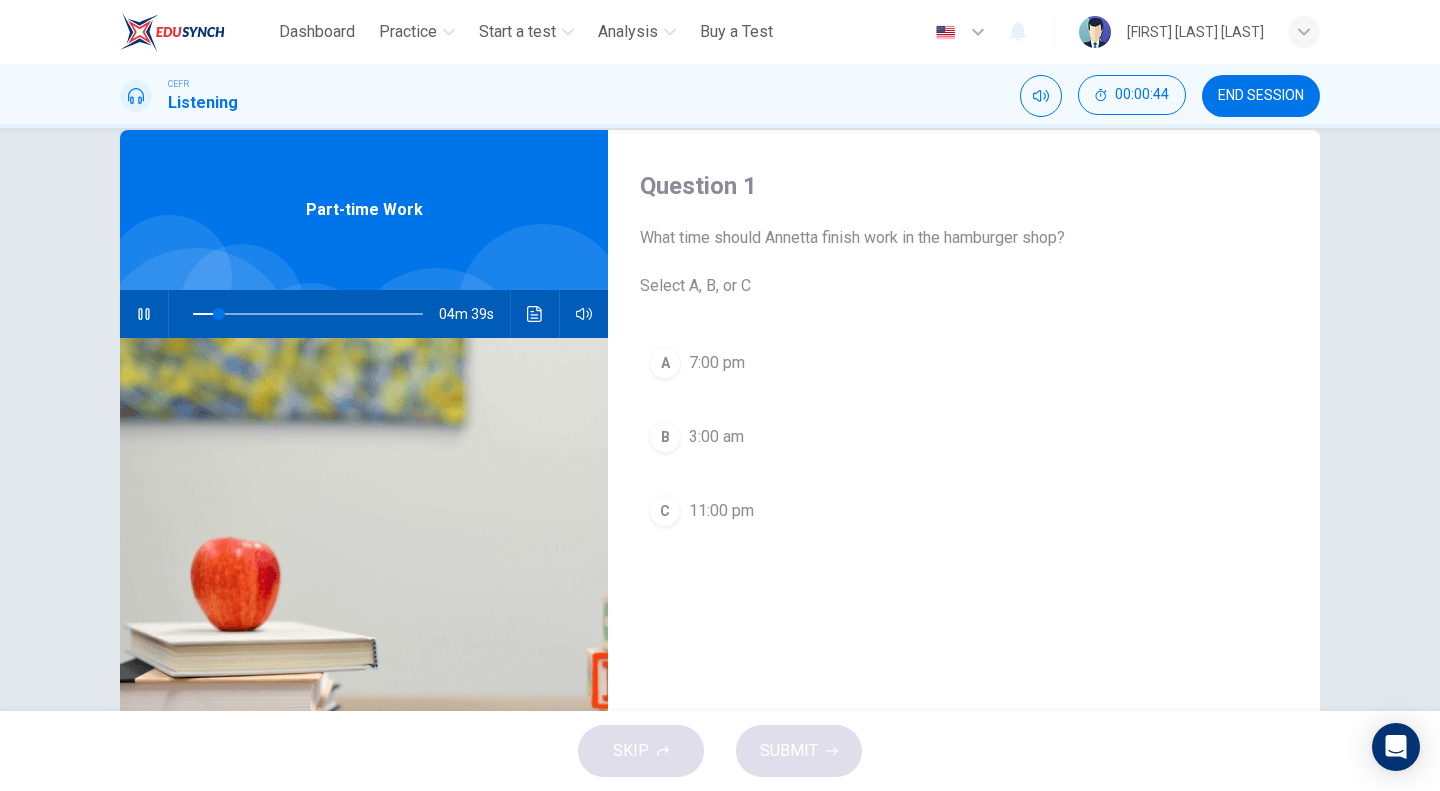 scroll, scrollTop: 35, scrollLeft: 0, axis: vertical 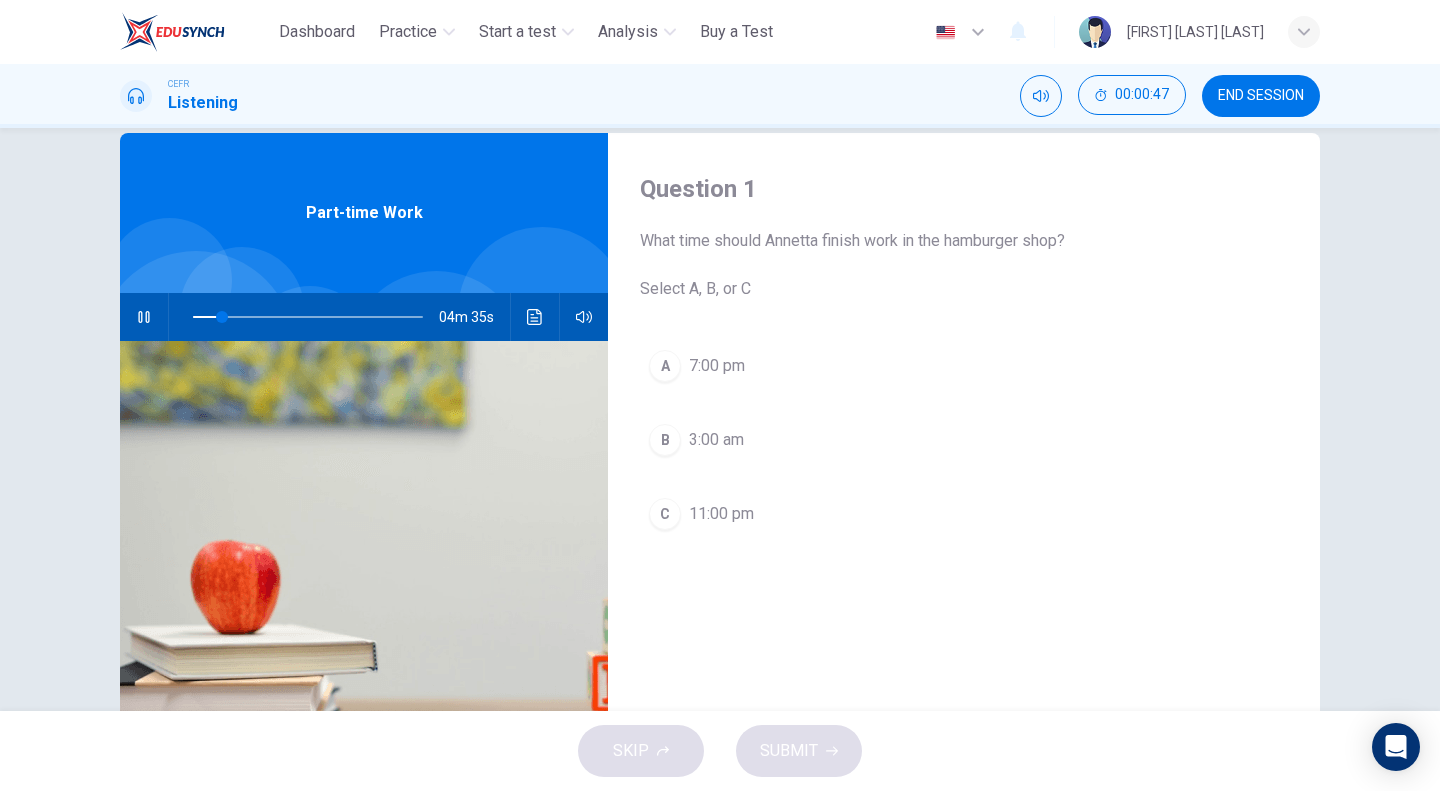 click on "SKIP SUBMIT" at bounding box center [720, 751] 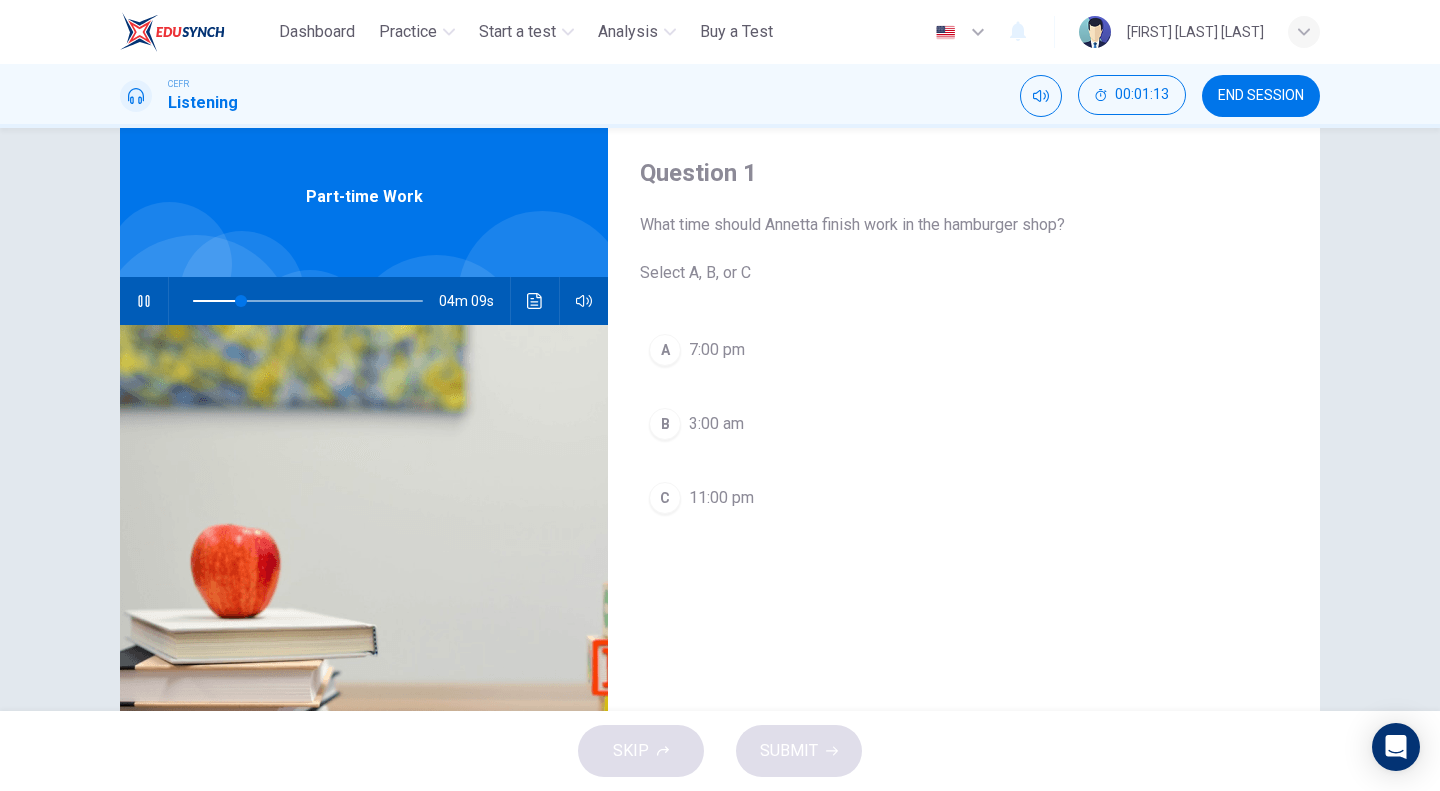 scroll, scrollTop: 50, scrollLeft: 0, axis: vertical 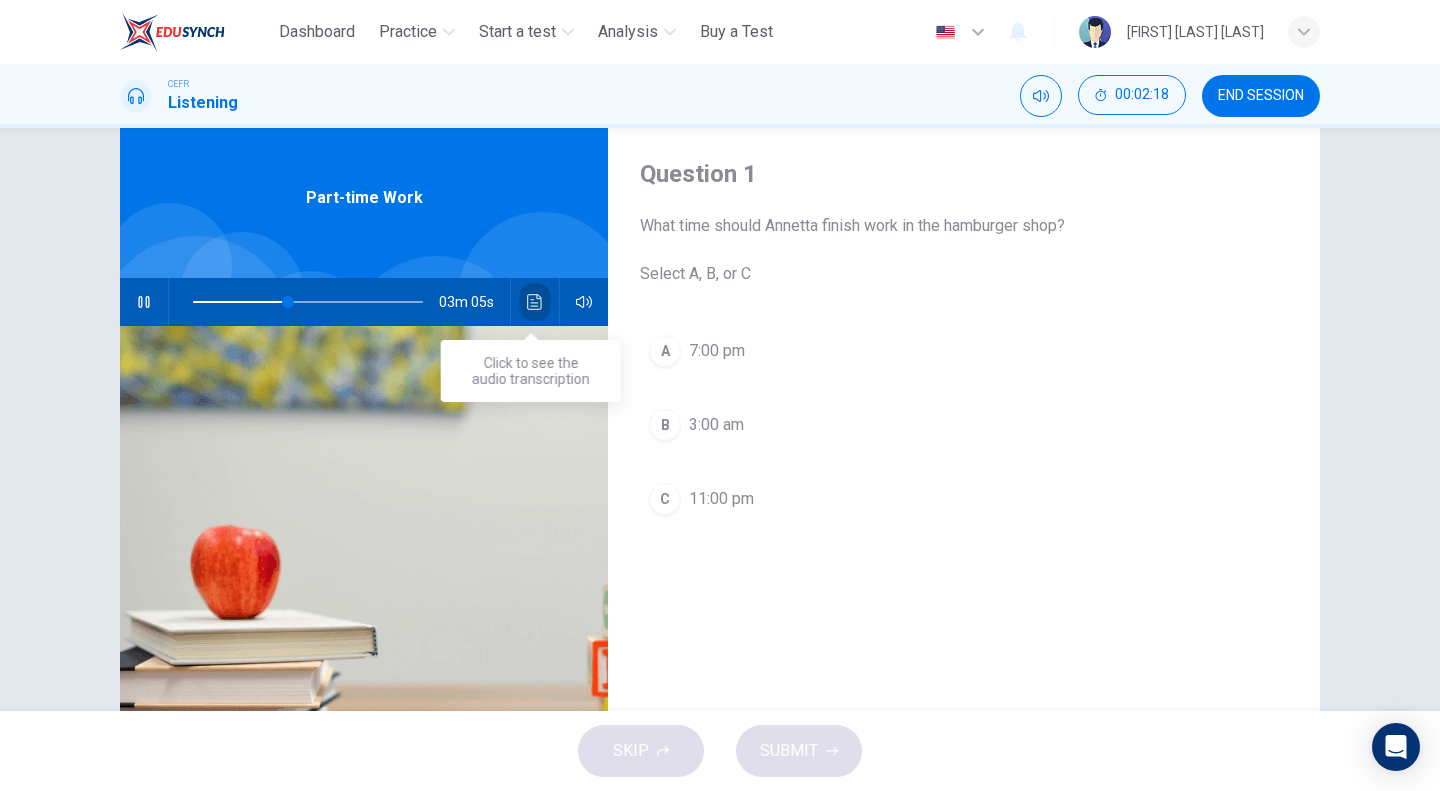 click 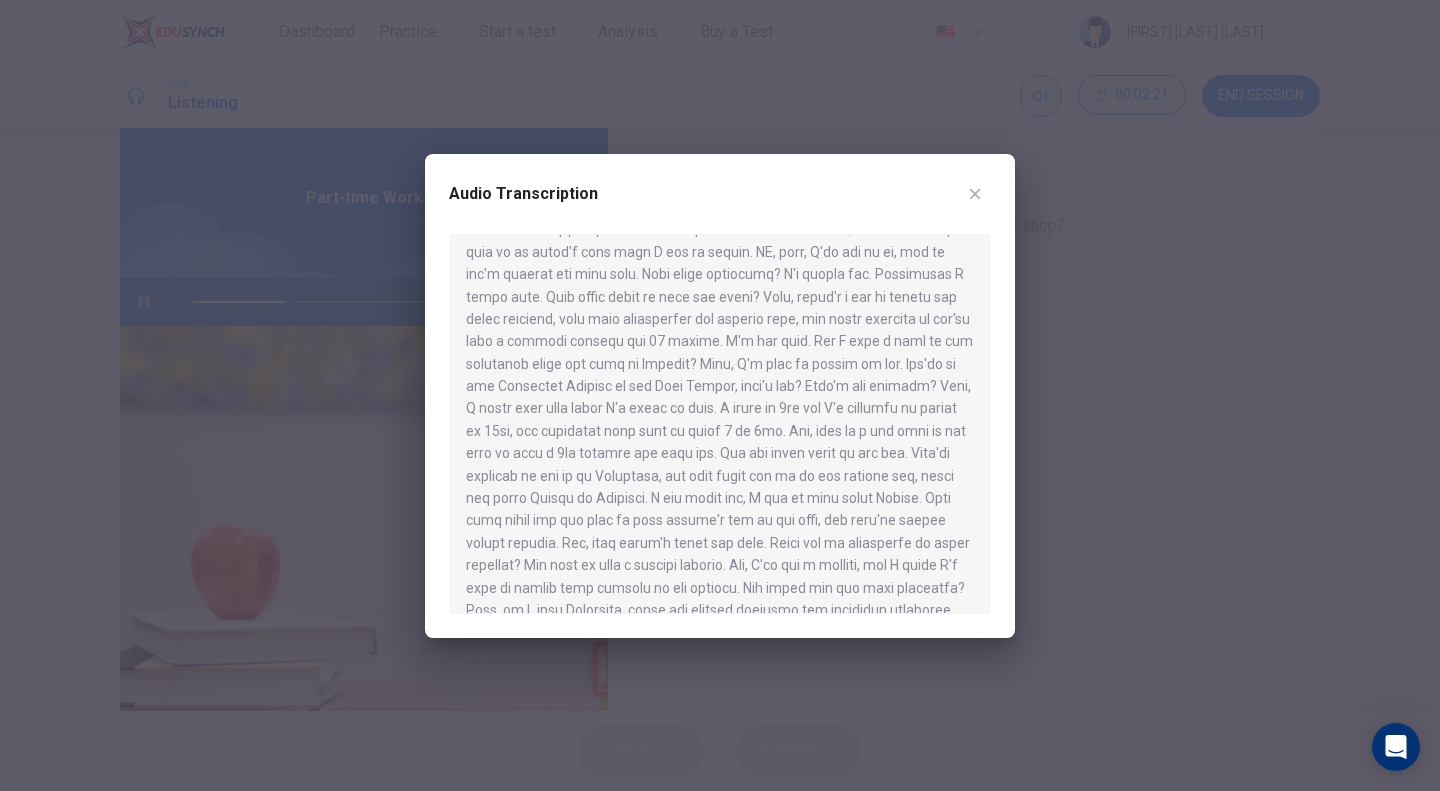 scroll, scrollTop: 400, scrollLeft: 0, axis: vertical 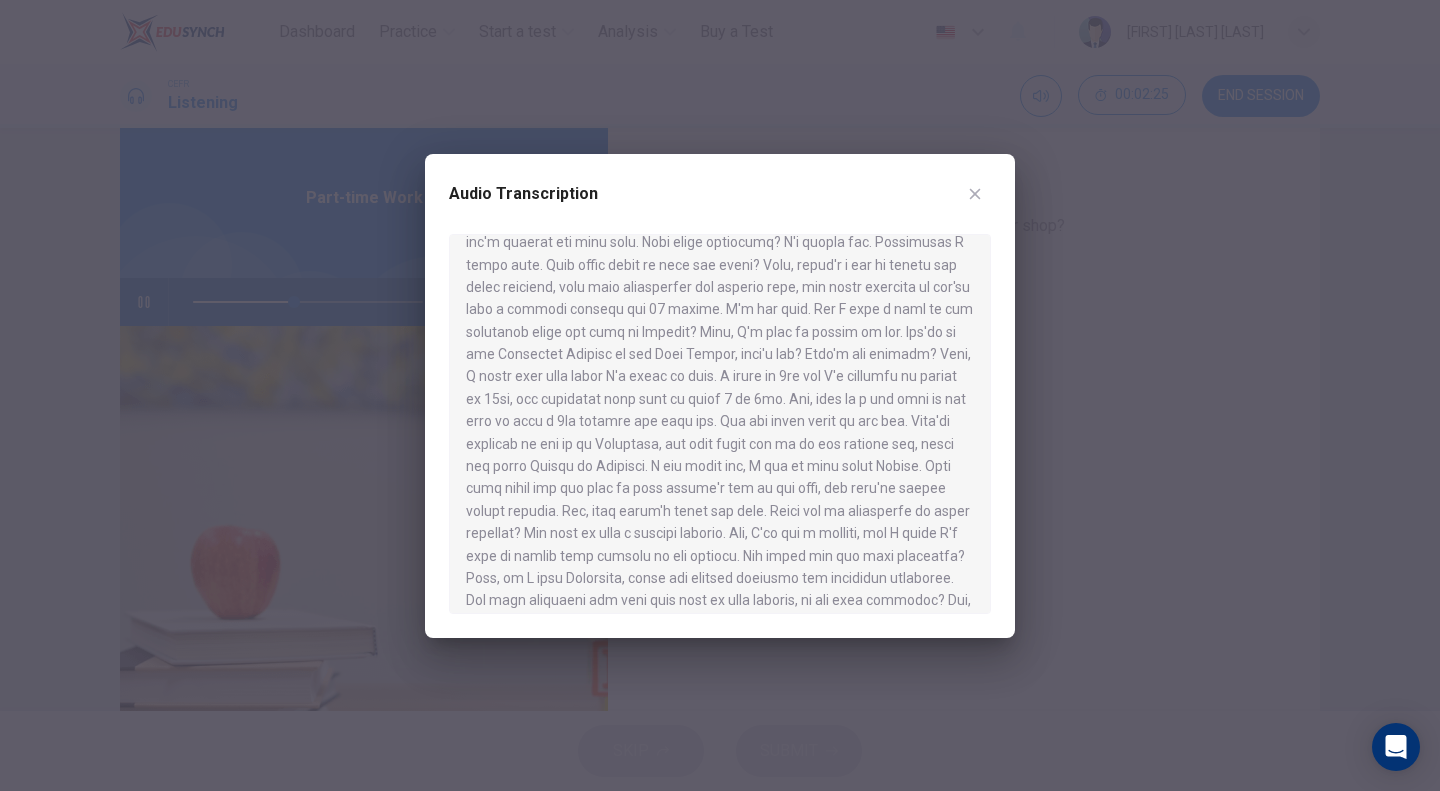 click at bounding box center (720, 395) 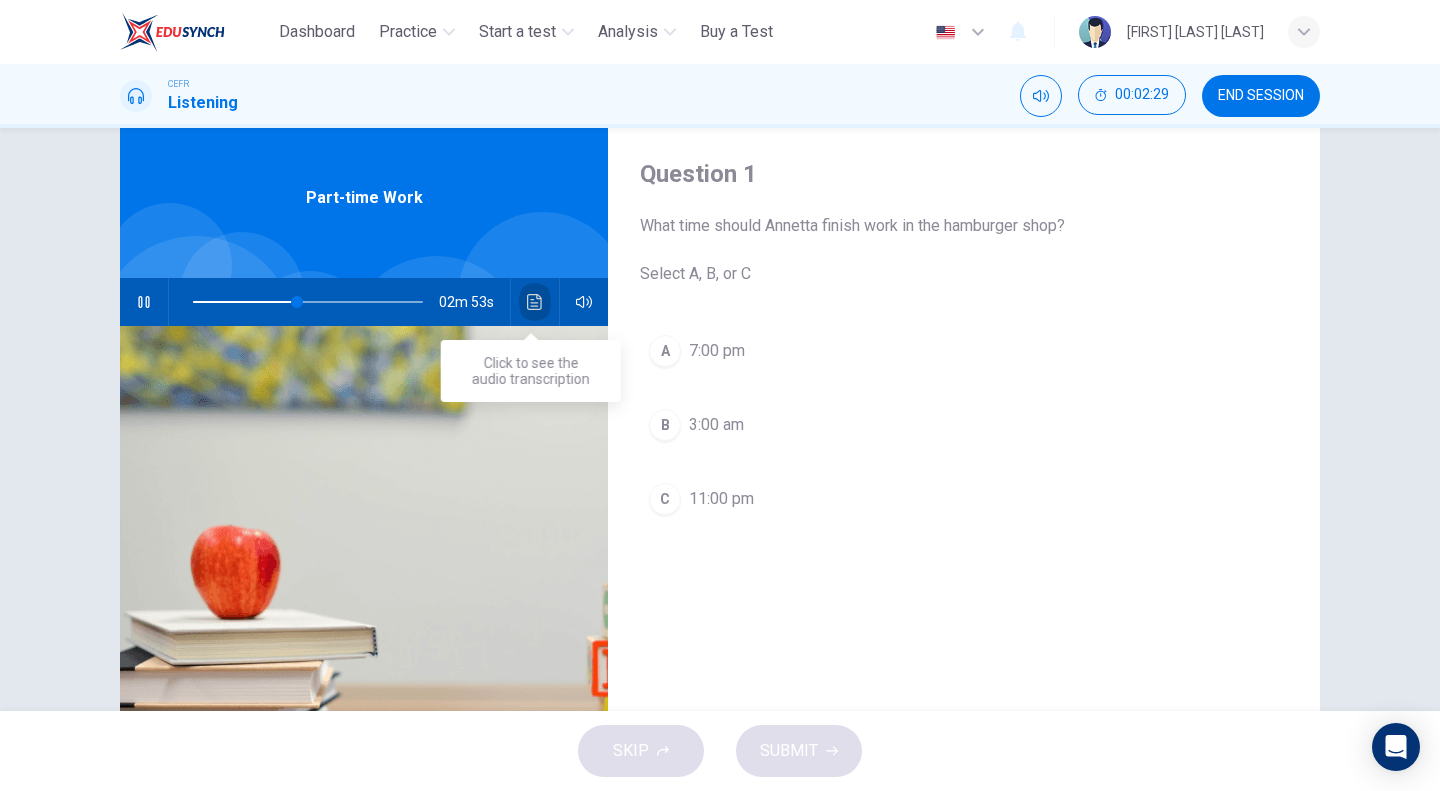 click 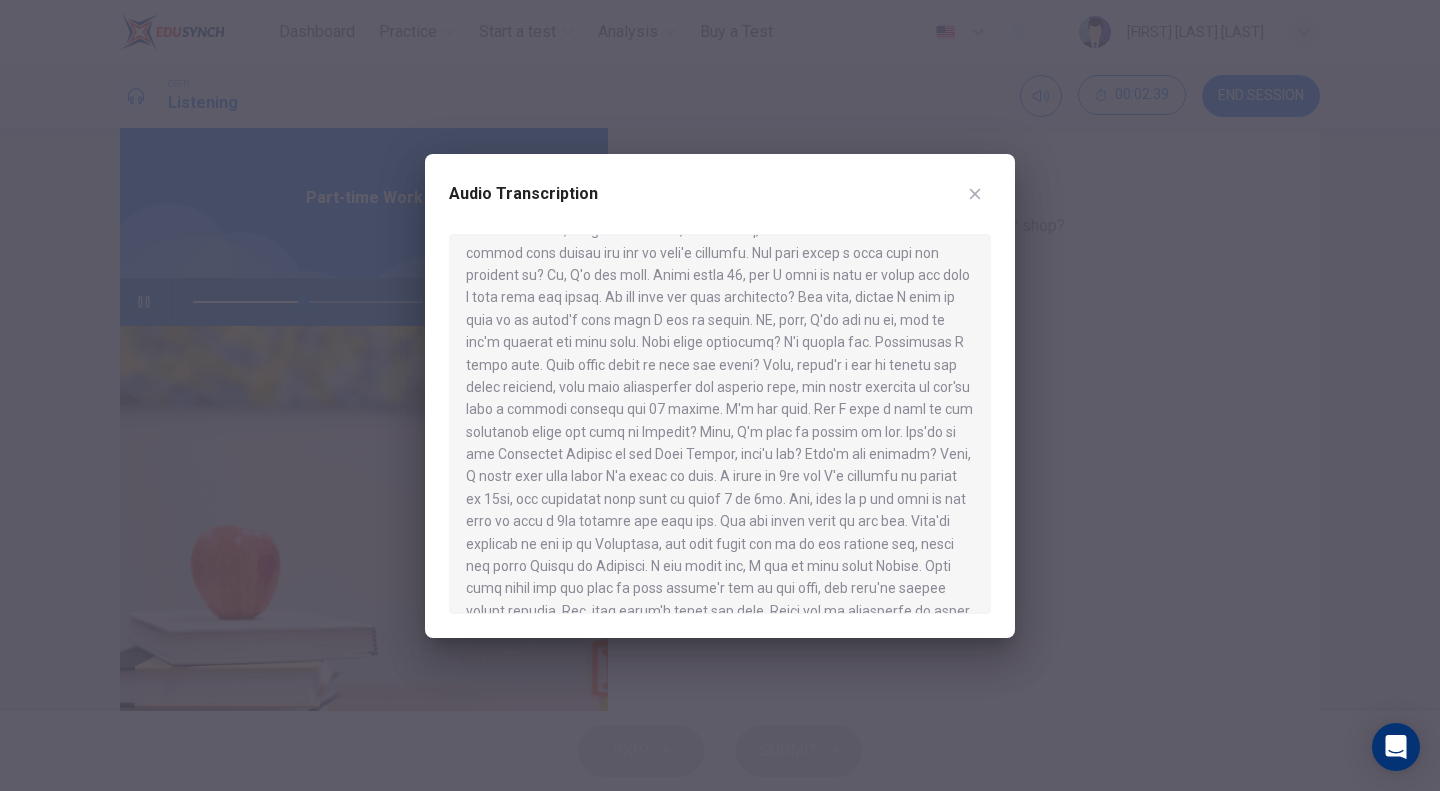 scroll, scrollTop: 400, scrollLeft: 0, axis: vertical 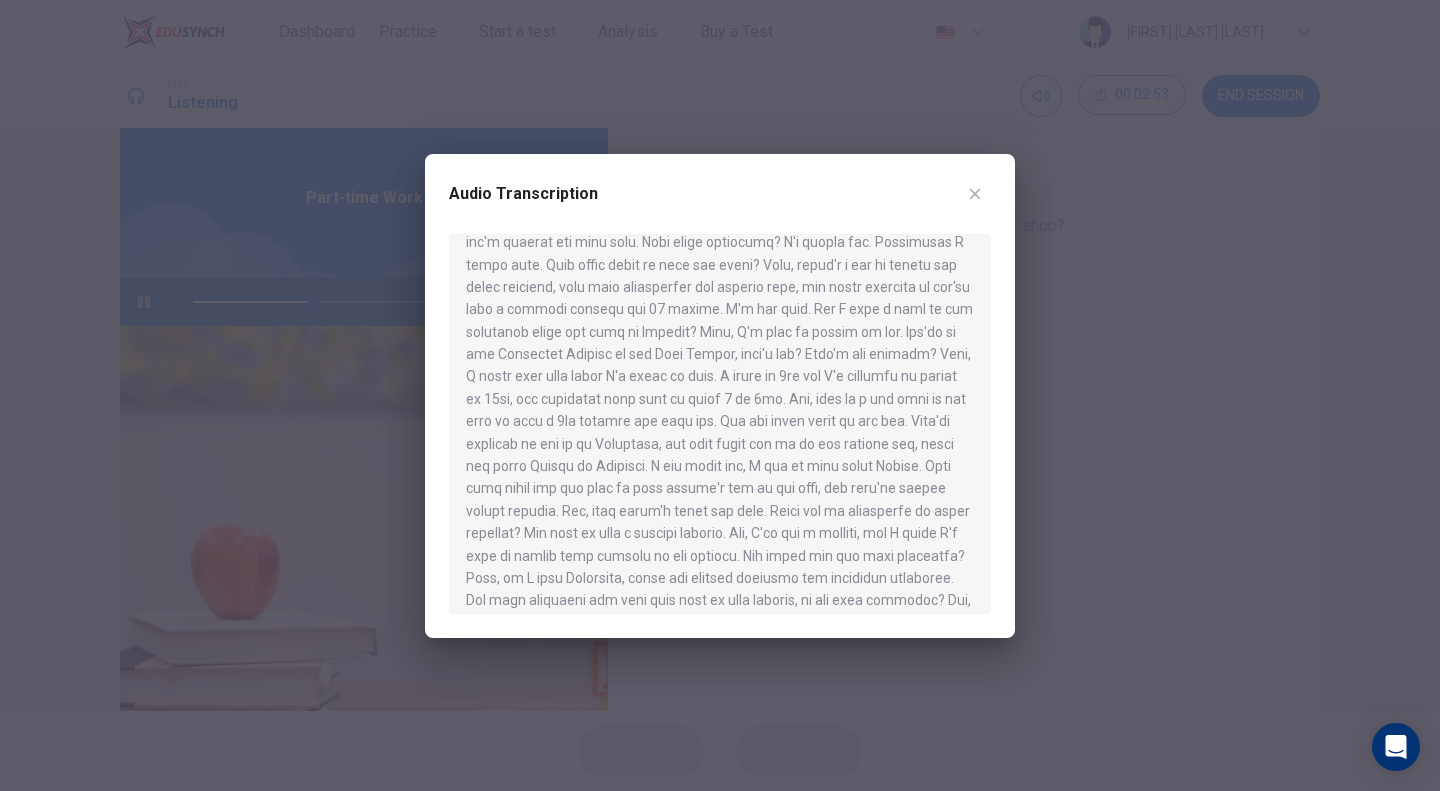 click at bounding box center [720, 395] 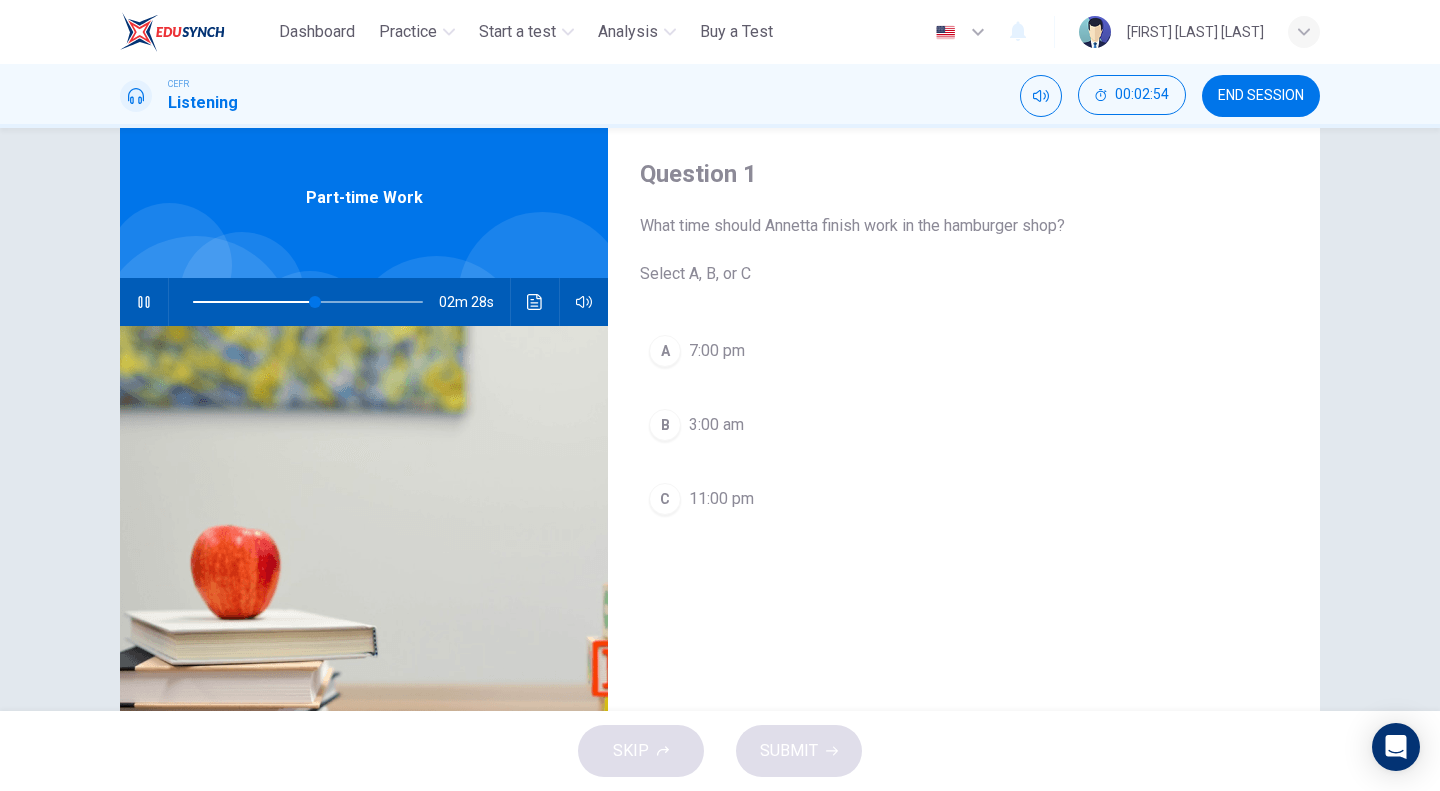 click on "C" at bounding box center (665, 499) 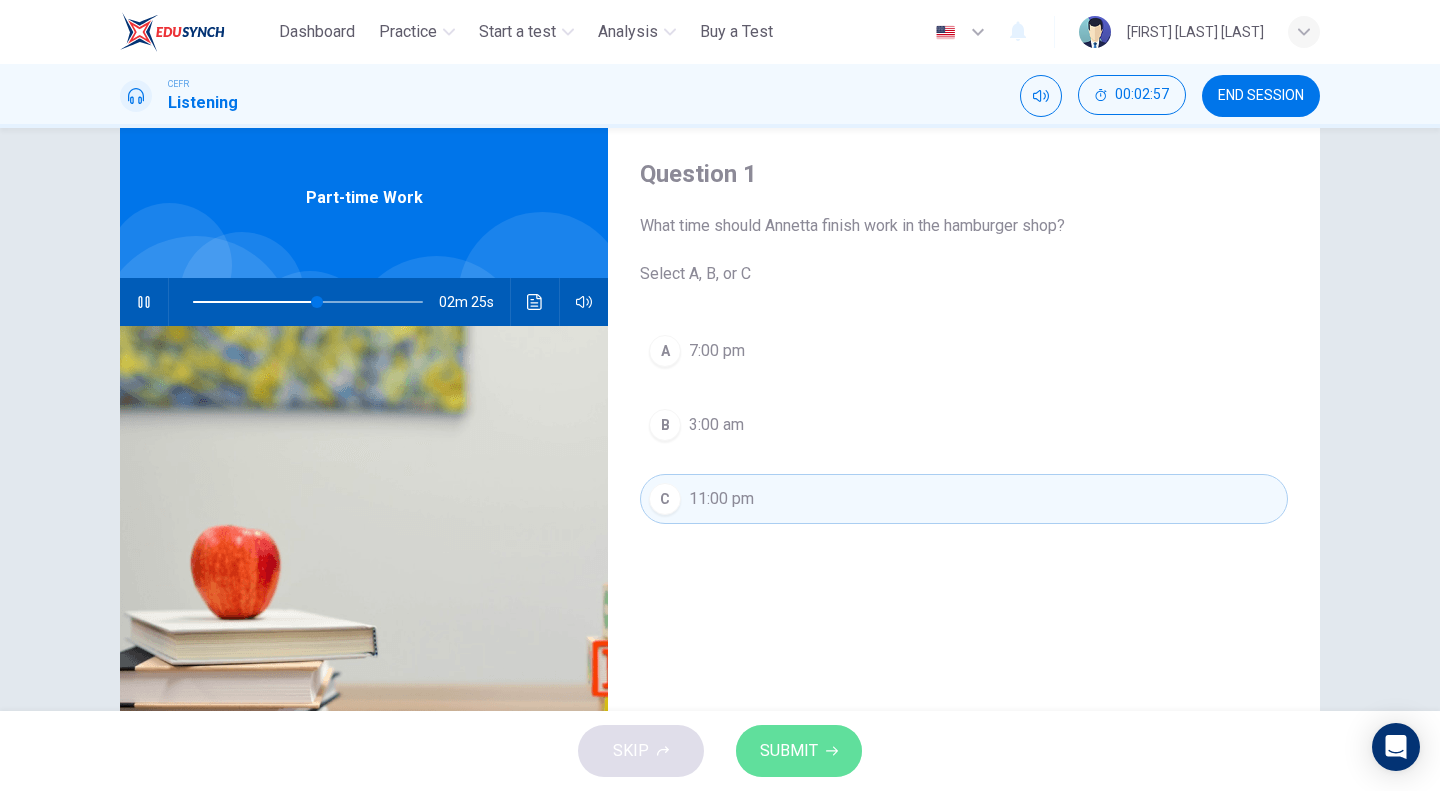 click on "SUBMIT" at bounding box center [789, 751] 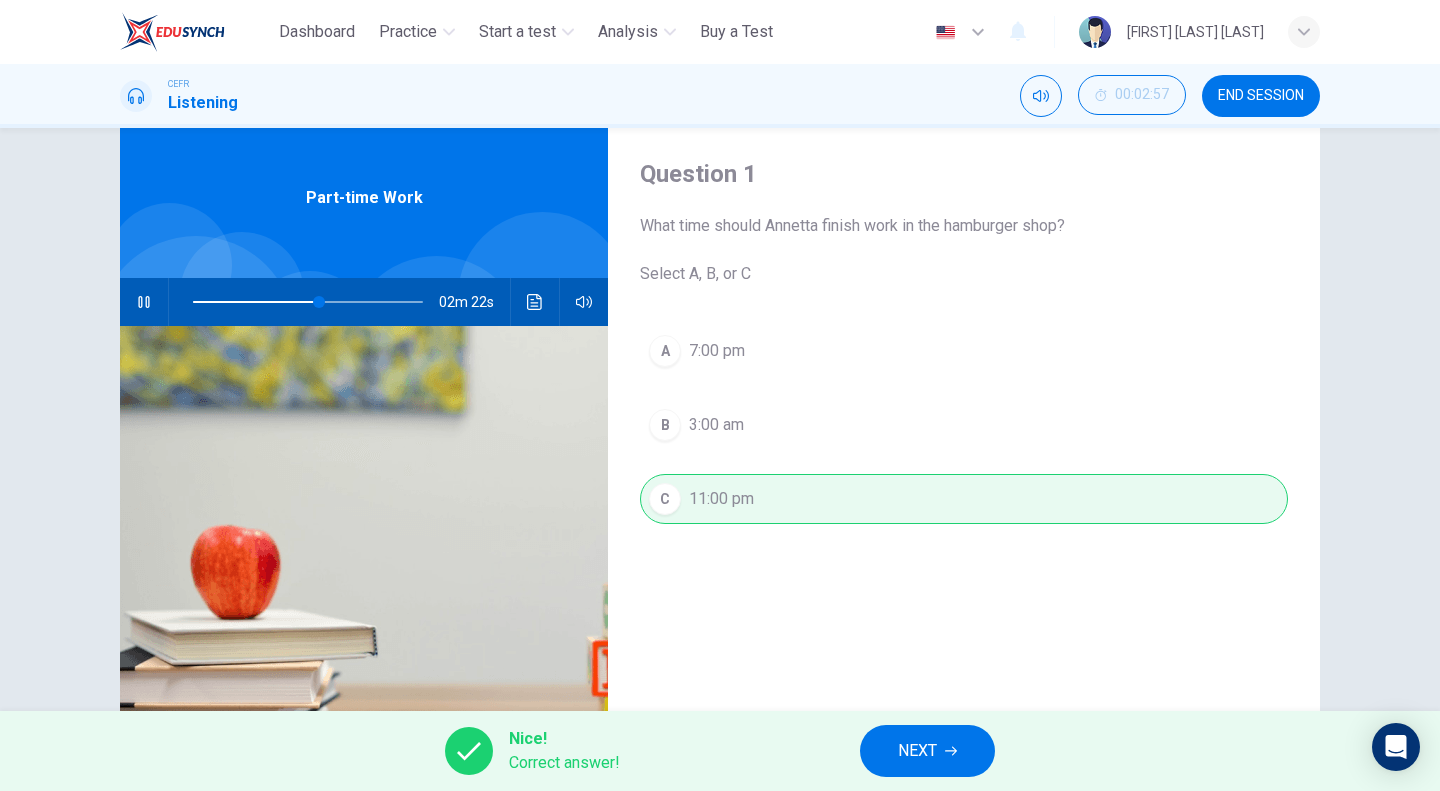 scroll, scrollTop: 150, scrollLeft: 0, axis: vertical 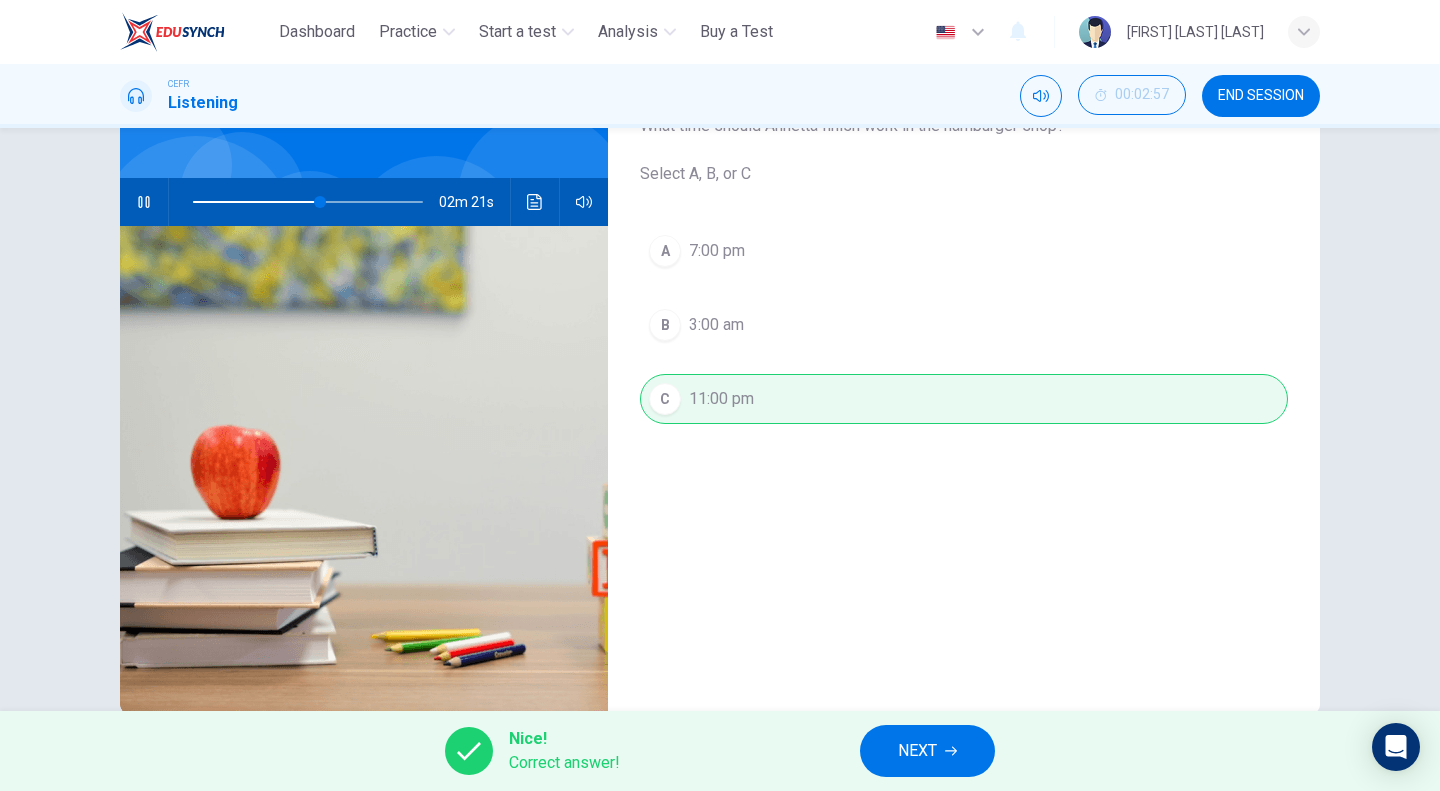 click on "NEXT" at bounding box center [917, 751] 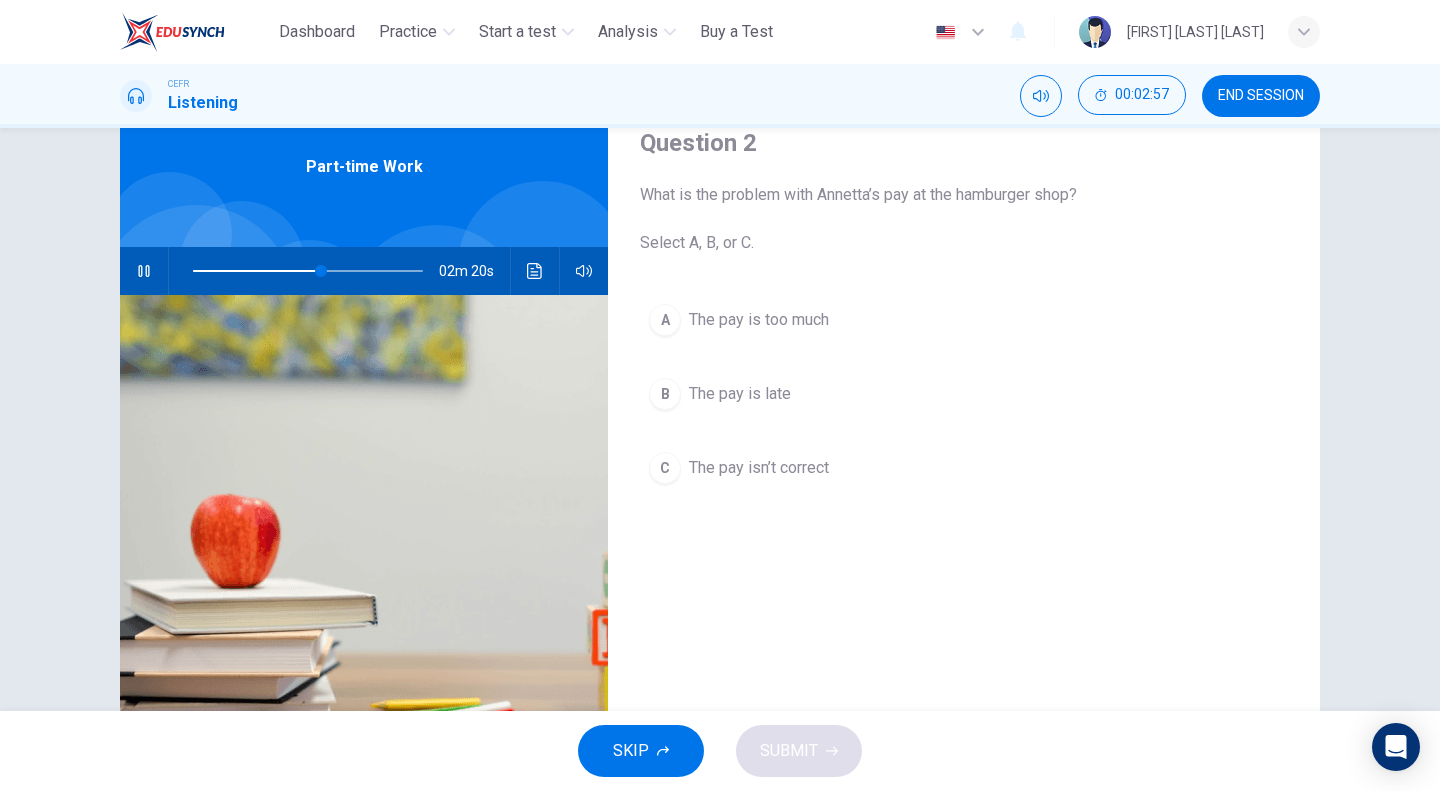 scroll, scrollTop: 50, scrollLeft: 0, axis: vertical 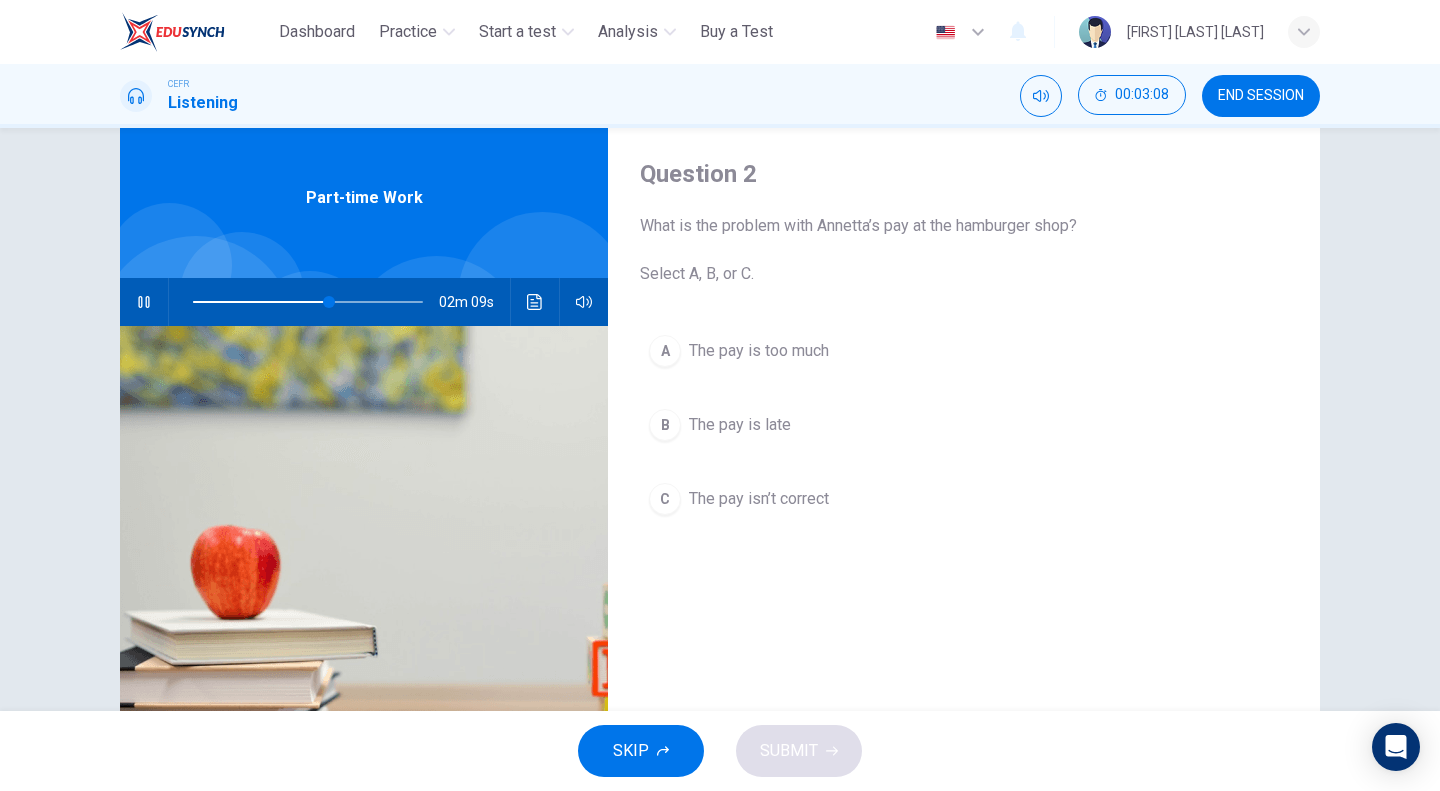 click on "B" at bounding box center (665, 425) 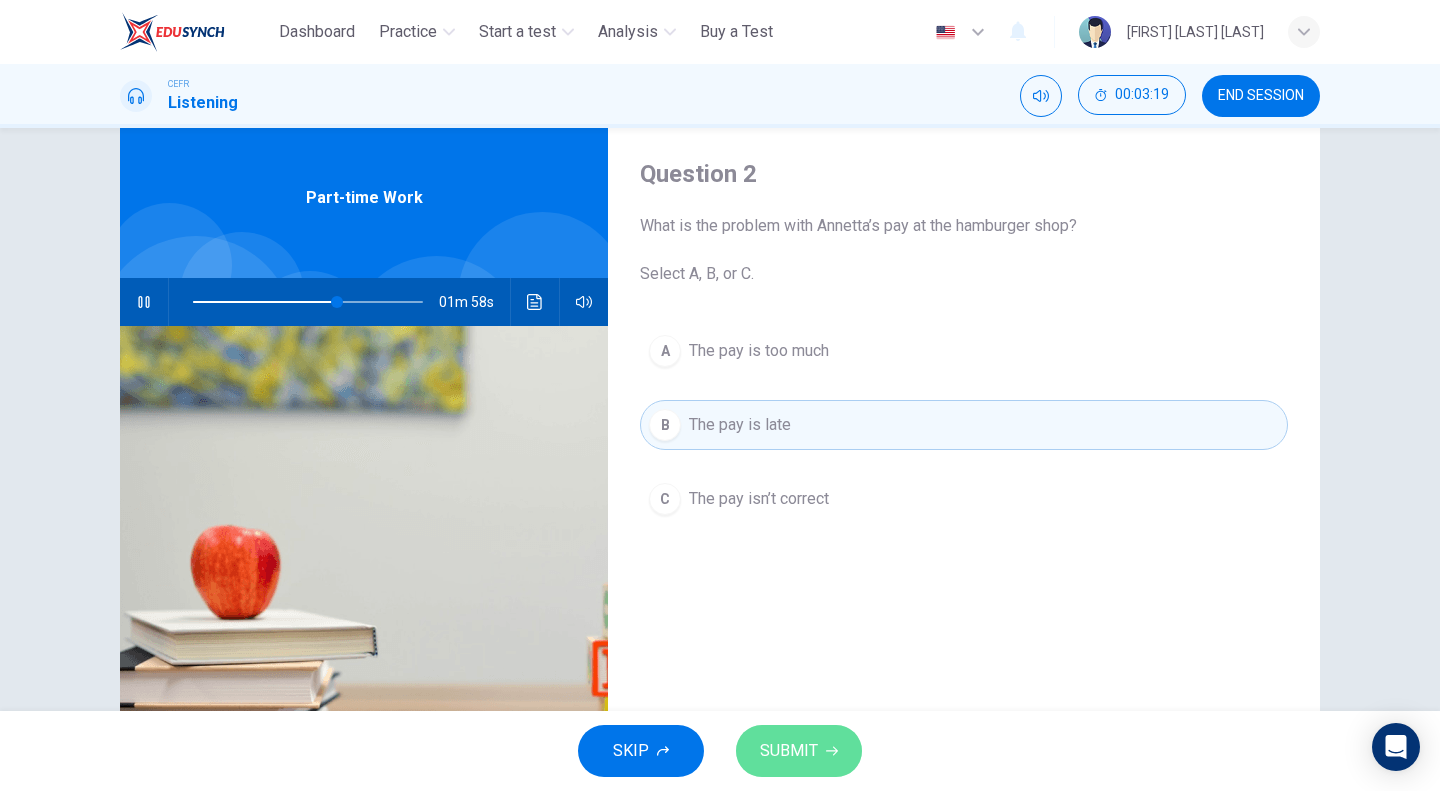 click on "SUBMIT" at bounding box center [789, 751] 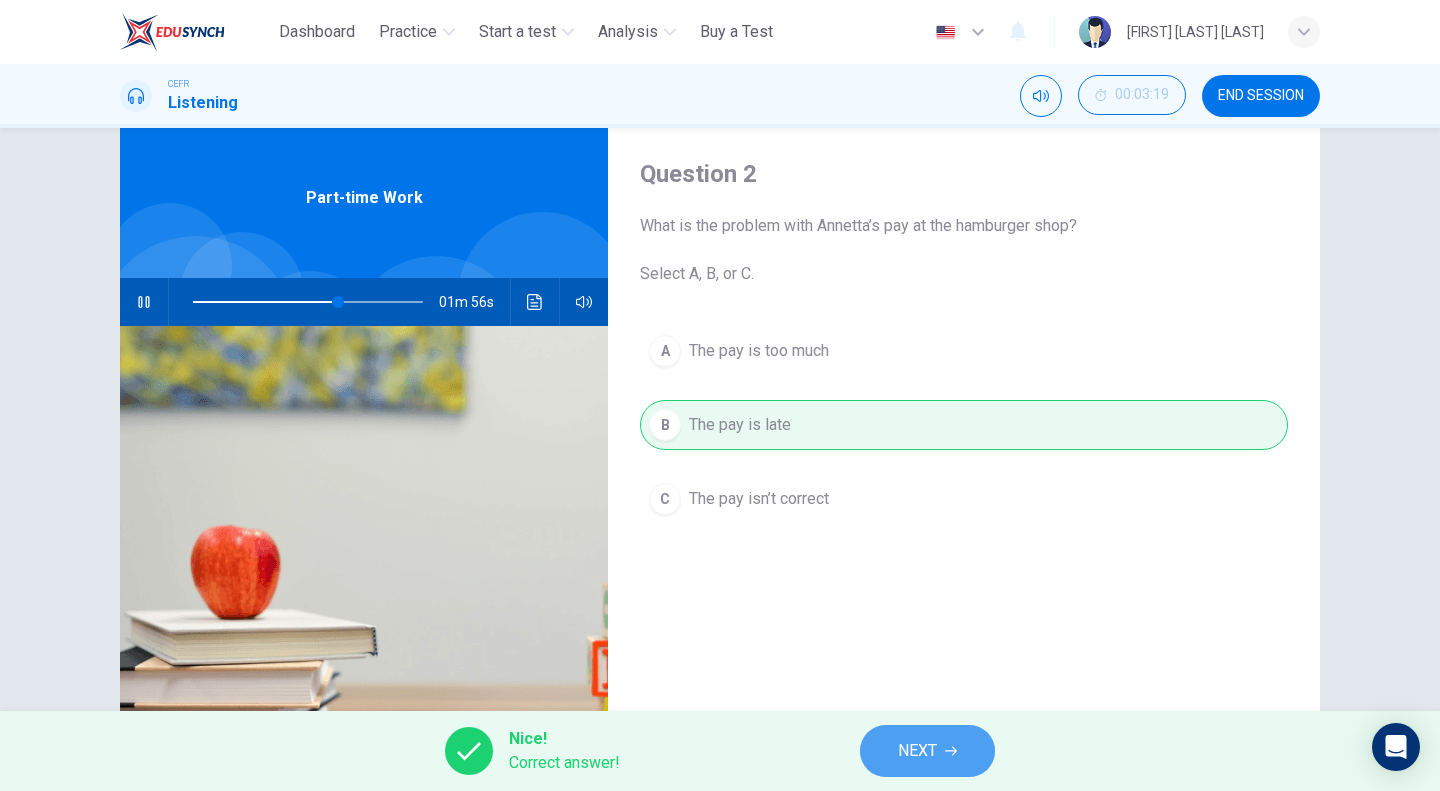 click on "NEXT" at bounding box center (927, 751) 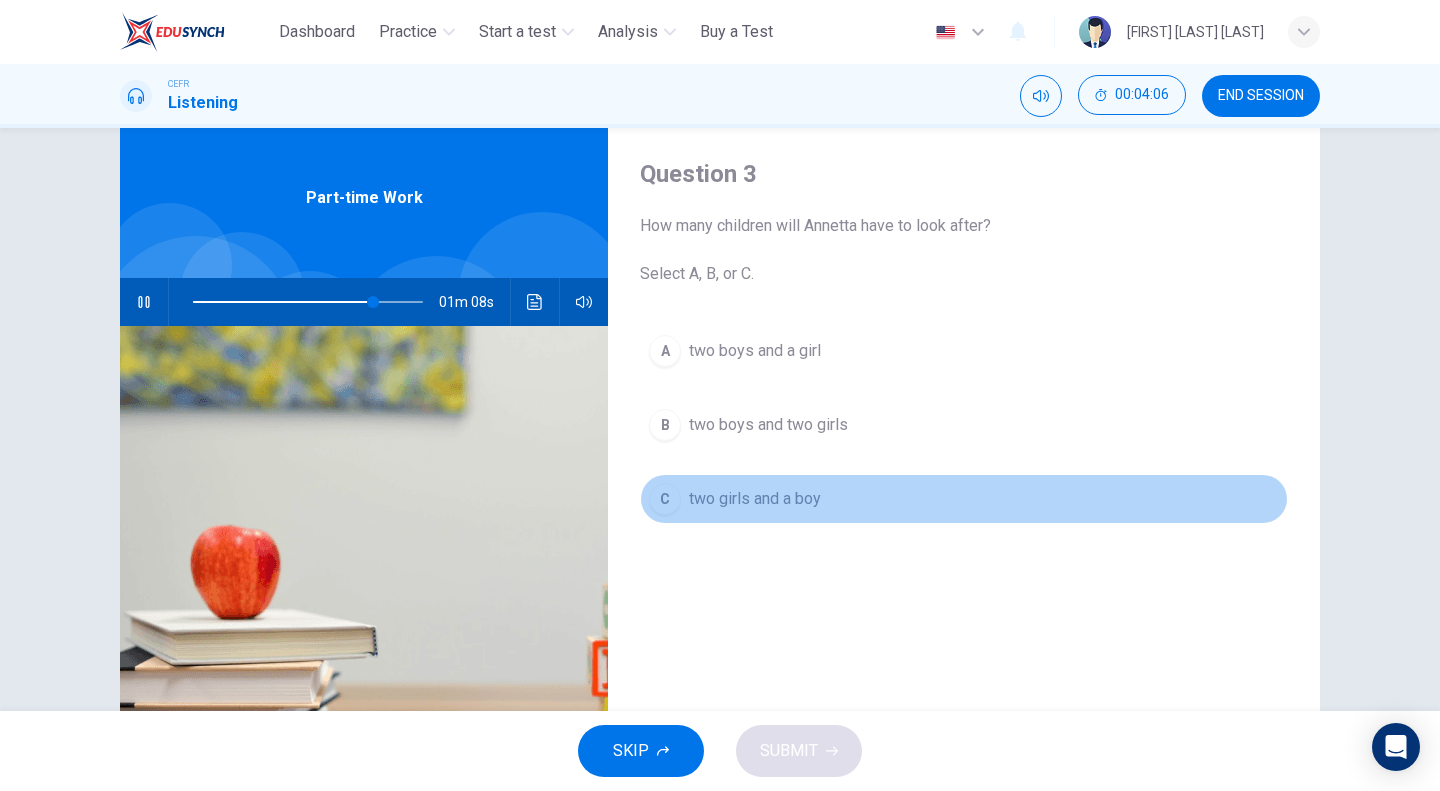 click on "C" at bounding box center [665, 499] 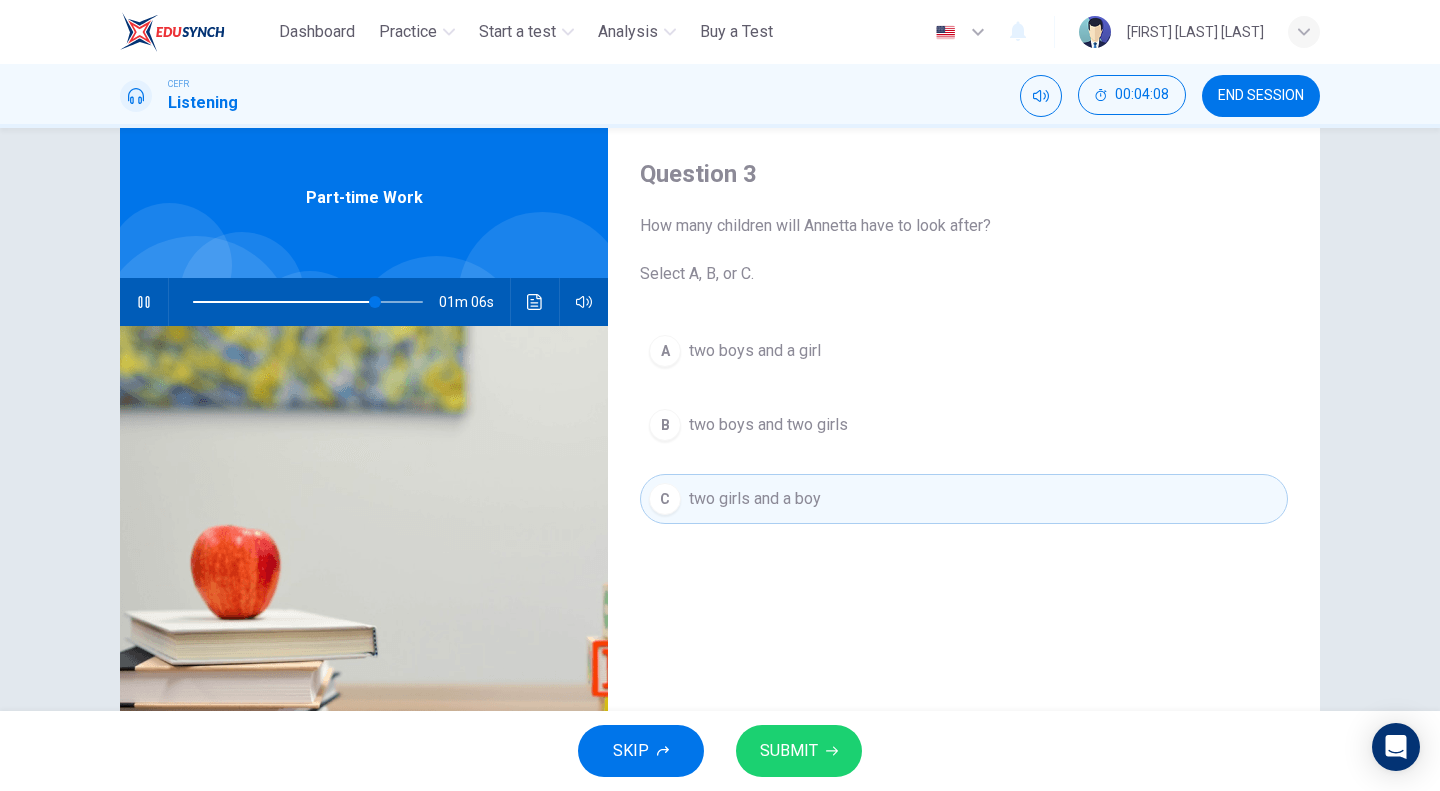 click on "SUBMIT" at bounding box center (789, 751) 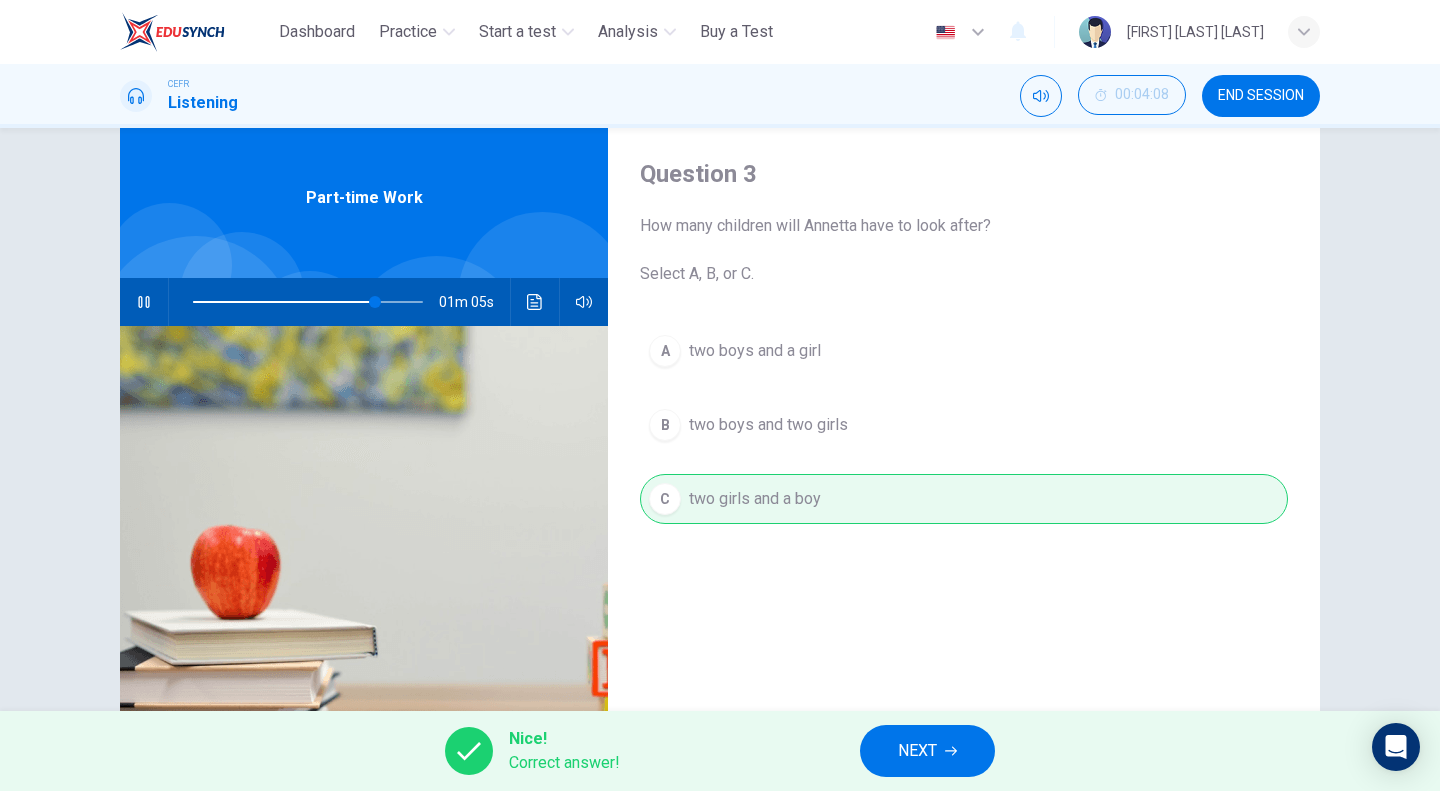 type on "**" 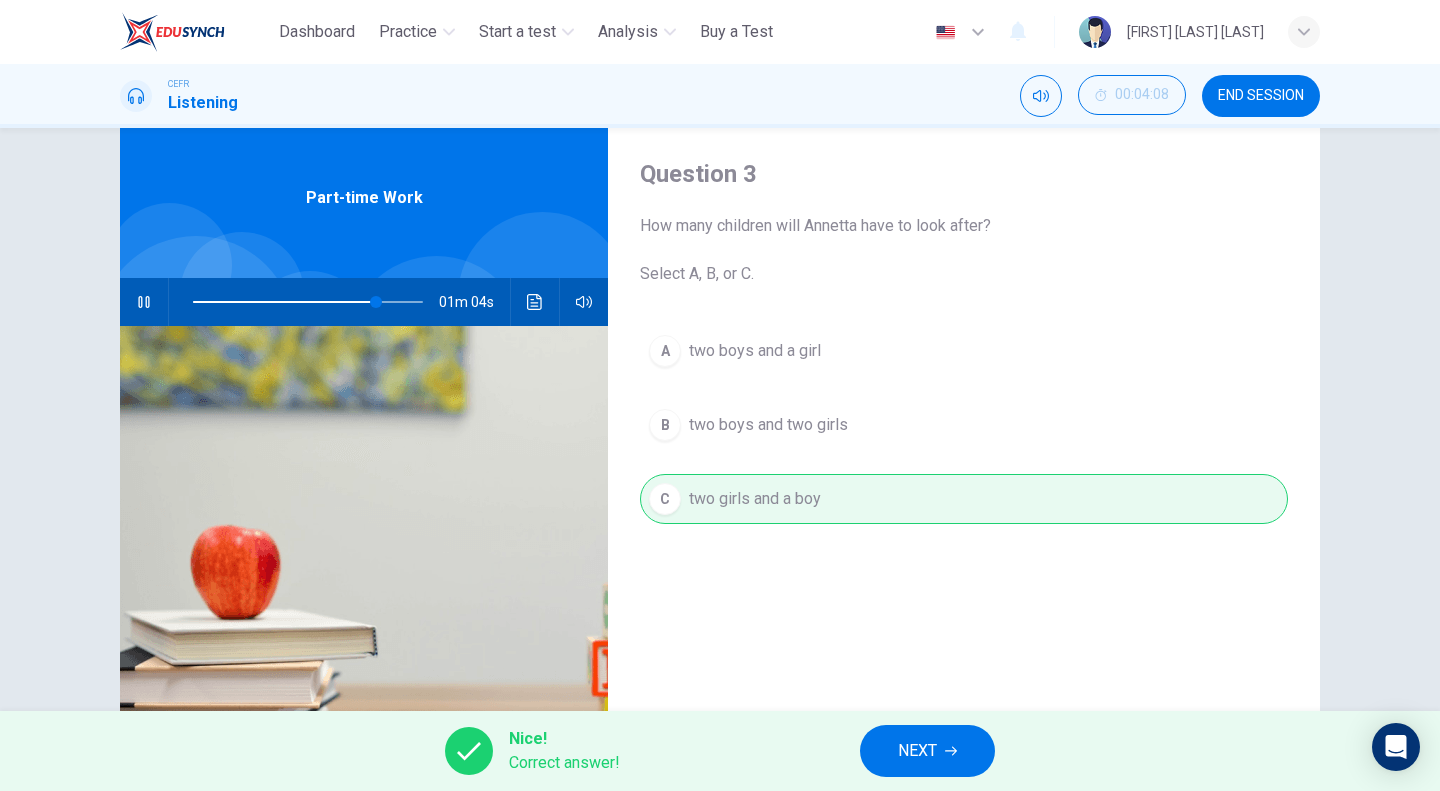 click on "NEXT" at bounding box center [927, 751] 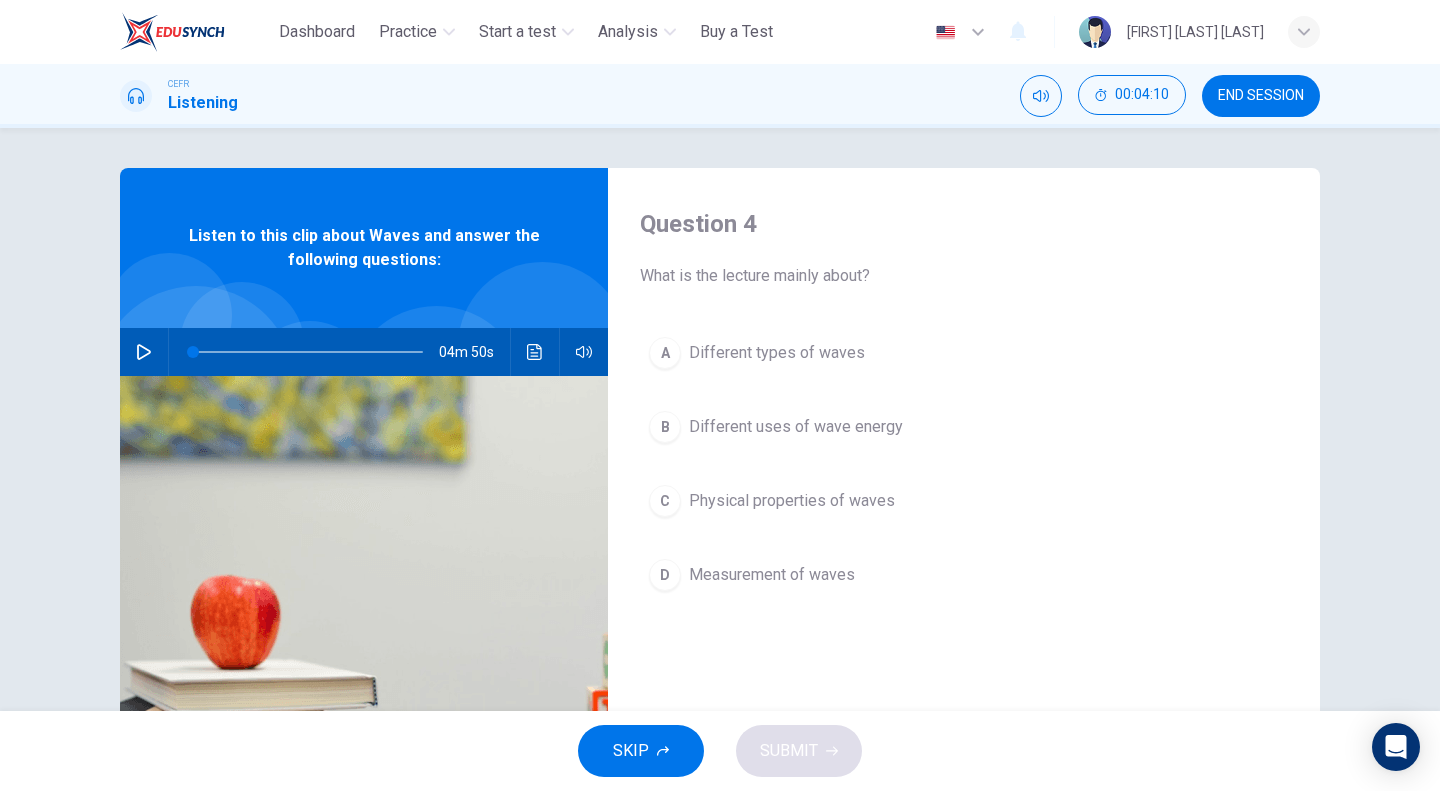 scroll, scrollTop: 100, scrollLeft: 0, axis: vertical 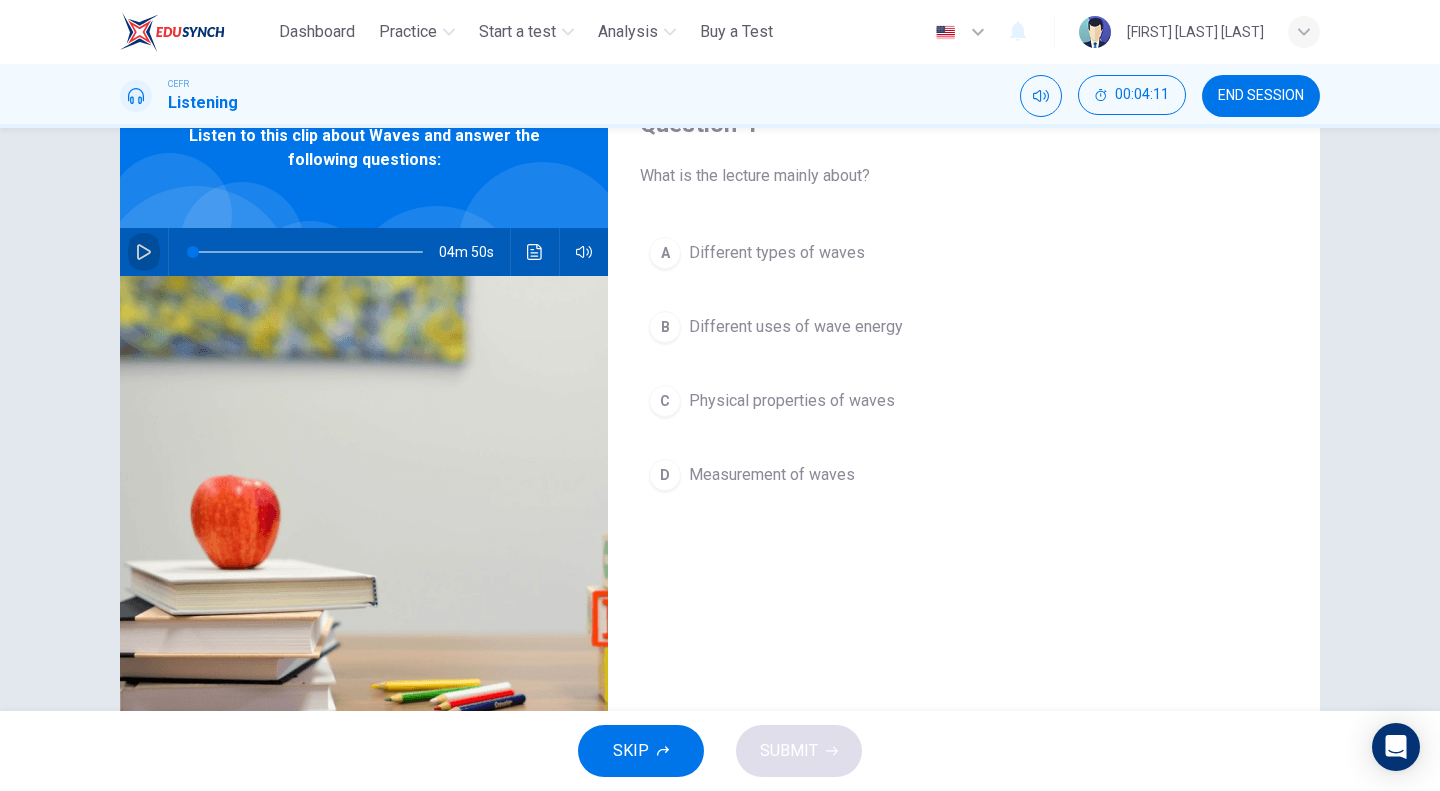 click 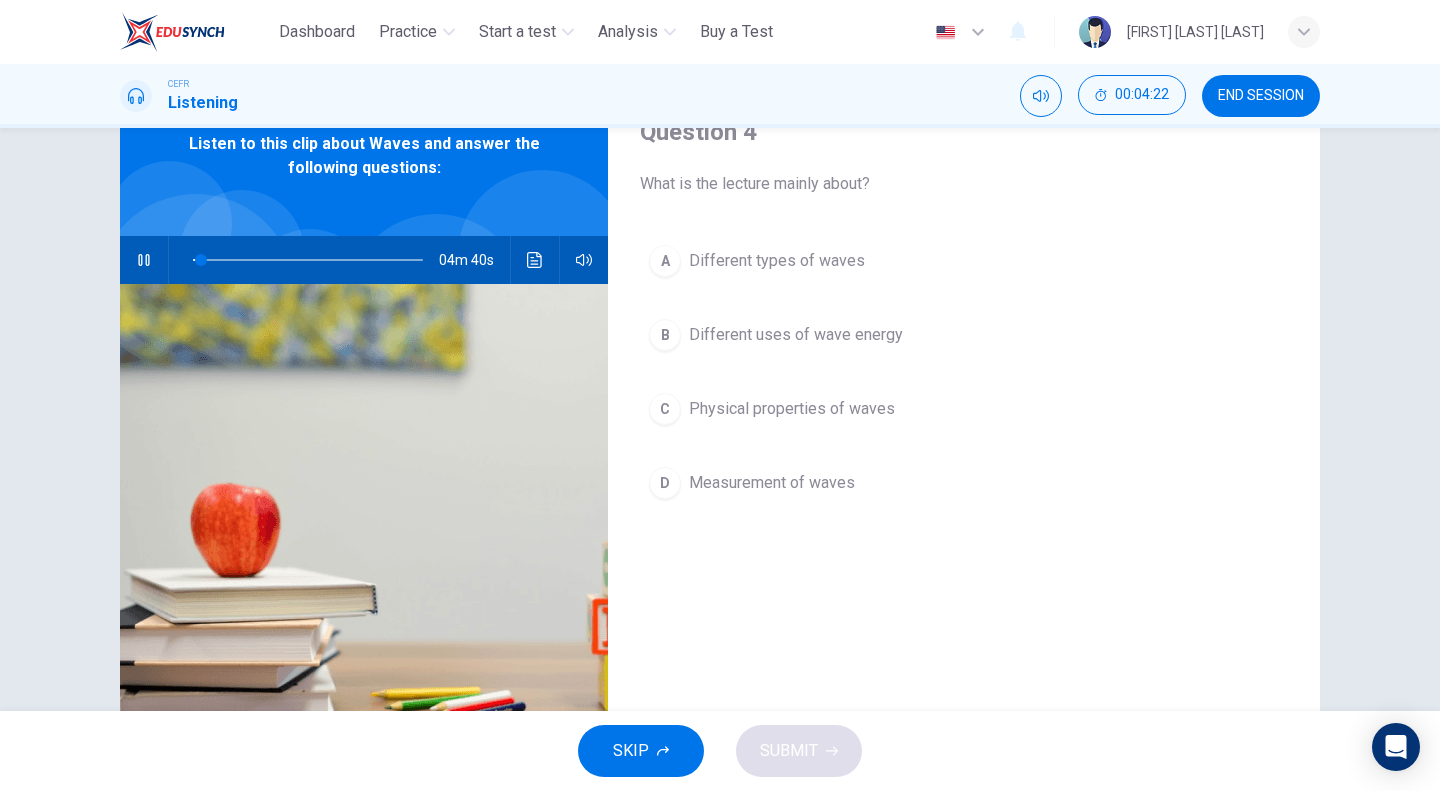 scroll, scrollTop: 0, scrollLeft: 0, axis: both 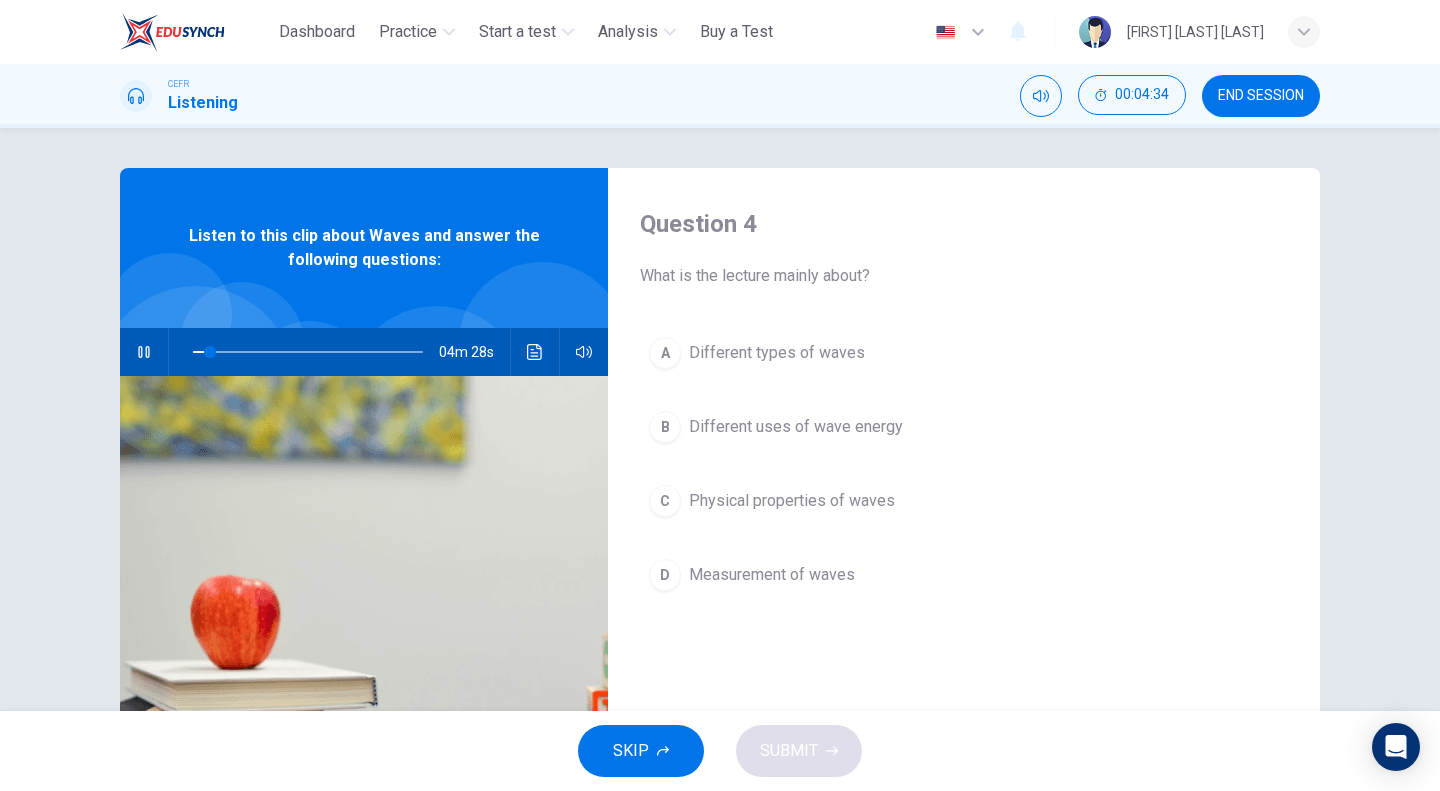 click on "Different types of waves" at bounding box center [777, 353] 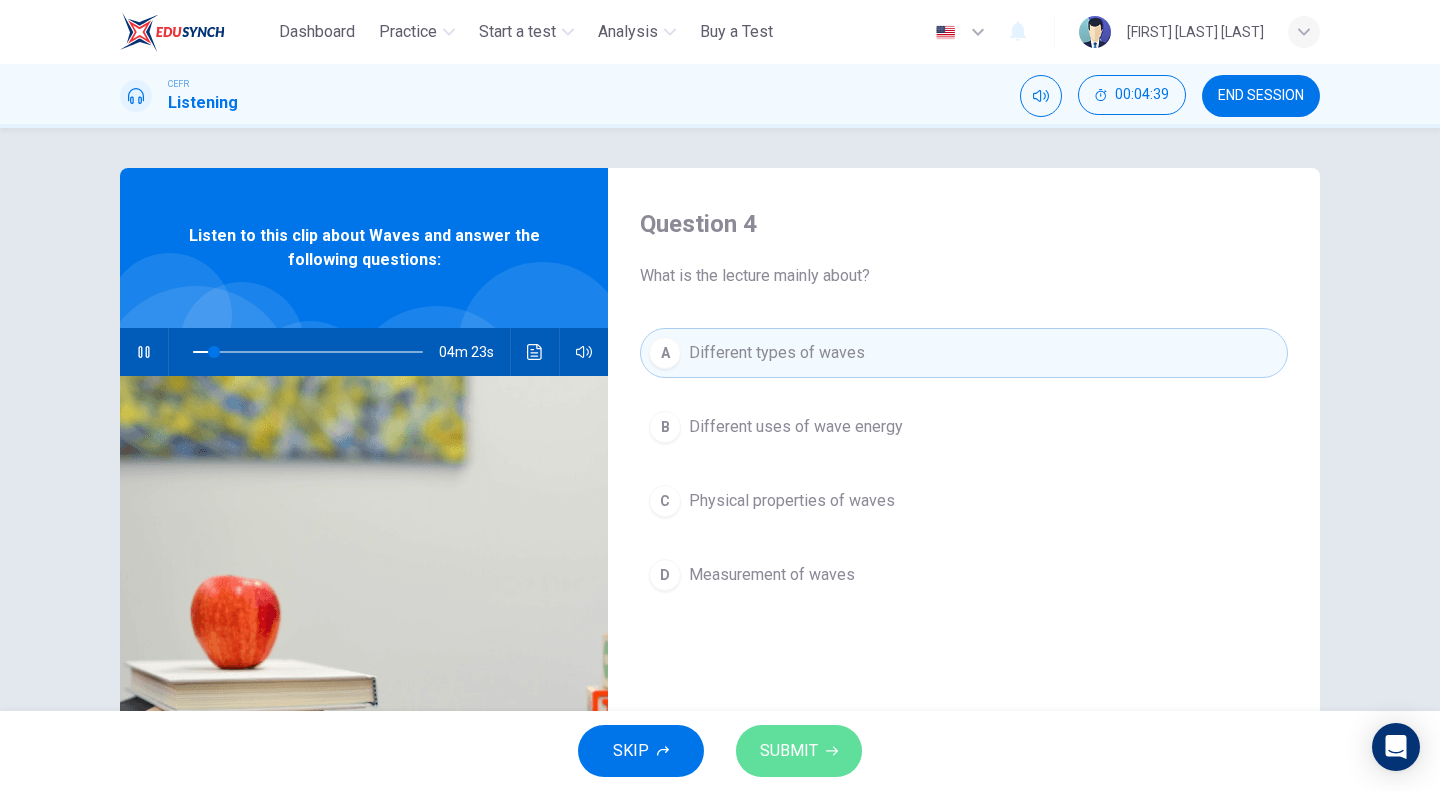 click on "SUBMIT" at bounding box center [799, 751] 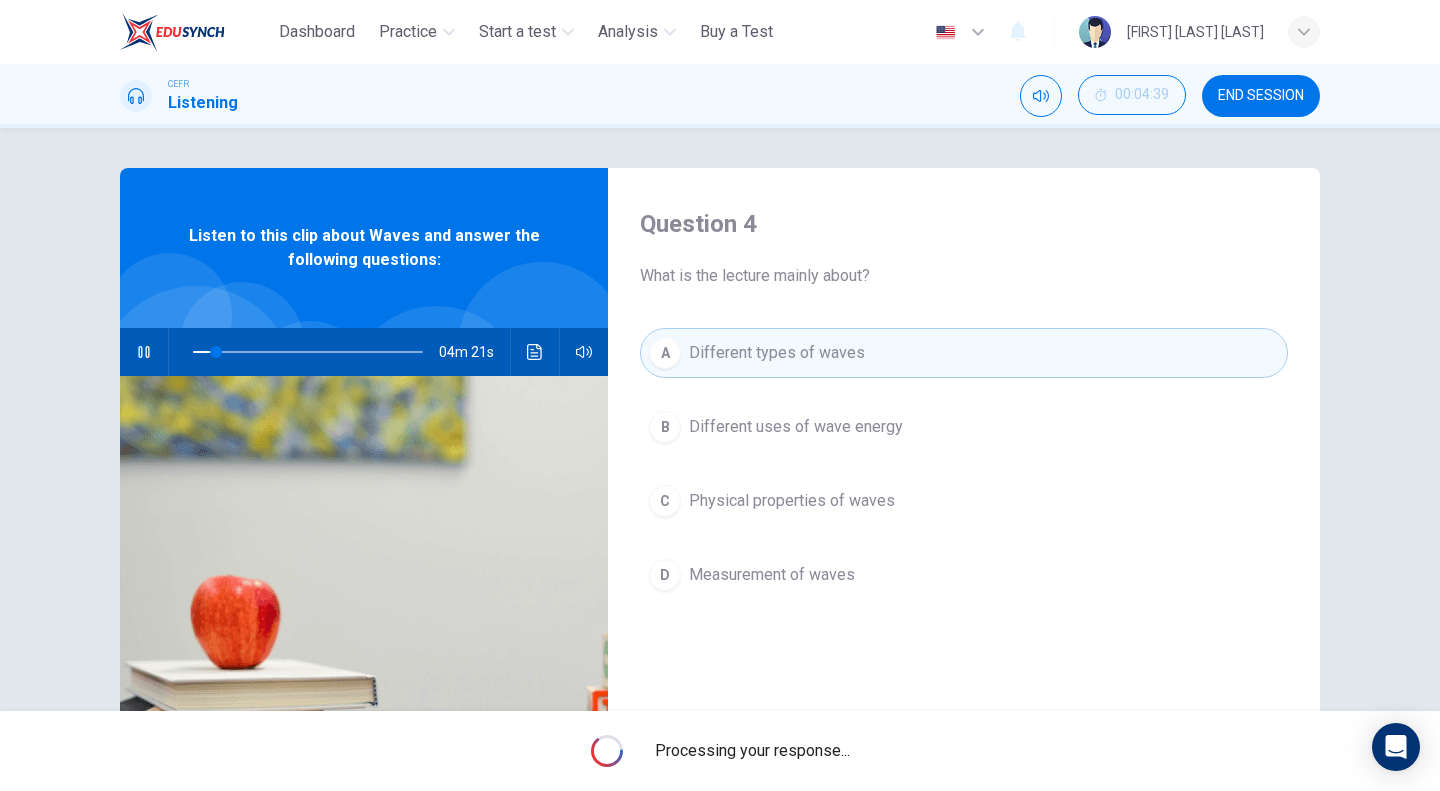 scroll, scrollTop: 100, scrollLeft: 0, axis: vertical 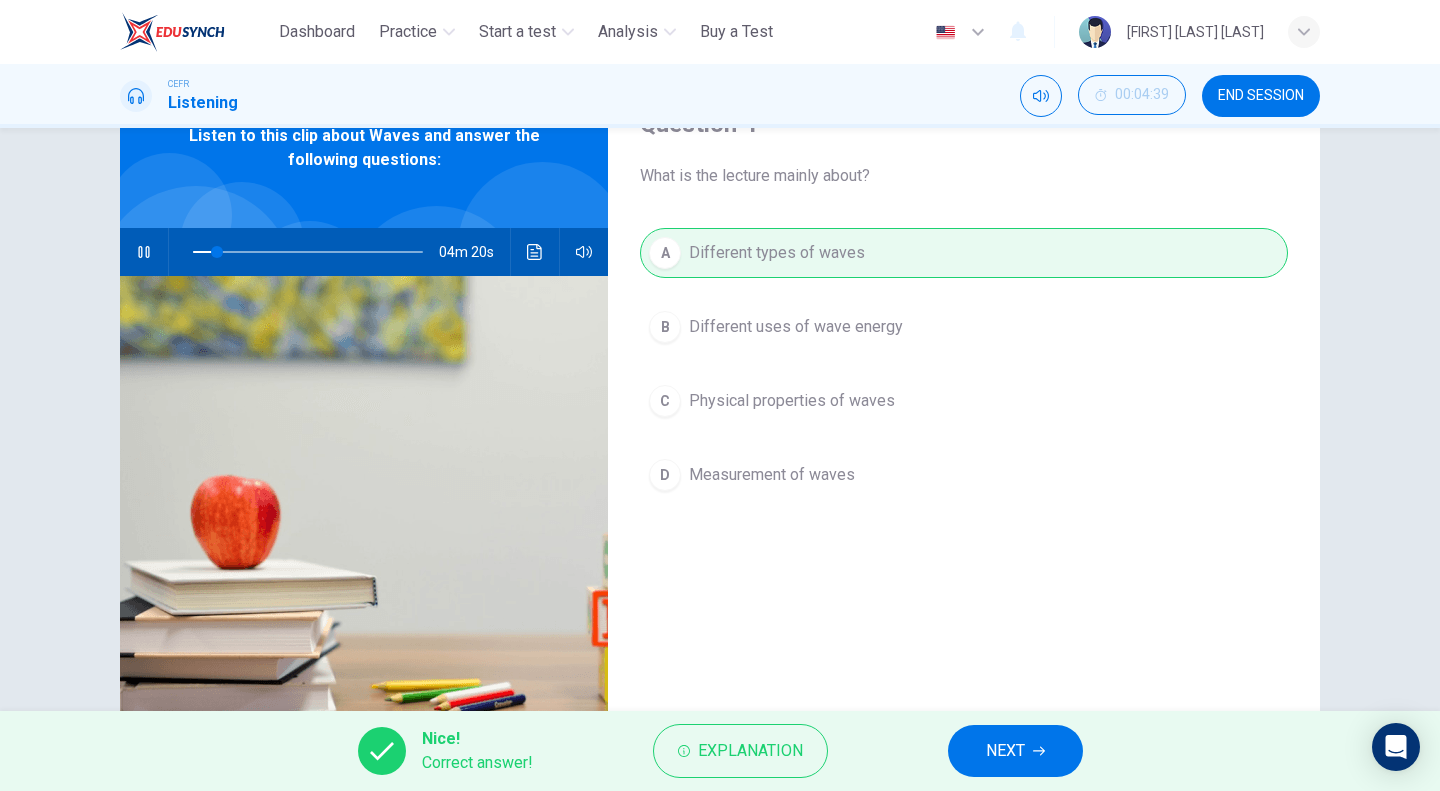 click on "NEXT" at bounding box center [1005, 751] 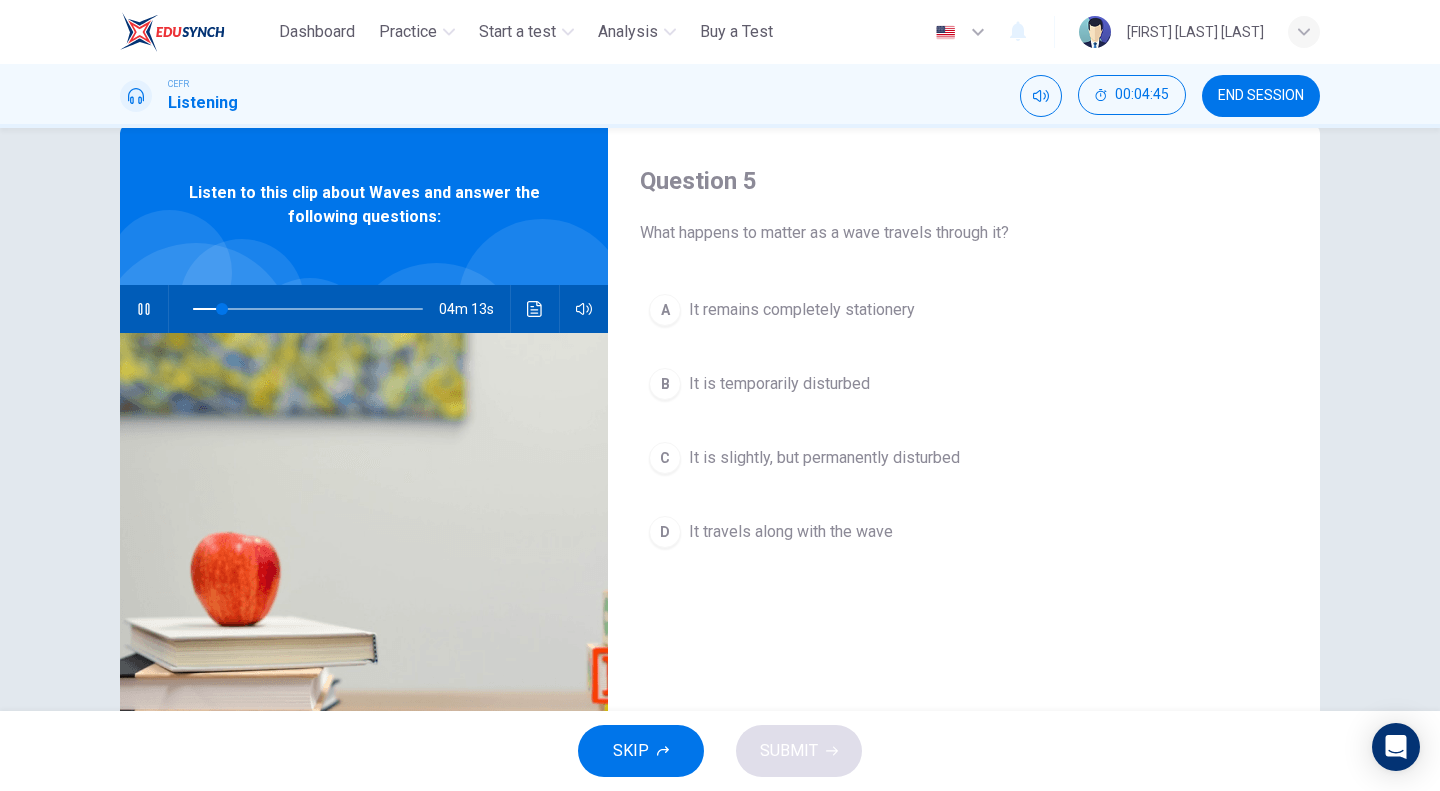 scroll, scrollTop: 0, scrollLeft: 0, axis: both 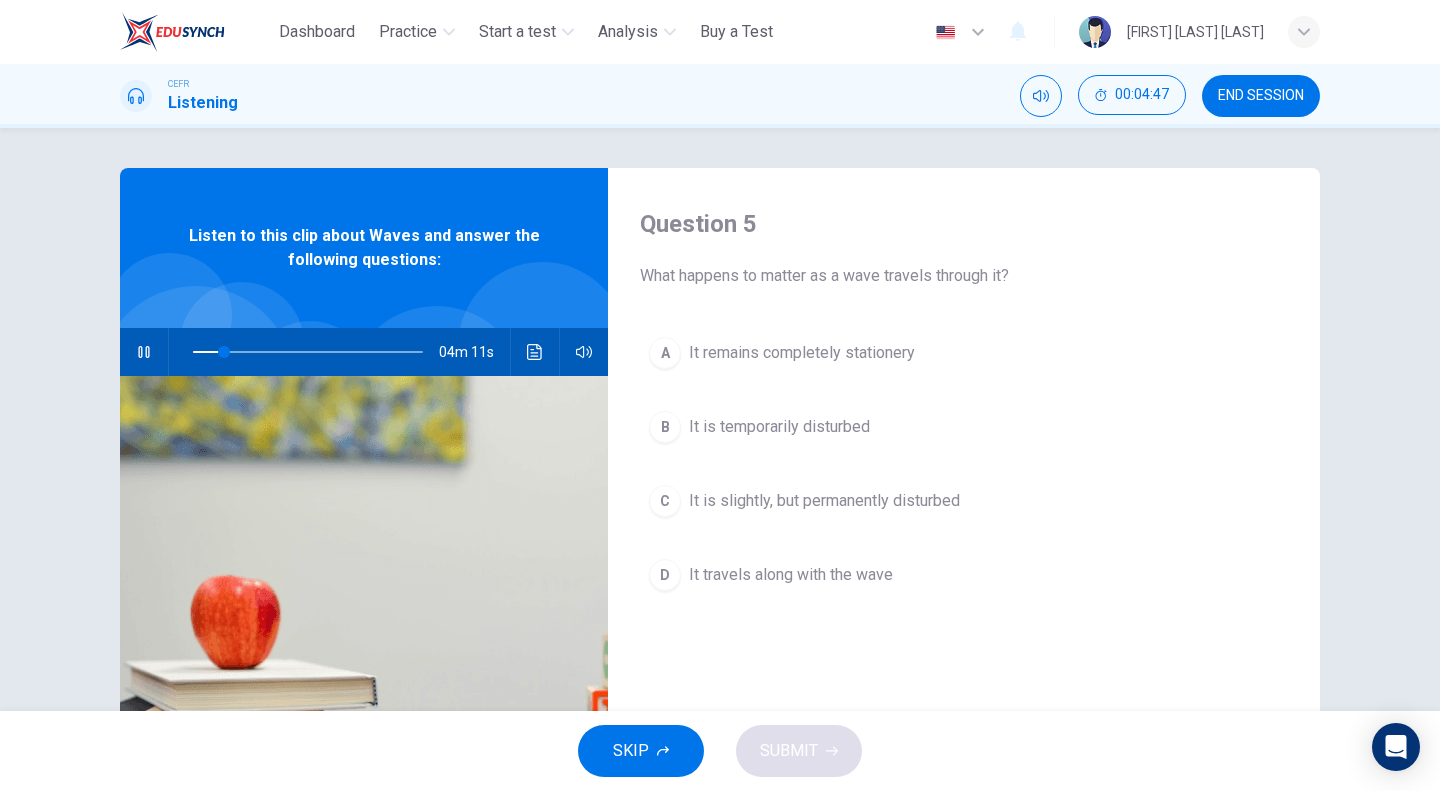 click 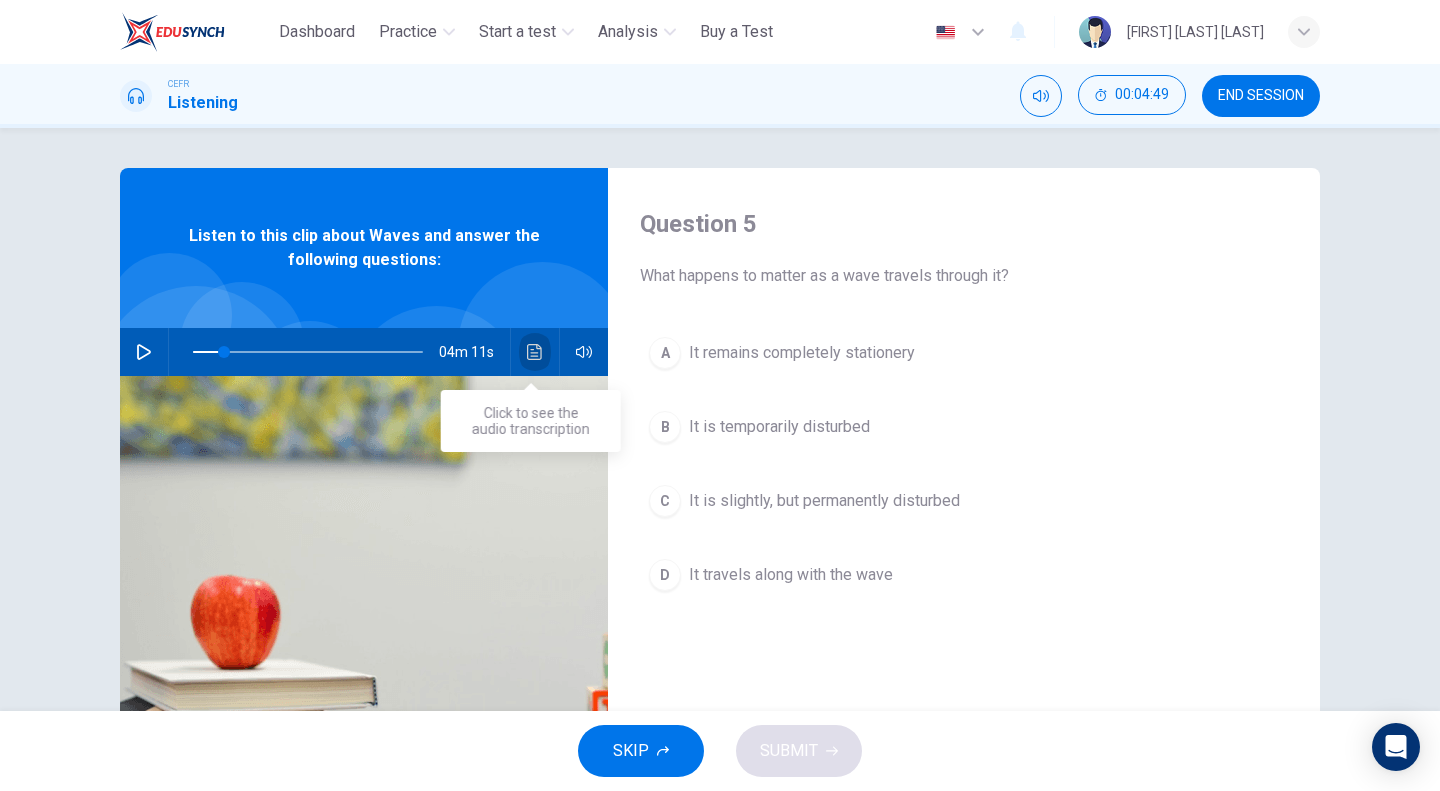 click 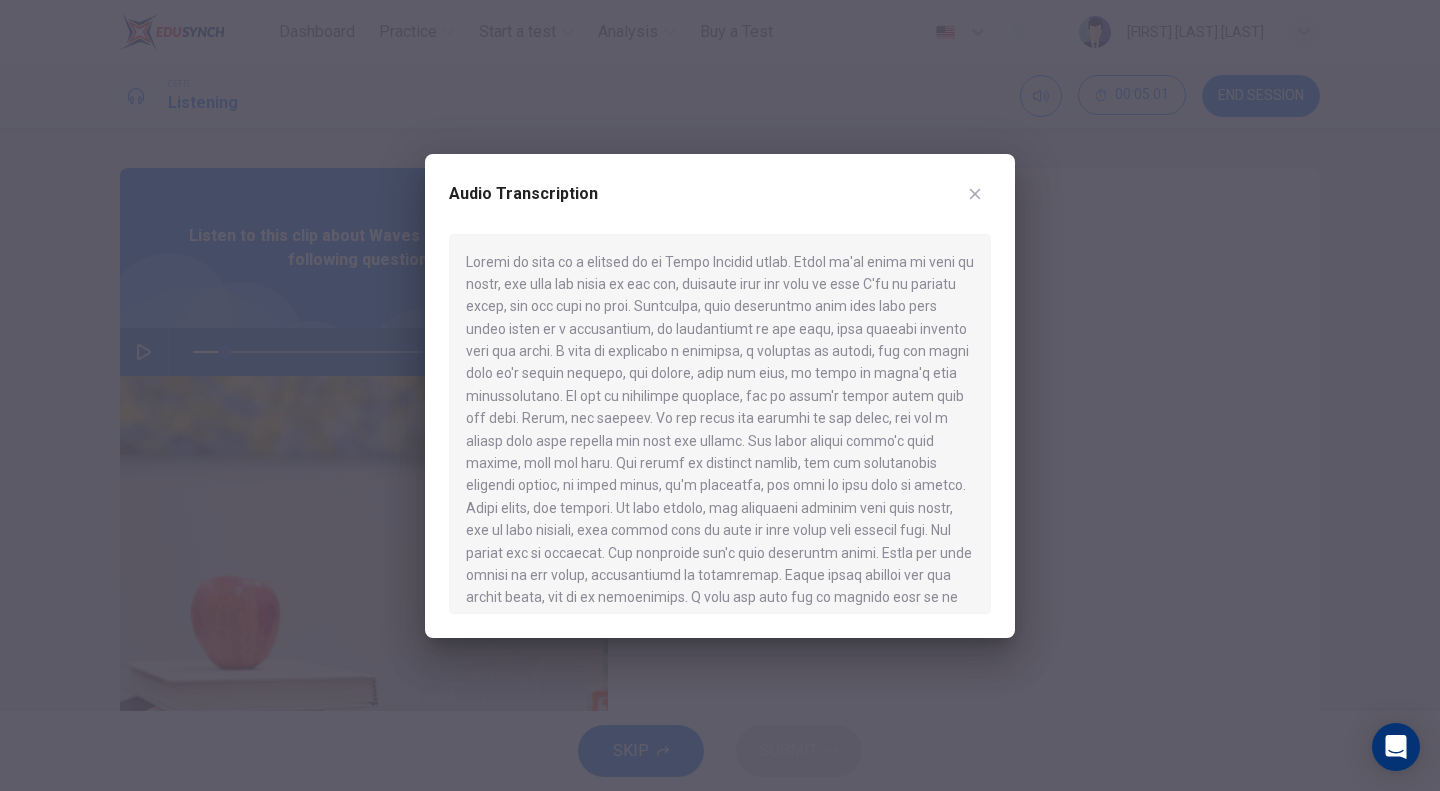 click at bounding box center (720, 395) 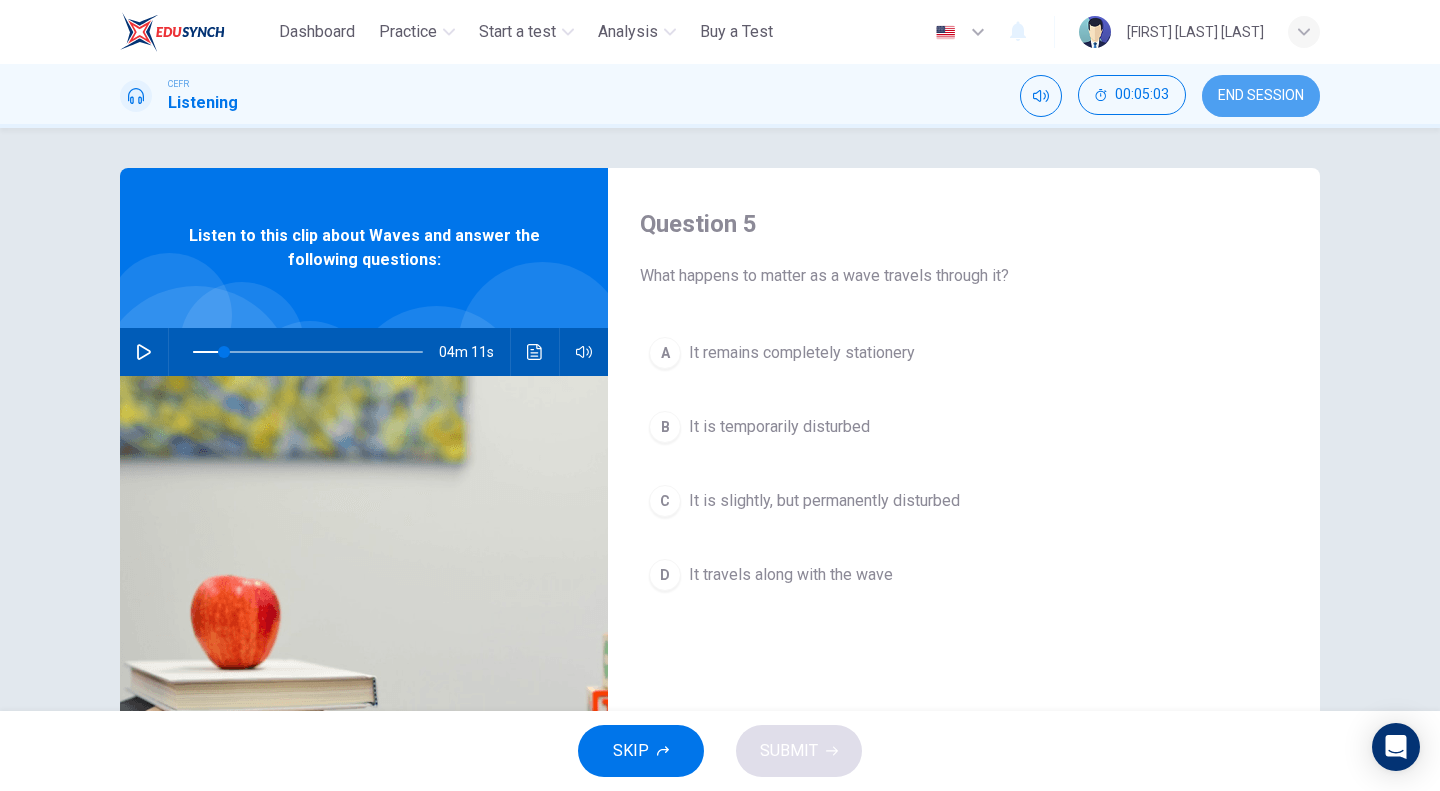 click on "END SESSION" at bounding box center (1261, 96) 